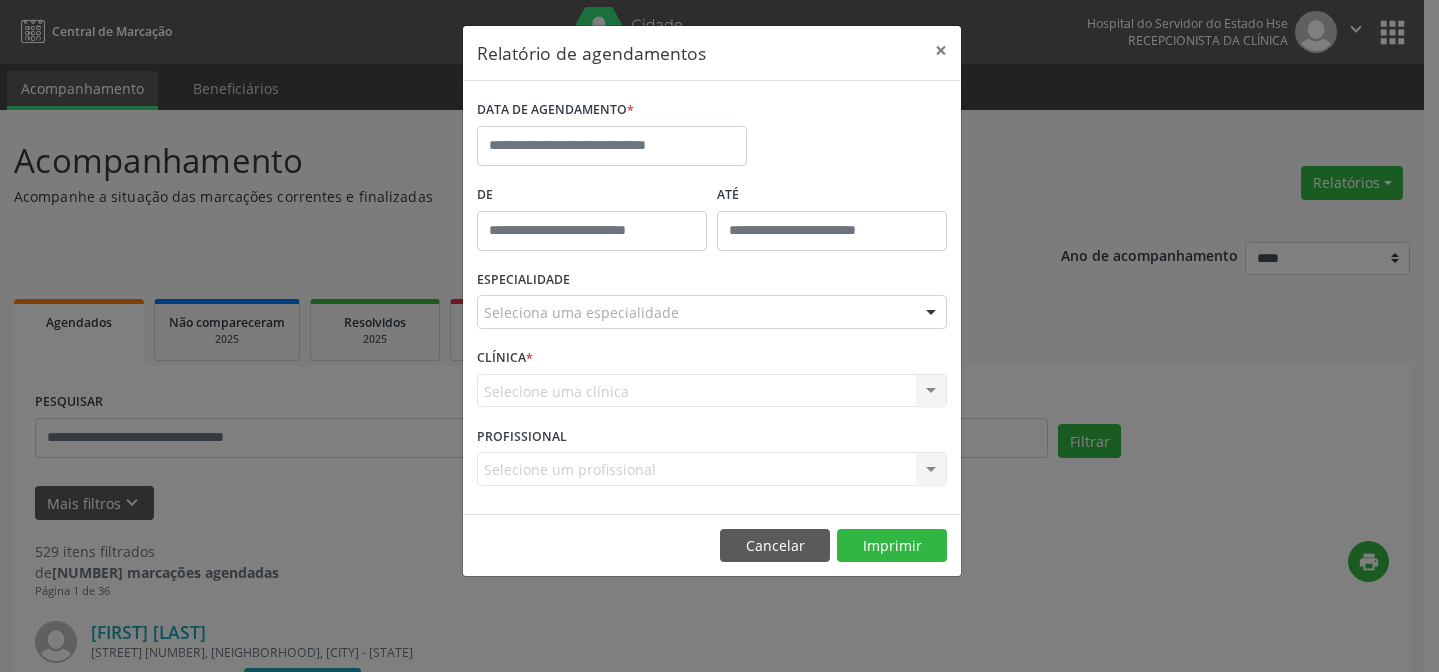 scroll, scrollTop: 0, scrollLeft: 0, axis: both 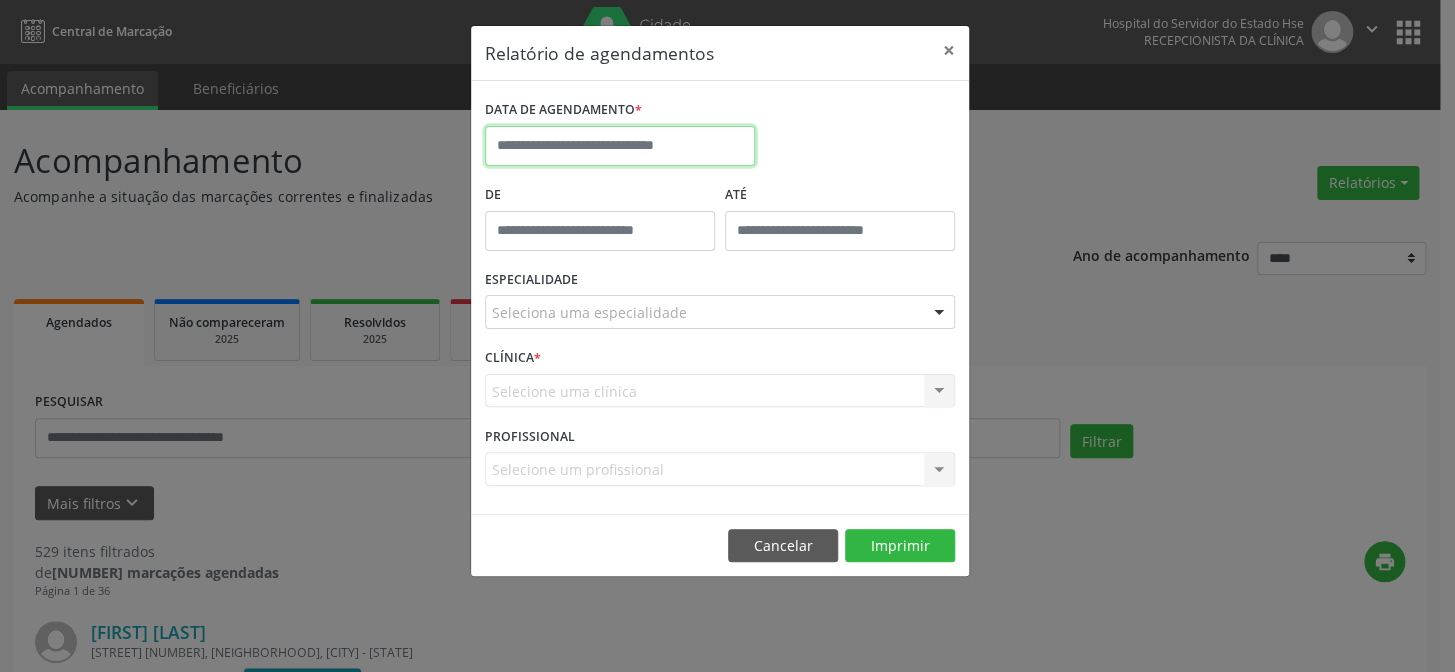 click at bounding box center (620, 146) 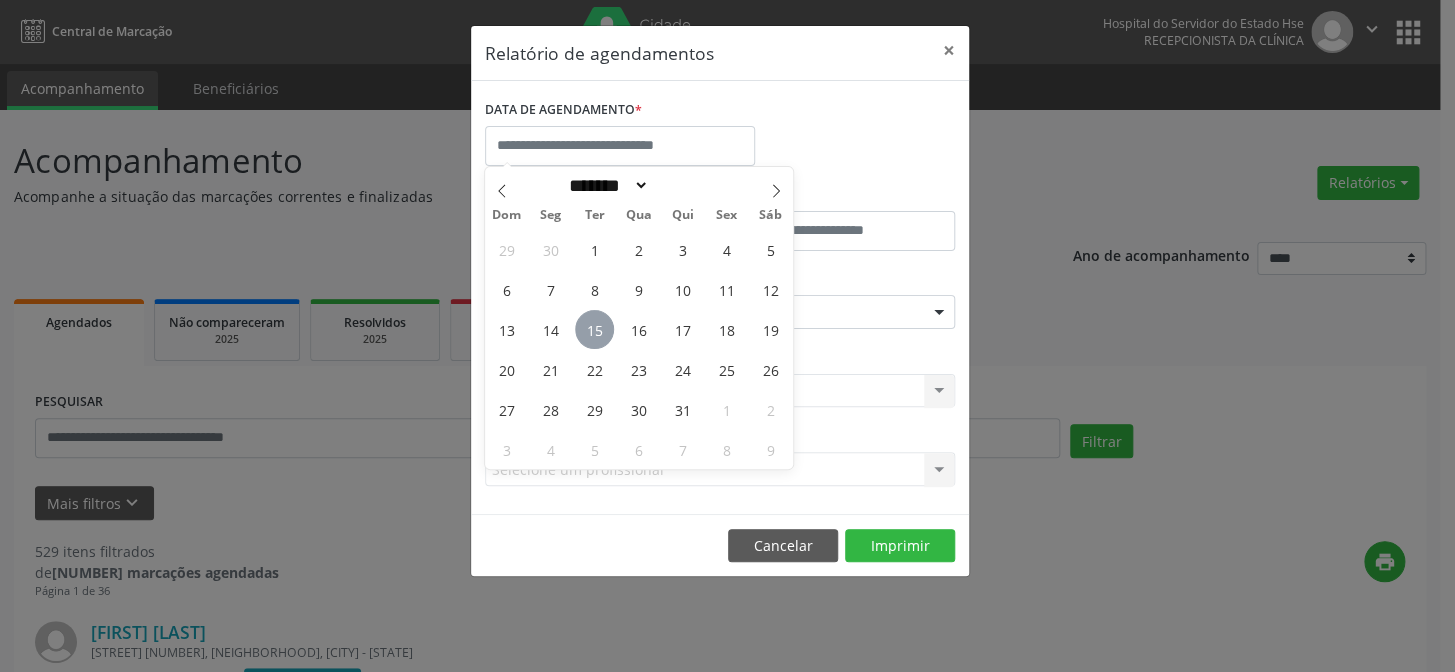 click on "15" at bounding box center (594, 329) 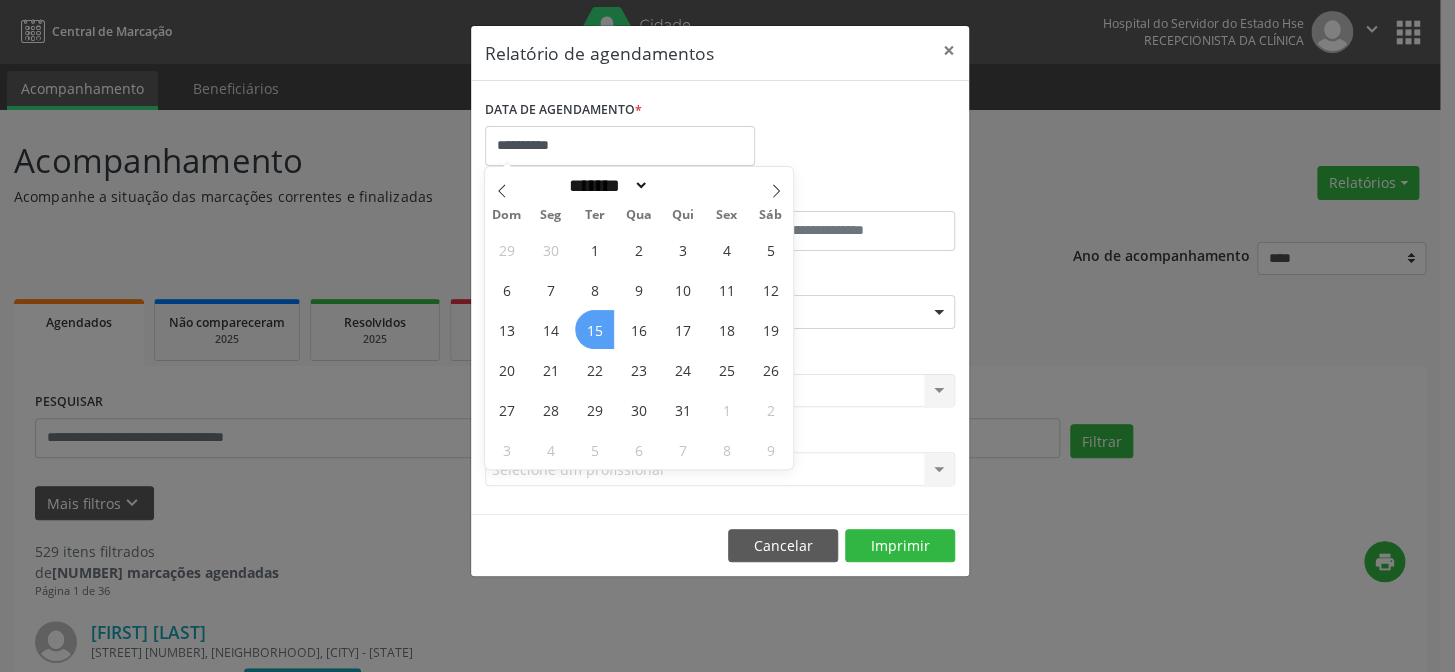 click on "15" at bounding box center [594, 329] 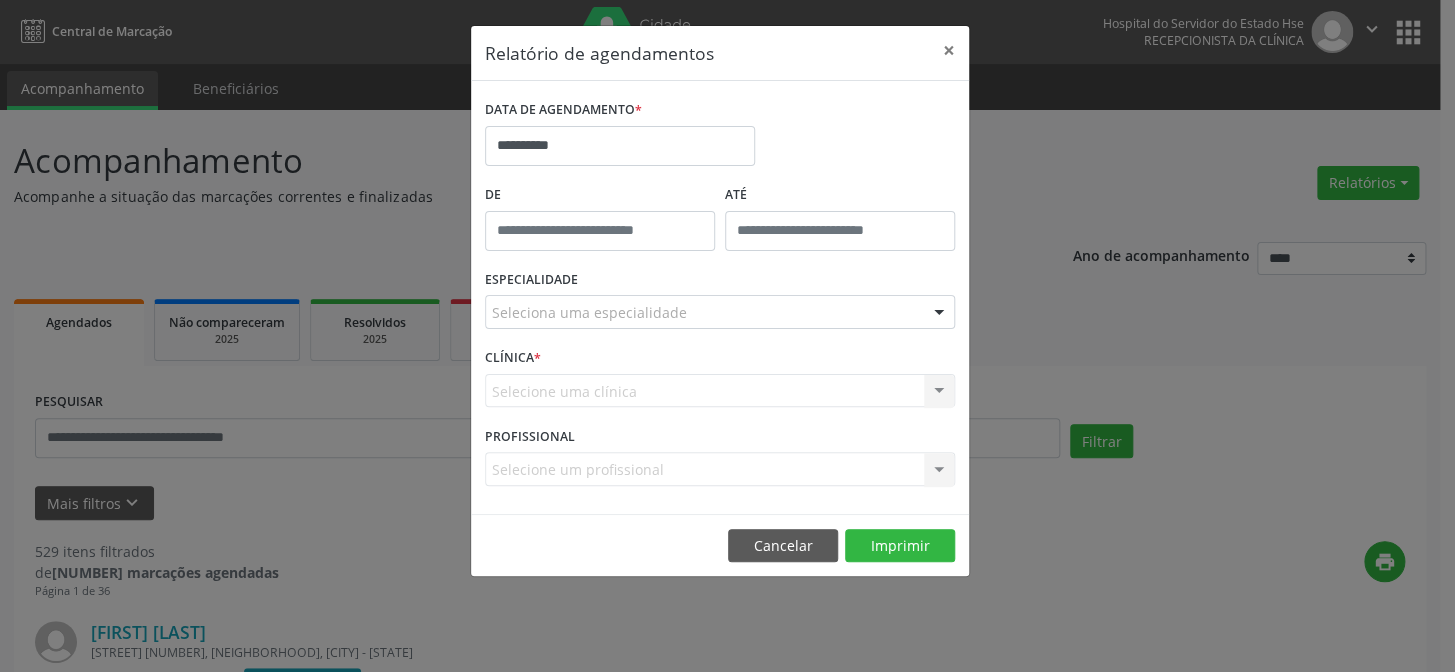 click on "Seleciona uma especialidade" at bounding box center (720, 312) 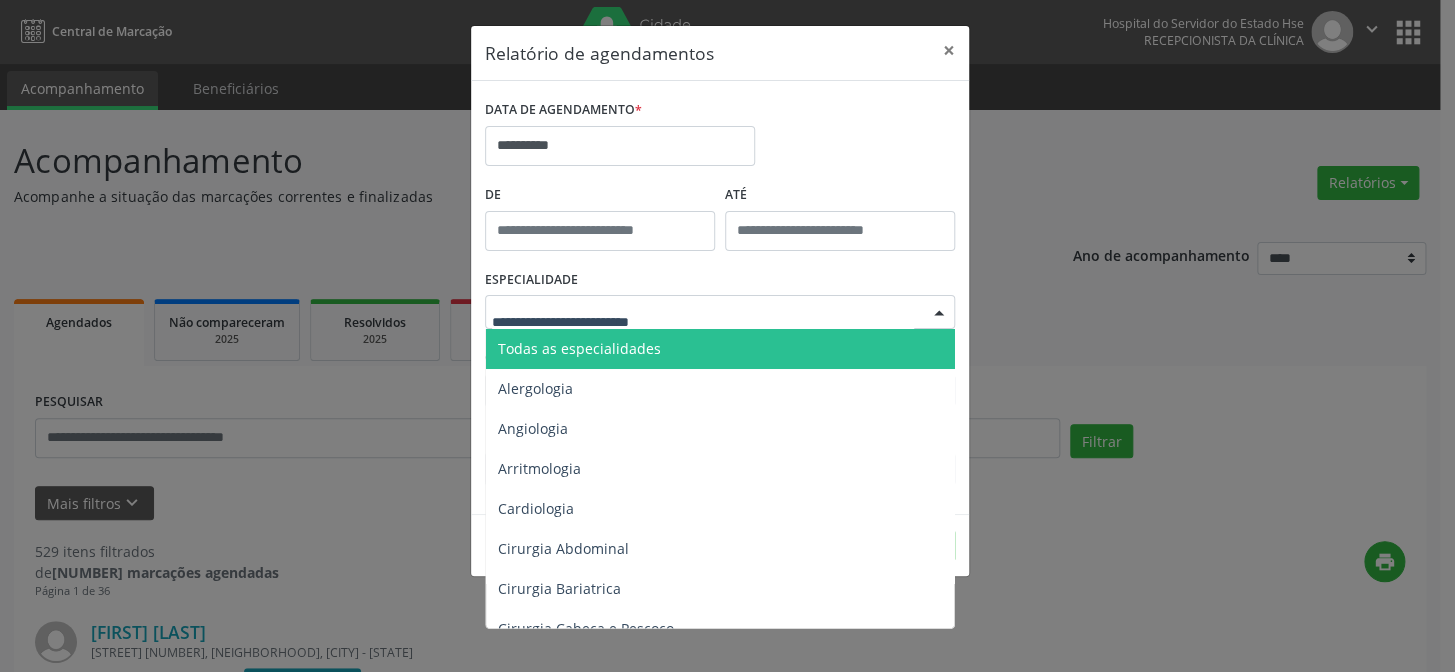 click on "Todas as especialidades" at bounding box center [721, 349] 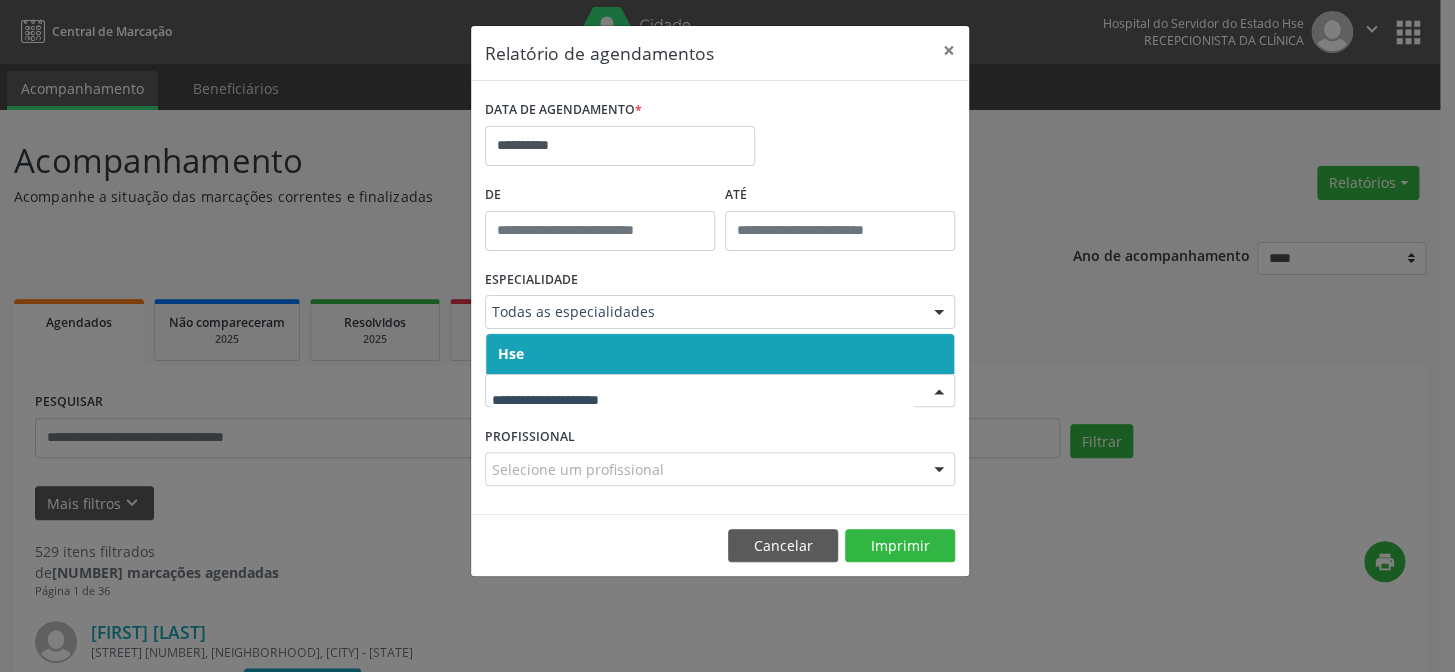 click on "Hse" at bounding box center (720, 354) 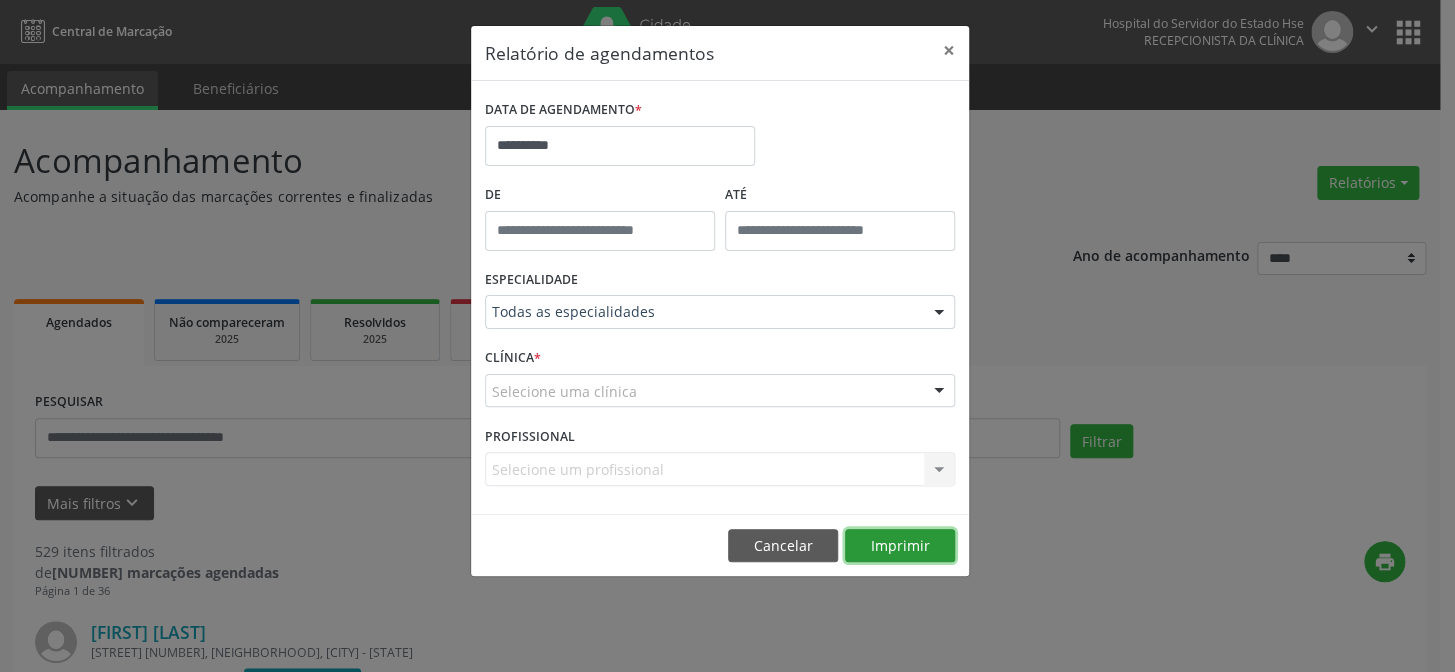 click on "Imprimir" at bounding box center [900, 546] 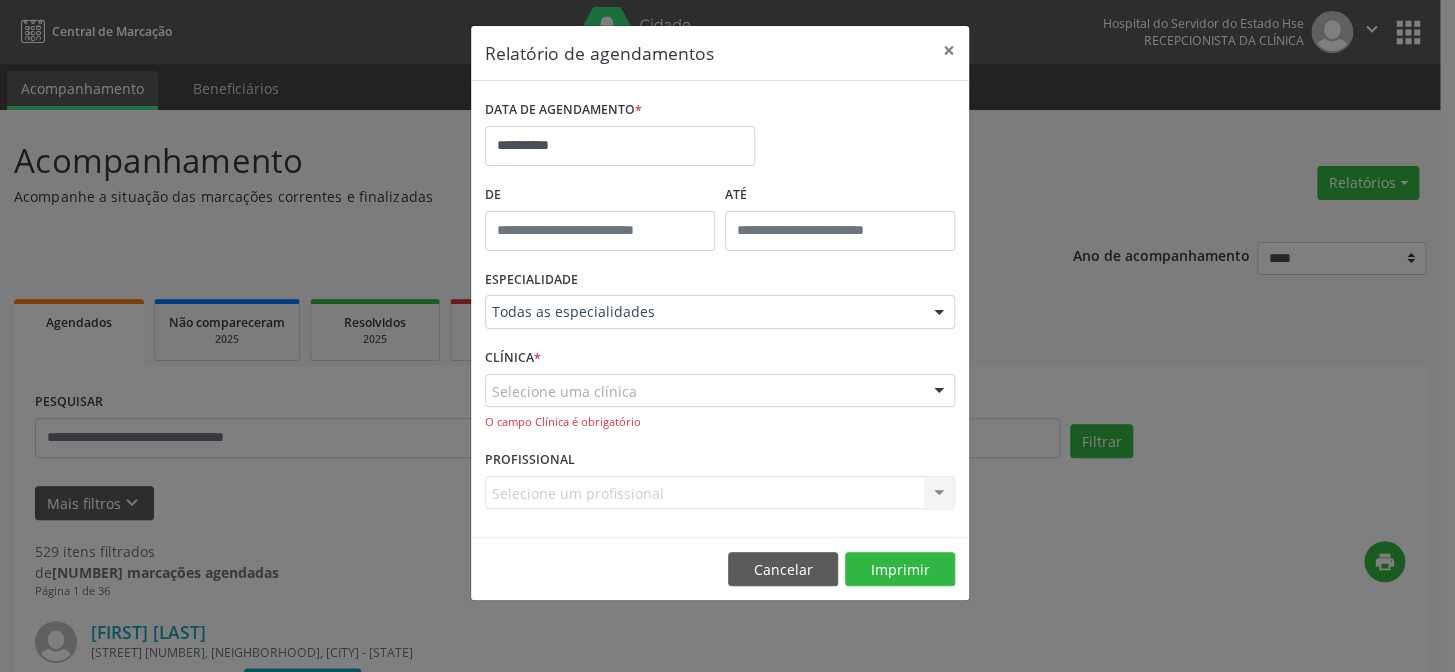 click on "Selecione uma clínica" at bounding box center (720, 391) 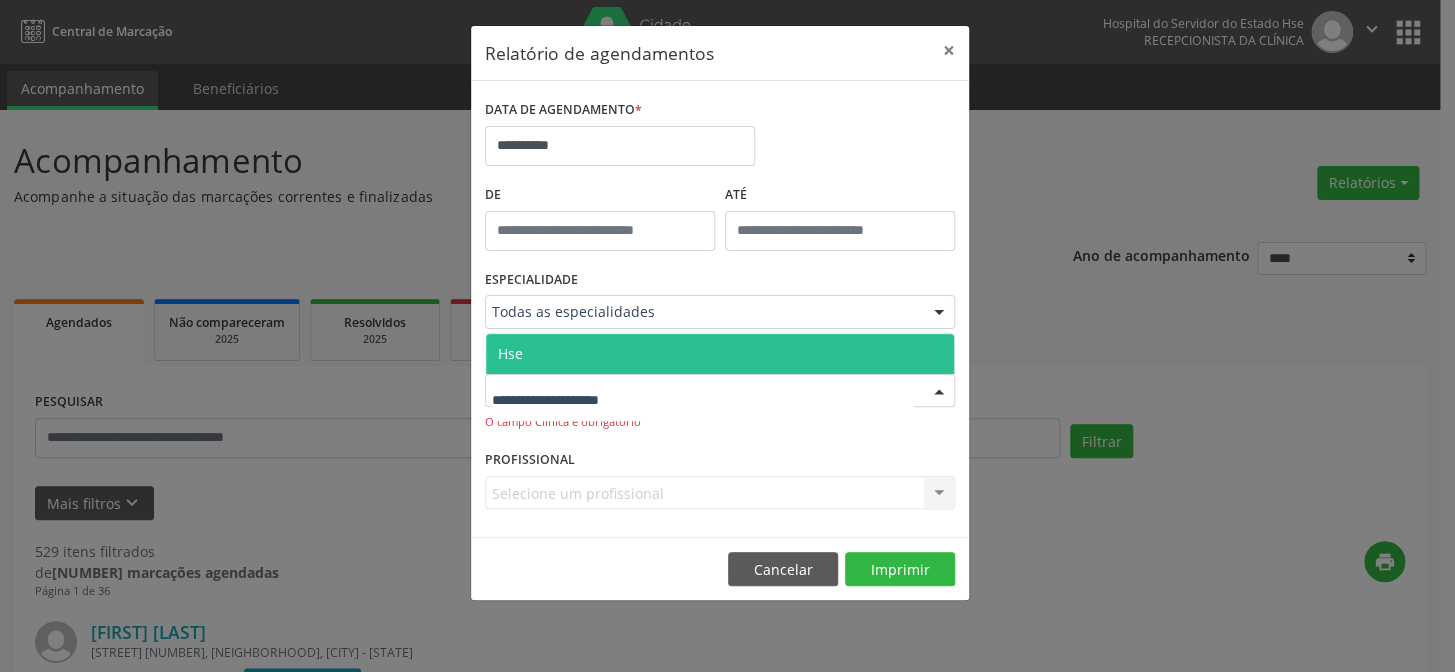 click on "Hse" at bounding box center (720, 354) 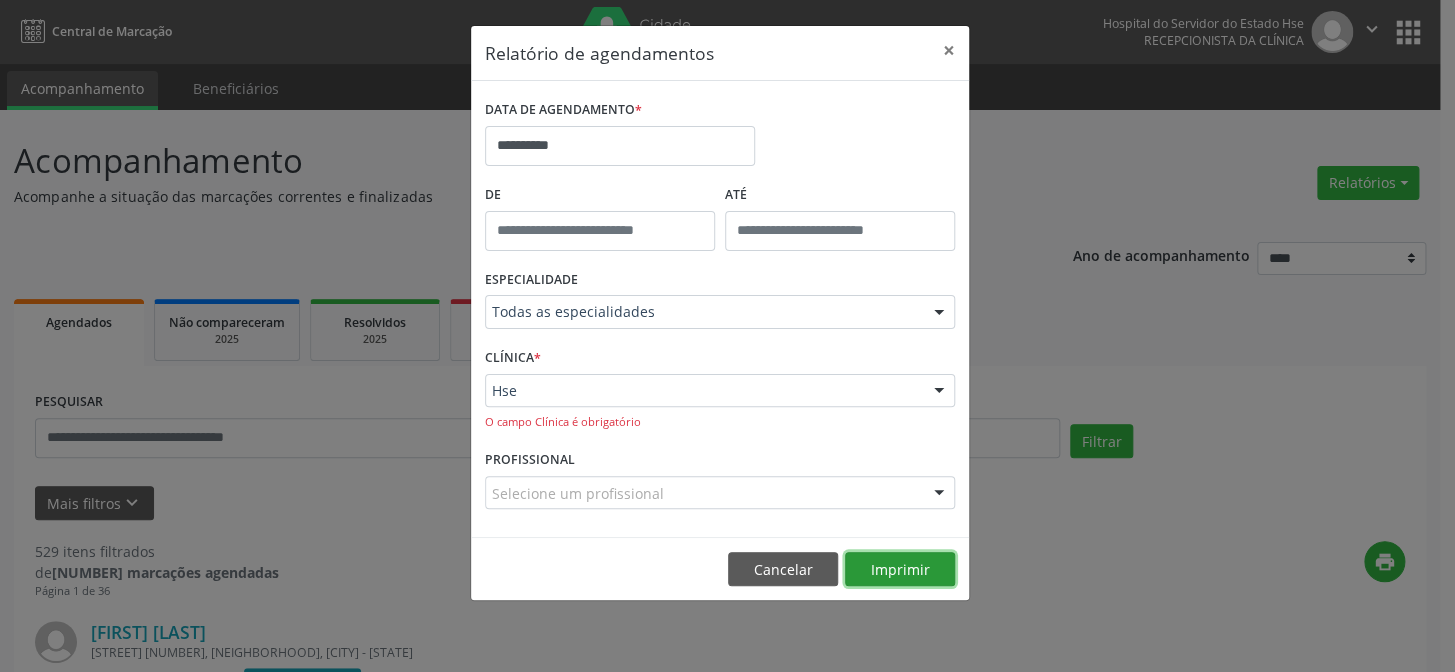 click on "Imprimir" at bounding box center [900, 569] 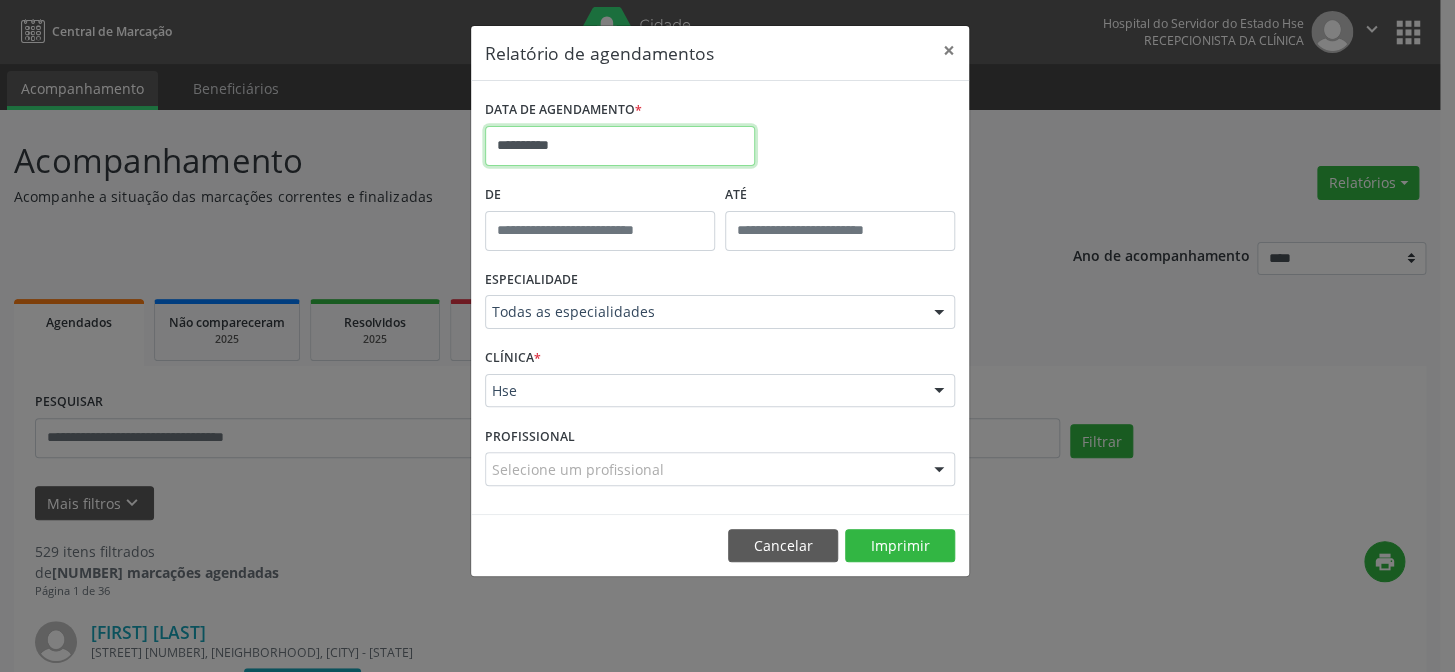 click on "**********" at bounding box center [620, 146] 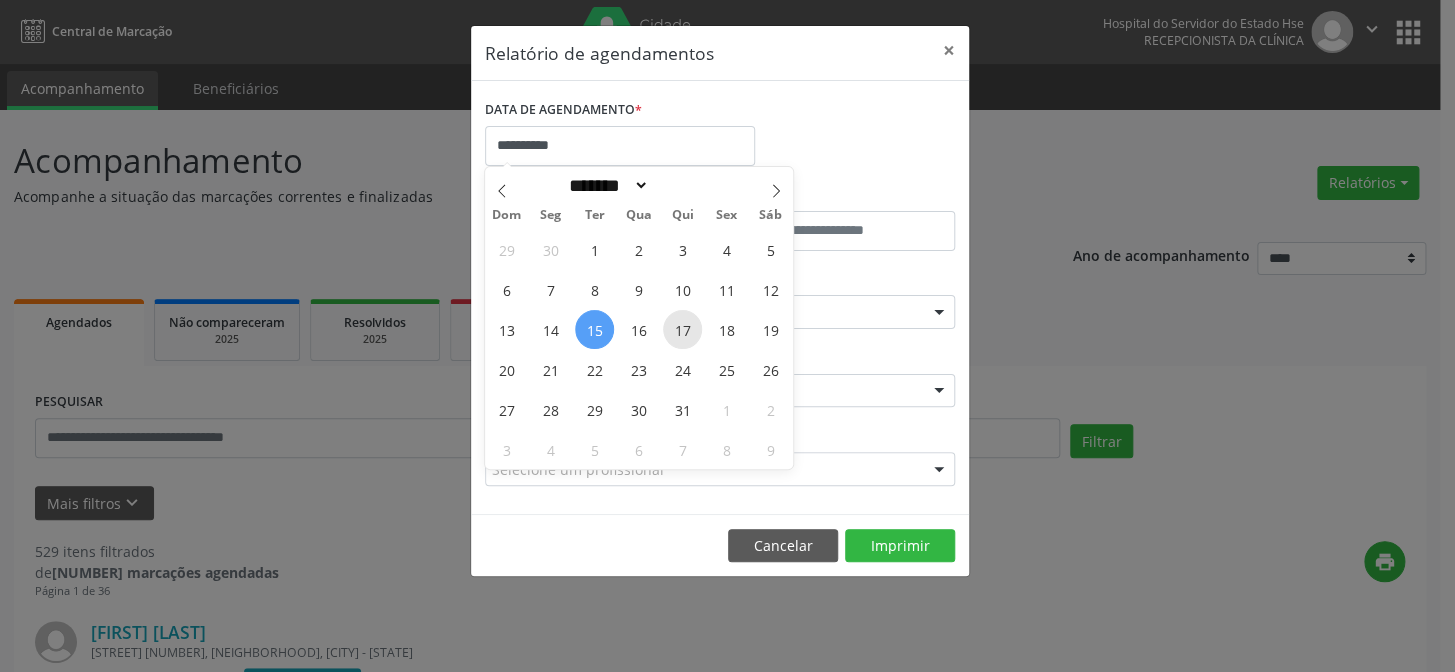 click on "17" at bounding box center [682, 329] 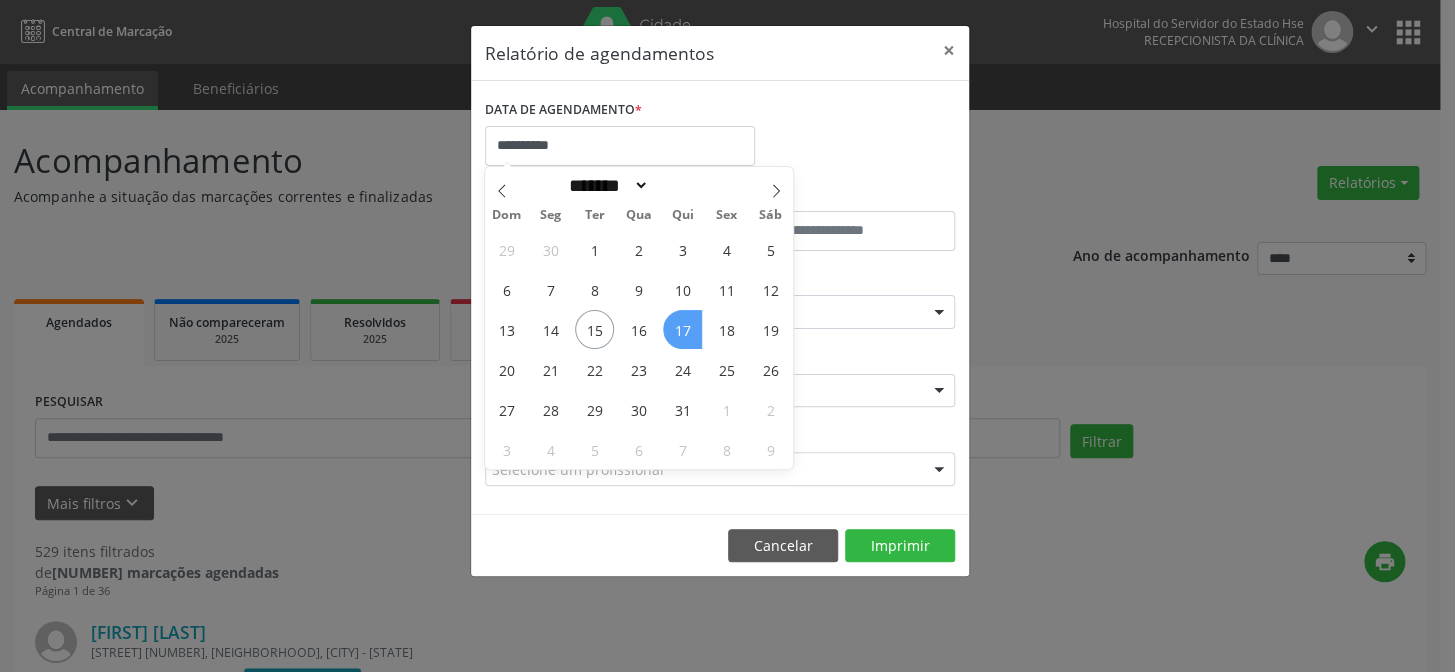 click on "17" at bounding box center [682, 329] 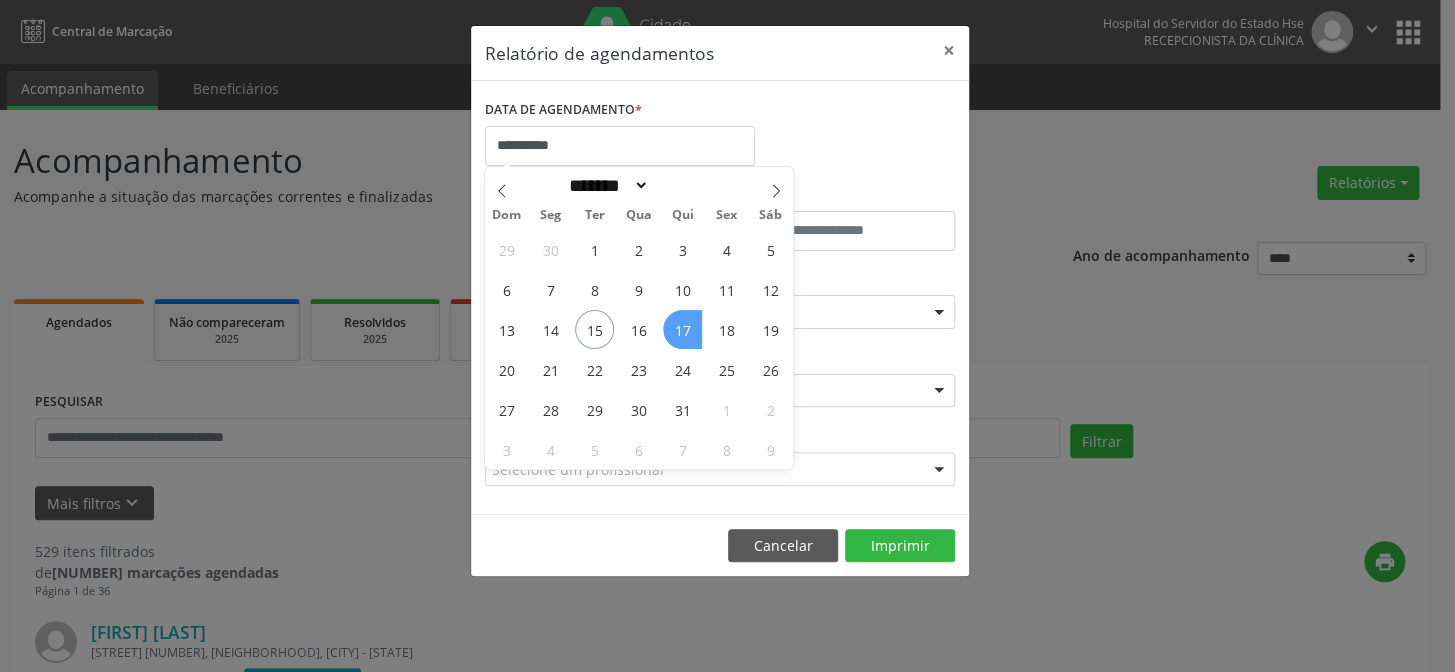 click on "ESPECIALIDADE
Todas as especialidades         Todas as especialidades   Alergologia   Angiologia   Arritmologia   Cardiologia   Cirurgia Abdominal   Cirurgia Bariatrica   Cirurgia Cabeça e Pescoço   Cirurgia Cardiaca   Cirurgia Geral   Cirurgia Ginecologica   Cirurgia Mastologia Oncologica   Cirurgia Pediatrica   Cirurgia Plastica   Cirurgia Toracica   Cirurgia geral oncológica   Cirurgia geral oncológica   Cirurgião Dermatológico   Clinica Geral   Clinica Medica   Consulta de Enfermagem - Hiperdia   Consulta de Enfermagem - Preventivo   Consulta de Enfermagem - Pré-Natal   Consulta de Enfermagem - Puericultura   Dermatologia   Endocinologia   Endocrino Diabetes   Endocrinologia   Fisioterapia   Fisioterapia Cirurgica   Fonoaudiologia   Gastro/Hepato   Gastroenterologia   Gastropediatria   Geriatria   Ginecologia   Gnecologia   Hebiatra   Hematologia   Hepatologia   Inf.Inf - Infectologista   Infectologia Pediátrica   Mastologia   Mastologia Oncologica     Medicina da Dor" at bounding box center (720, 304) 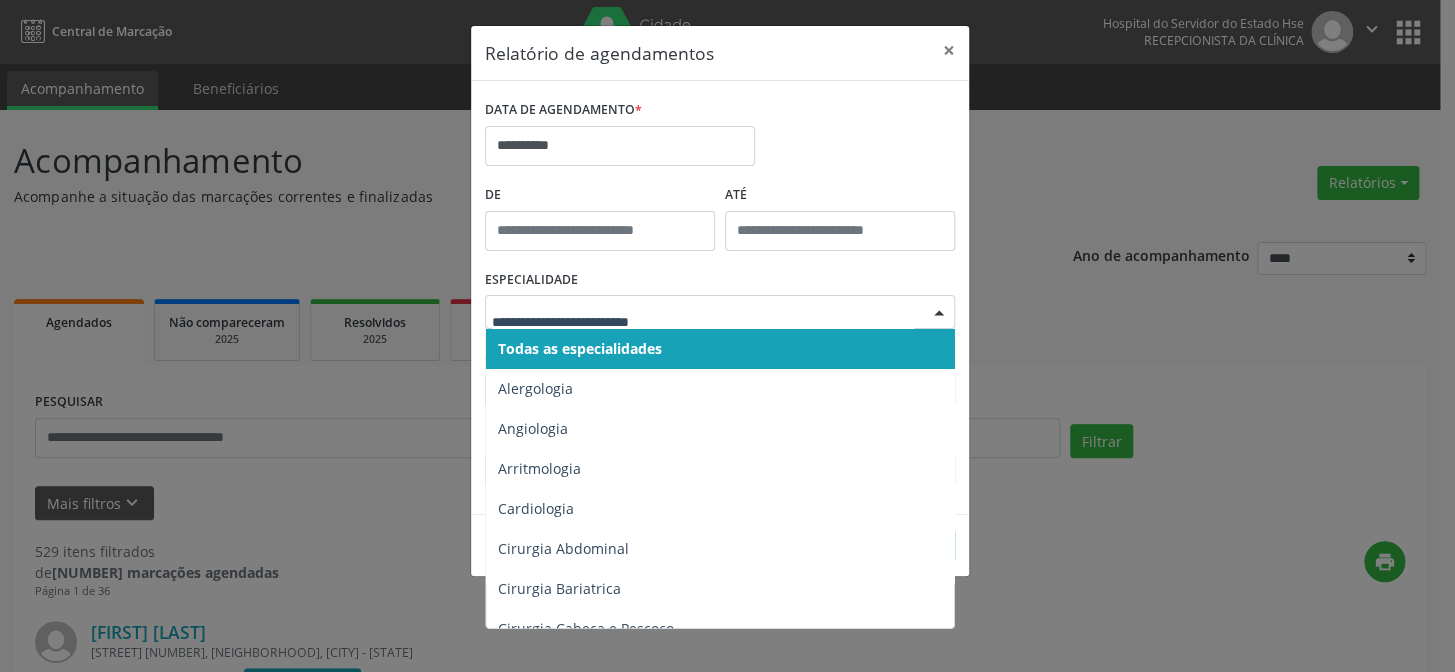 click on "Todas as especialidades" at bounding box center (721, 349) 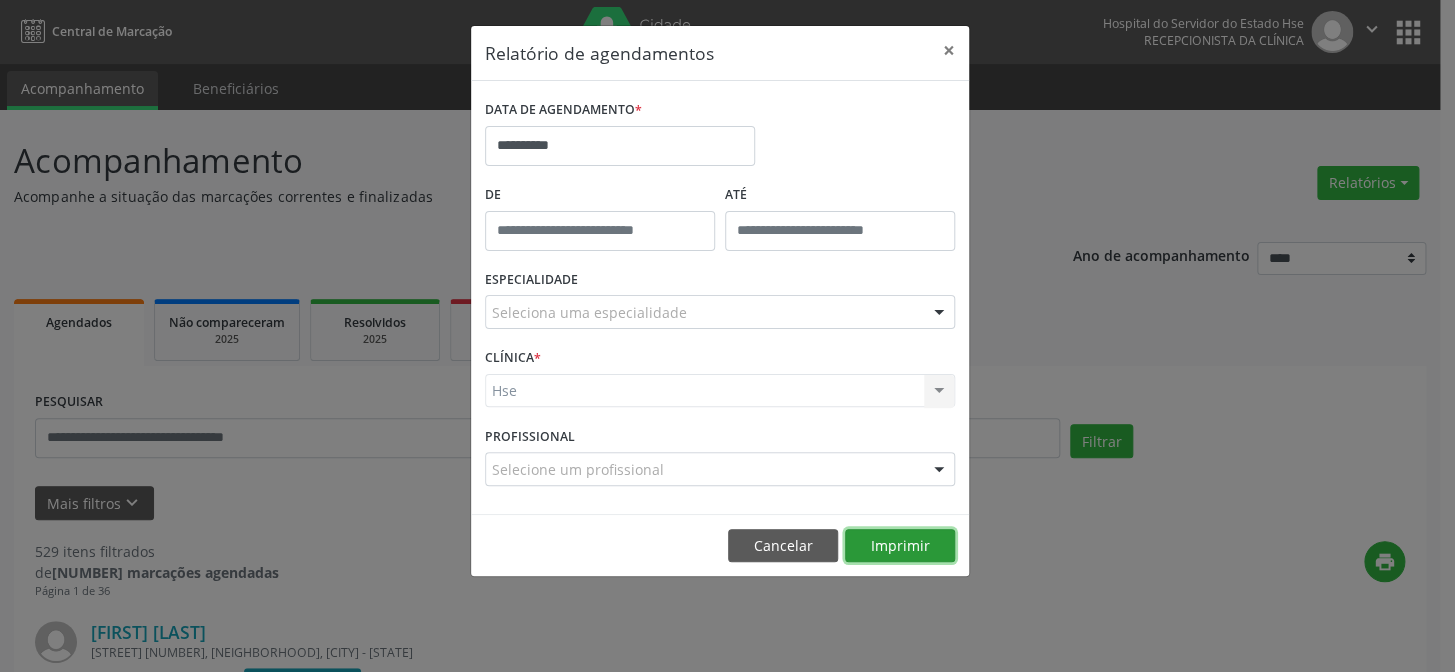 click on "Imprimir" at bounding box center [900, 546] 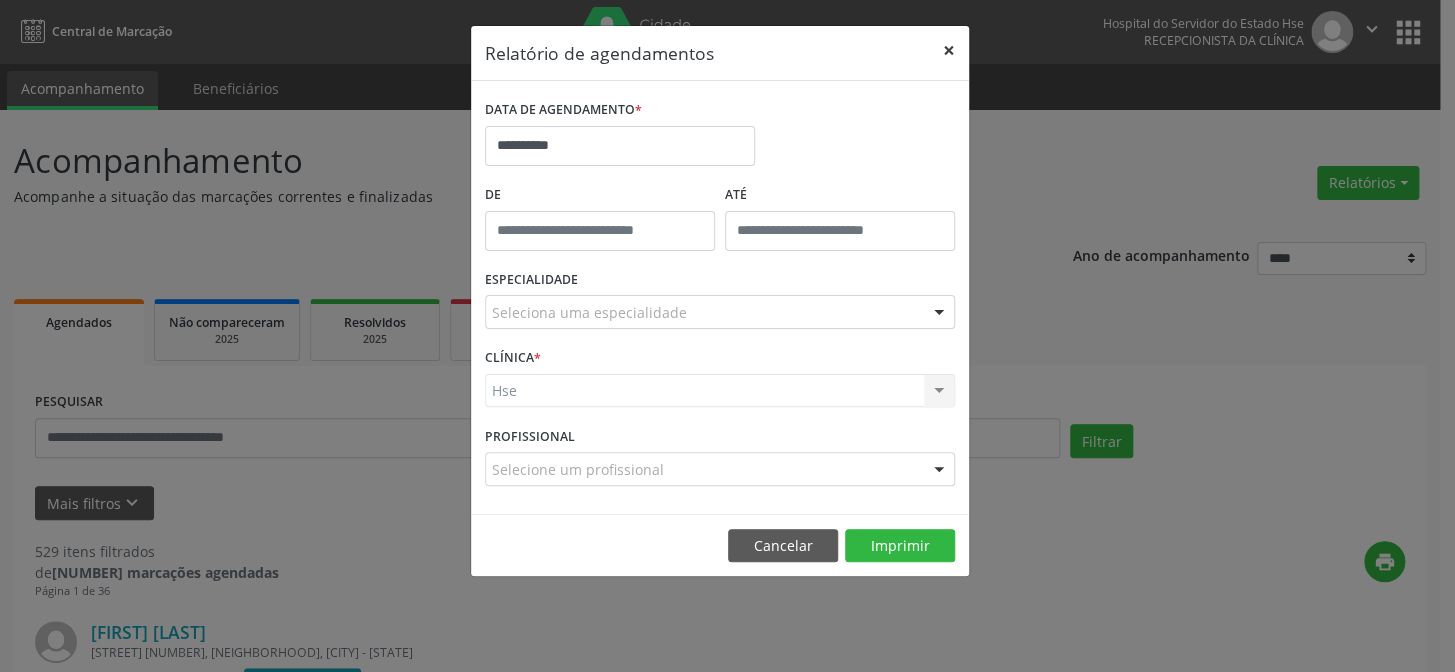 click on "×" at bounding box center [949, 50] 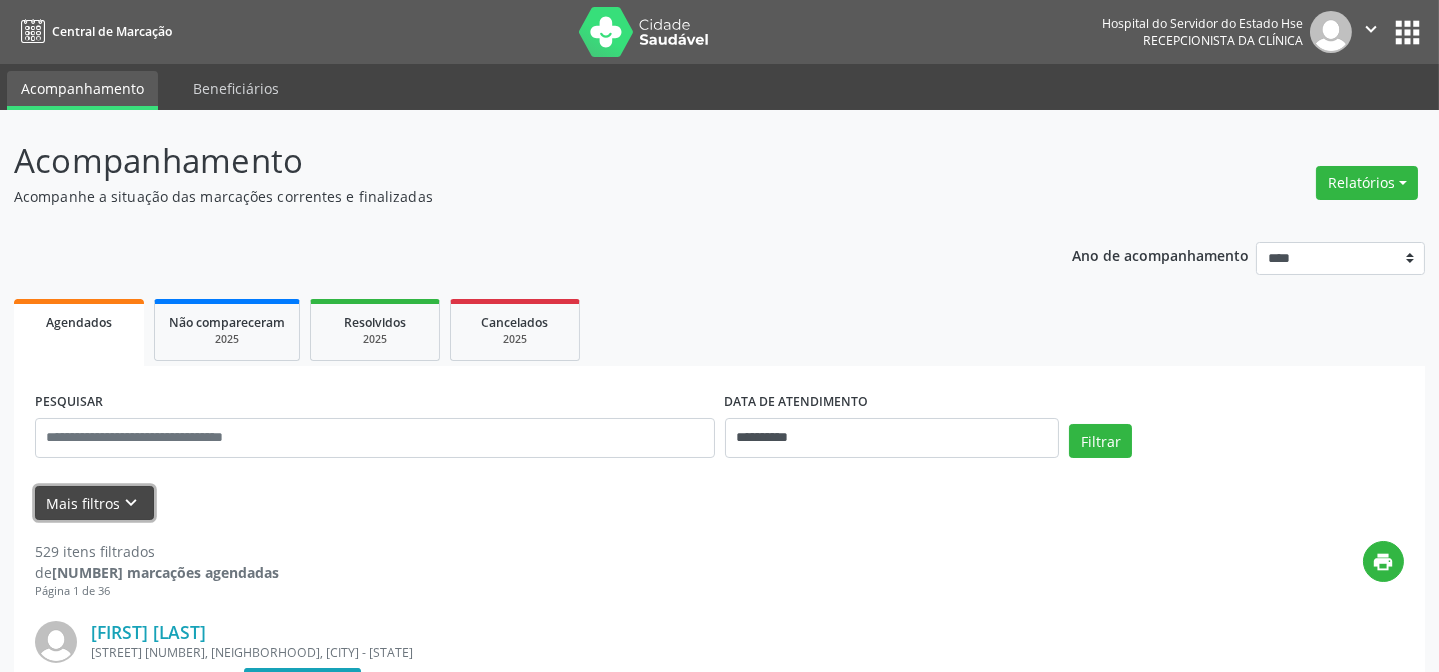 click on "Mais filtros
keyboard_arrow_down" at bounding box center [94, 503] 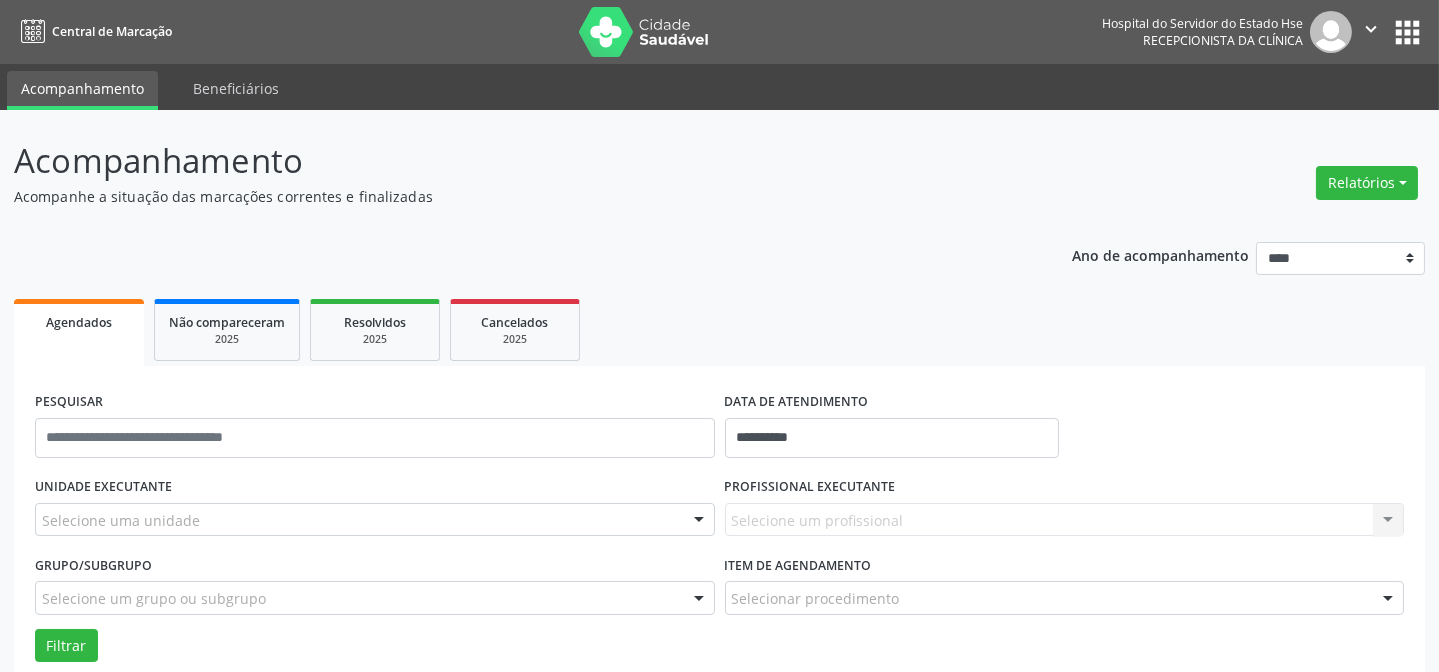 click on "Selecione uma unidade" at bounding box center (375, 520) 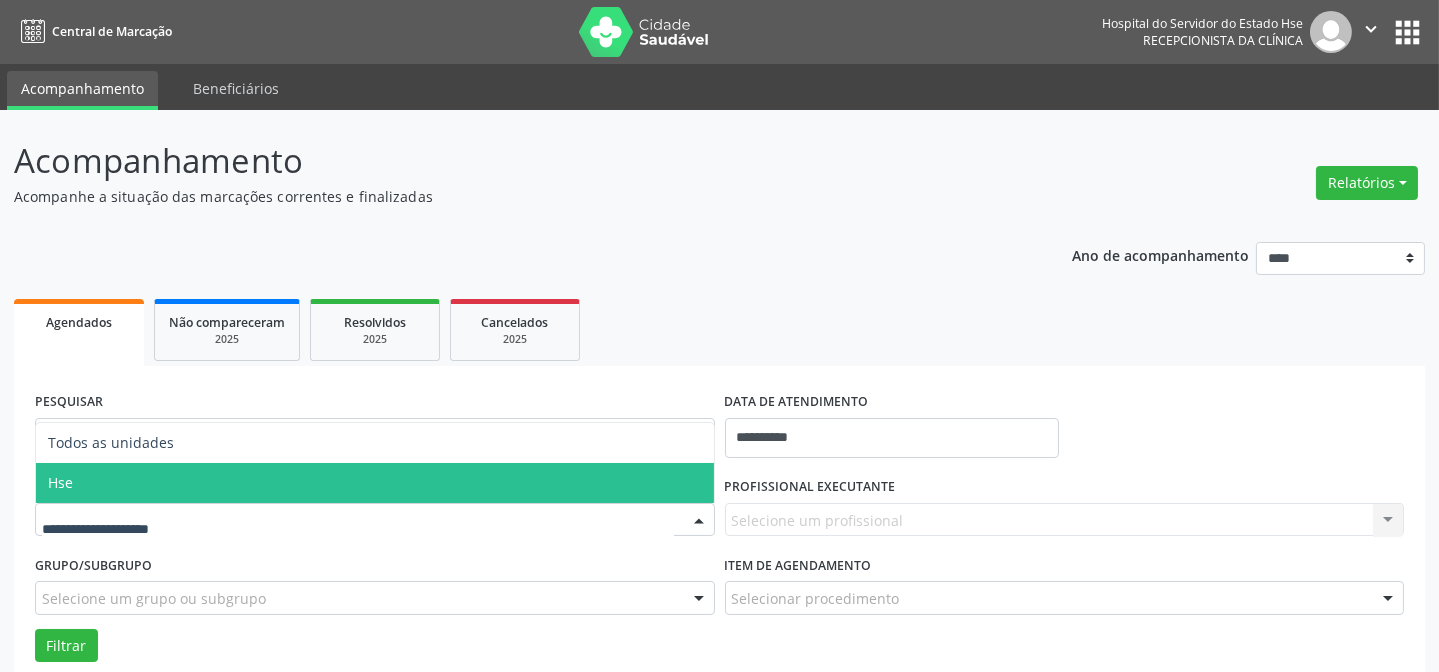 click on "Hse" at bounding box center [375, 483] 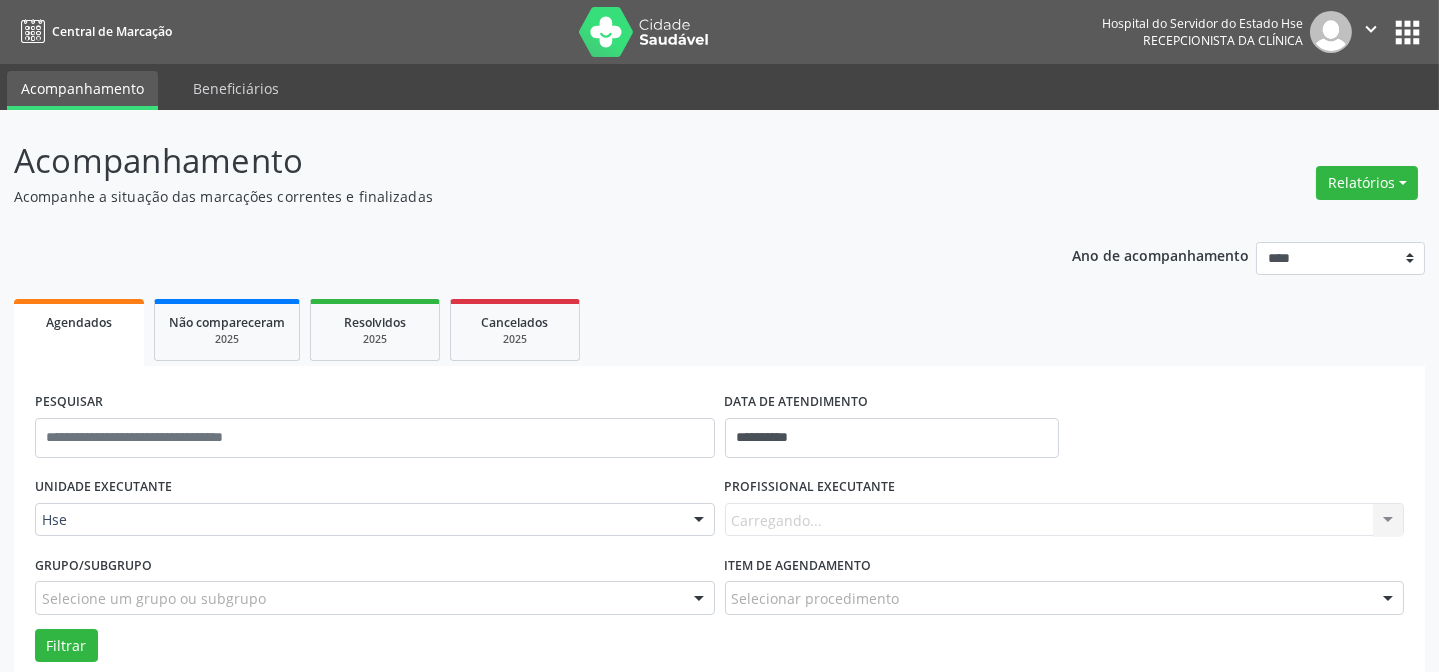 click on "Carregando...
Nenhum resultado encontrado para: "   "
Não há nenhuma opção para ser exibida." at bounding box center (1065, 520) 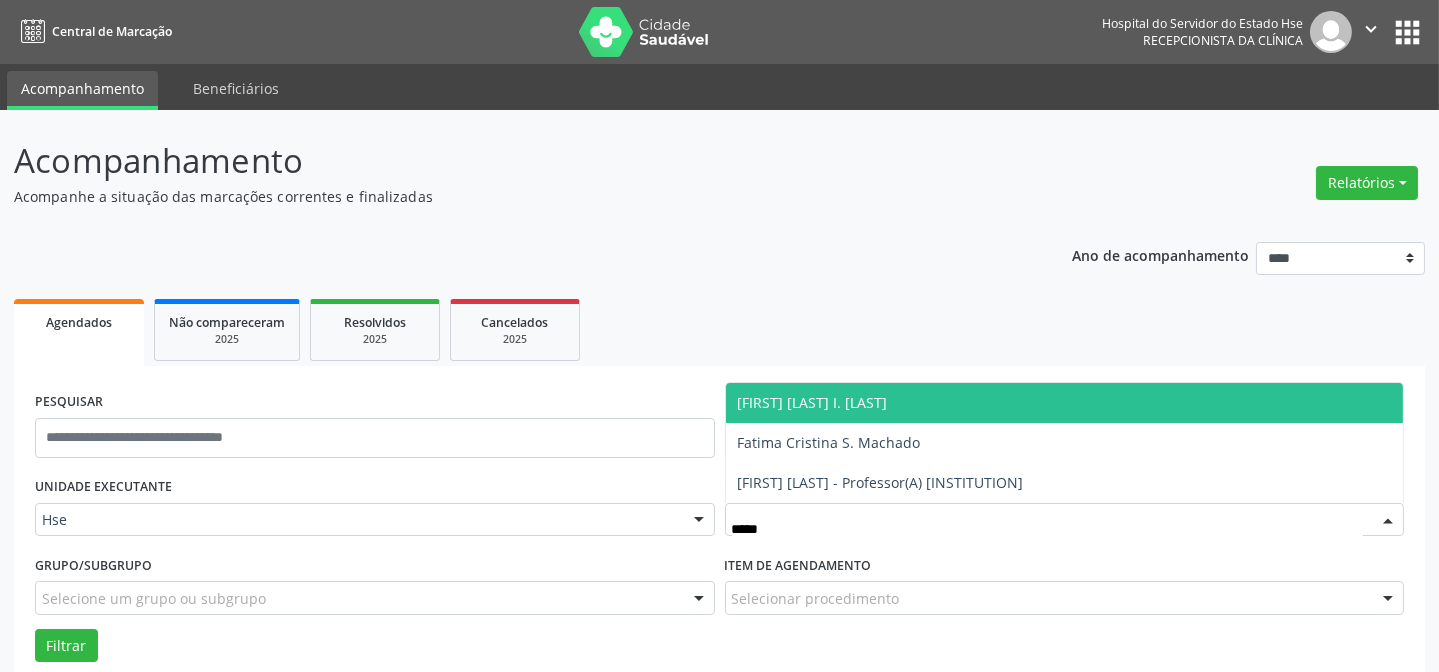 click on "[FIRST] [LAST] I. [LAST]" at bounding box center (813, 402) 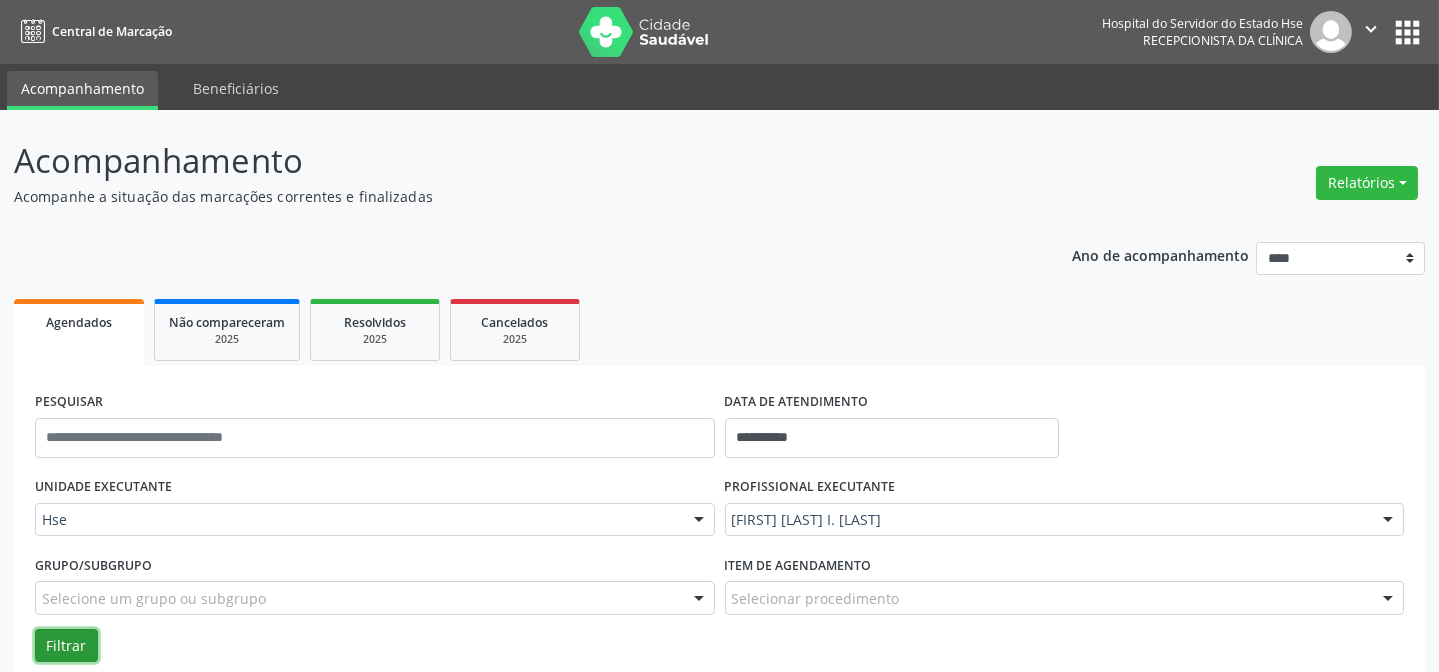 click on "Filtrar" at bounding box center (66, 646) 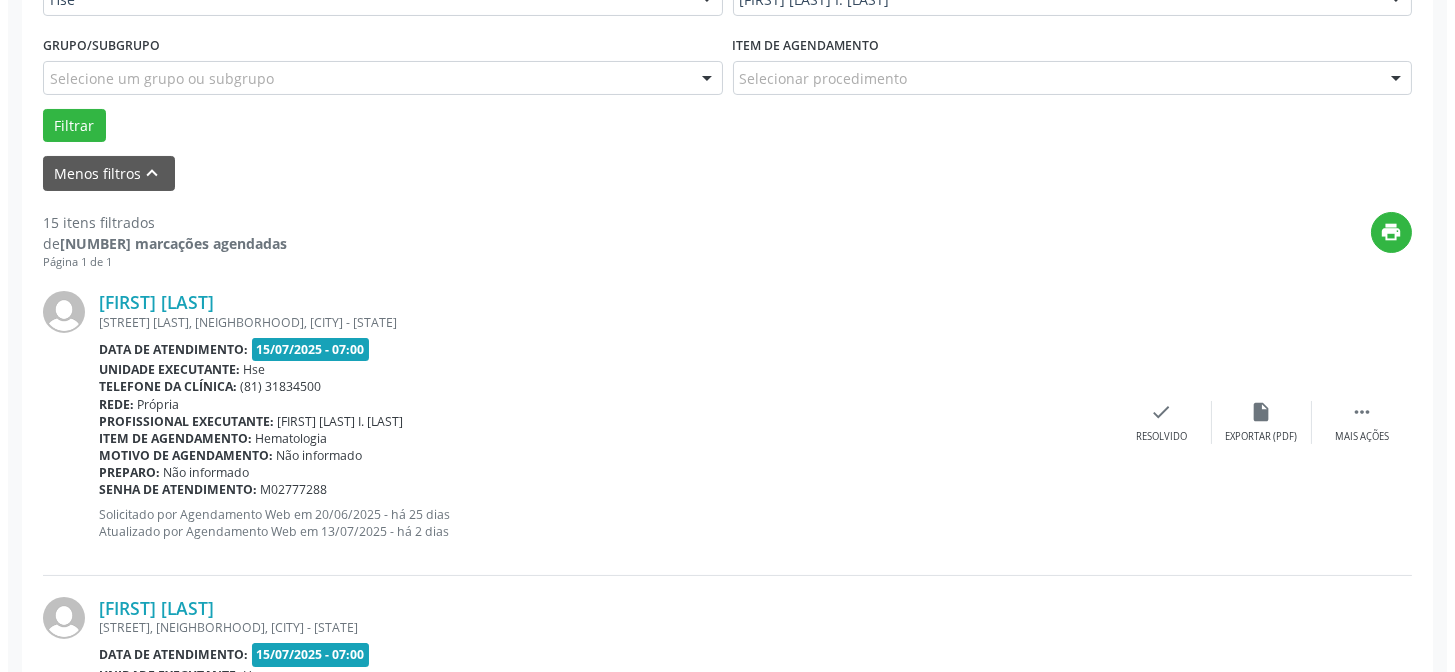 scroll, scrollTop: 545, scrollLeft: 0, axis: vertical 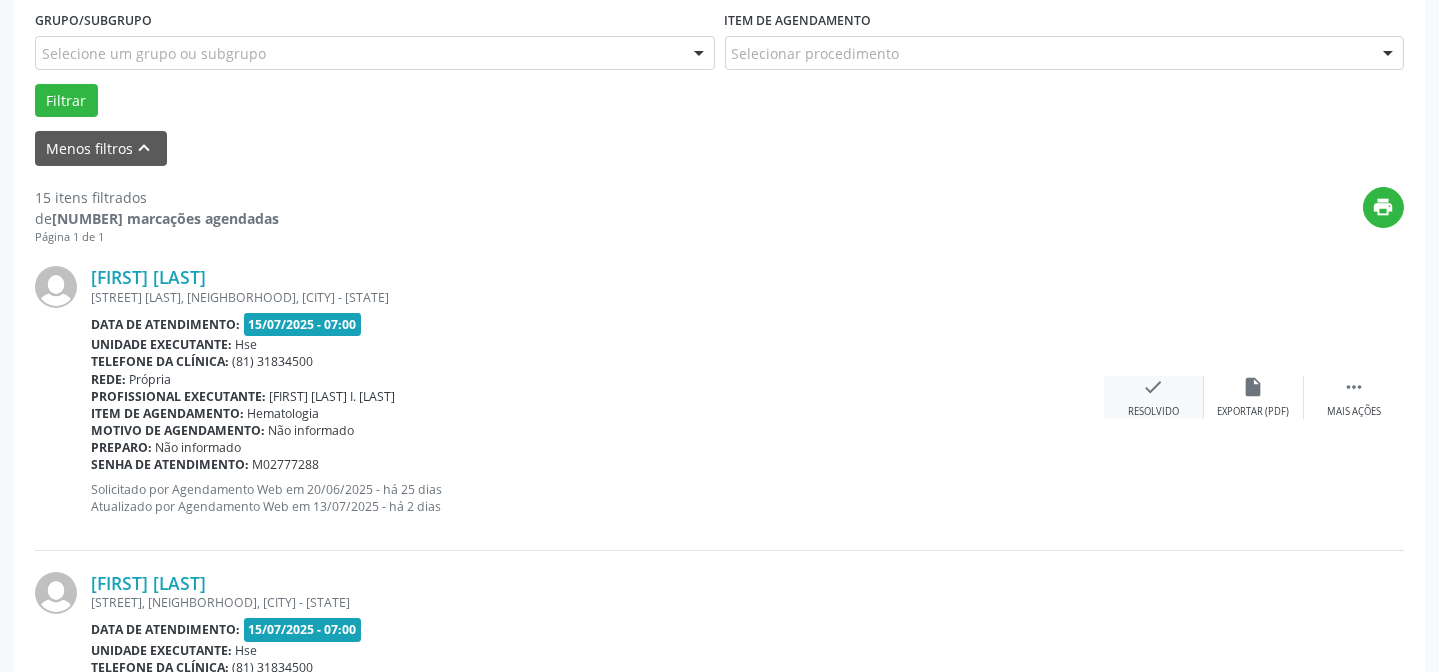 click on "check
Resolvido" at bounding box center [1154, 397] 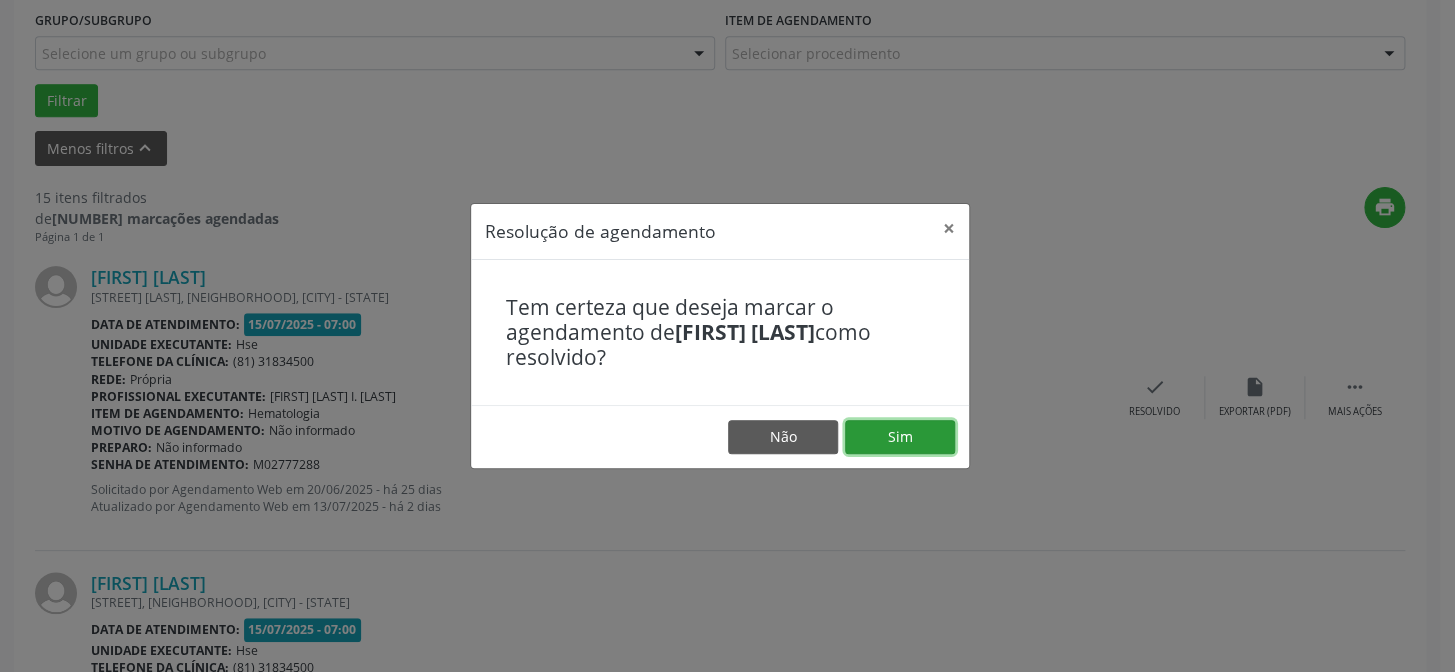 click on "Sim" at bounding box center [900, 437] 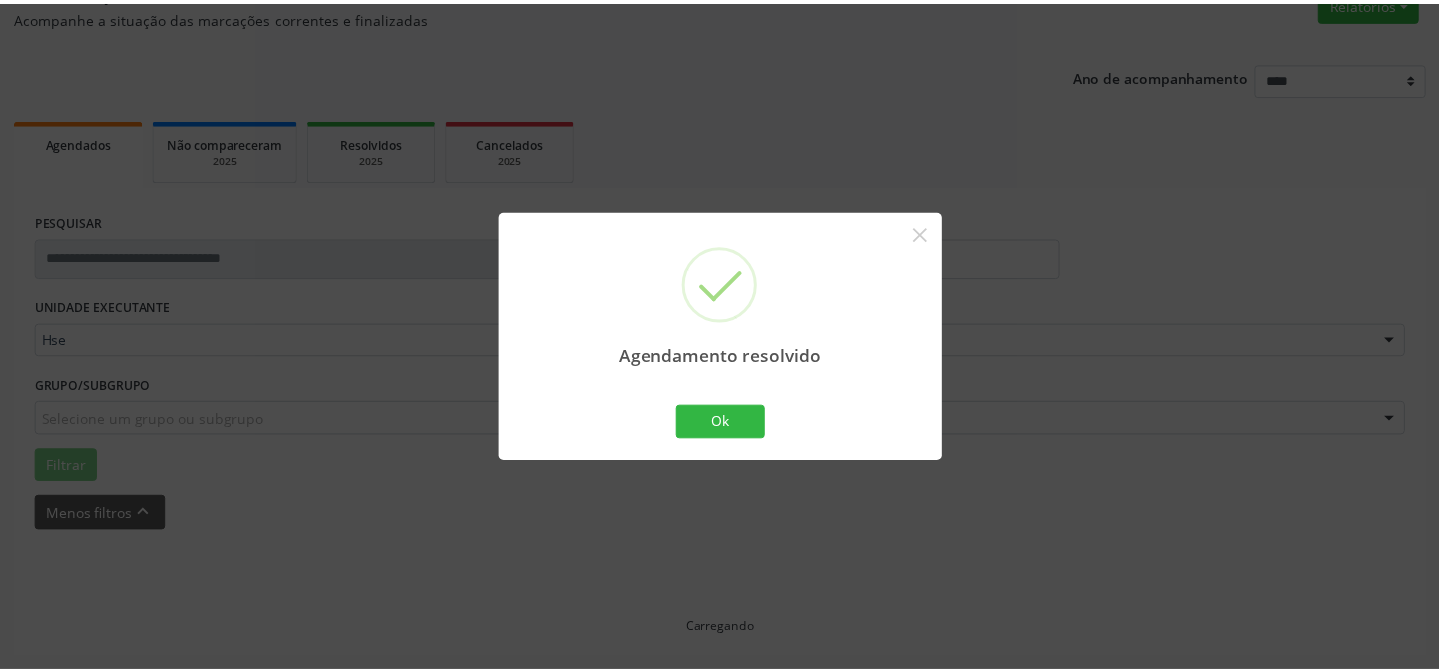 scroll, scrollTop: 179, scrollLeft: 0, axis: vertical 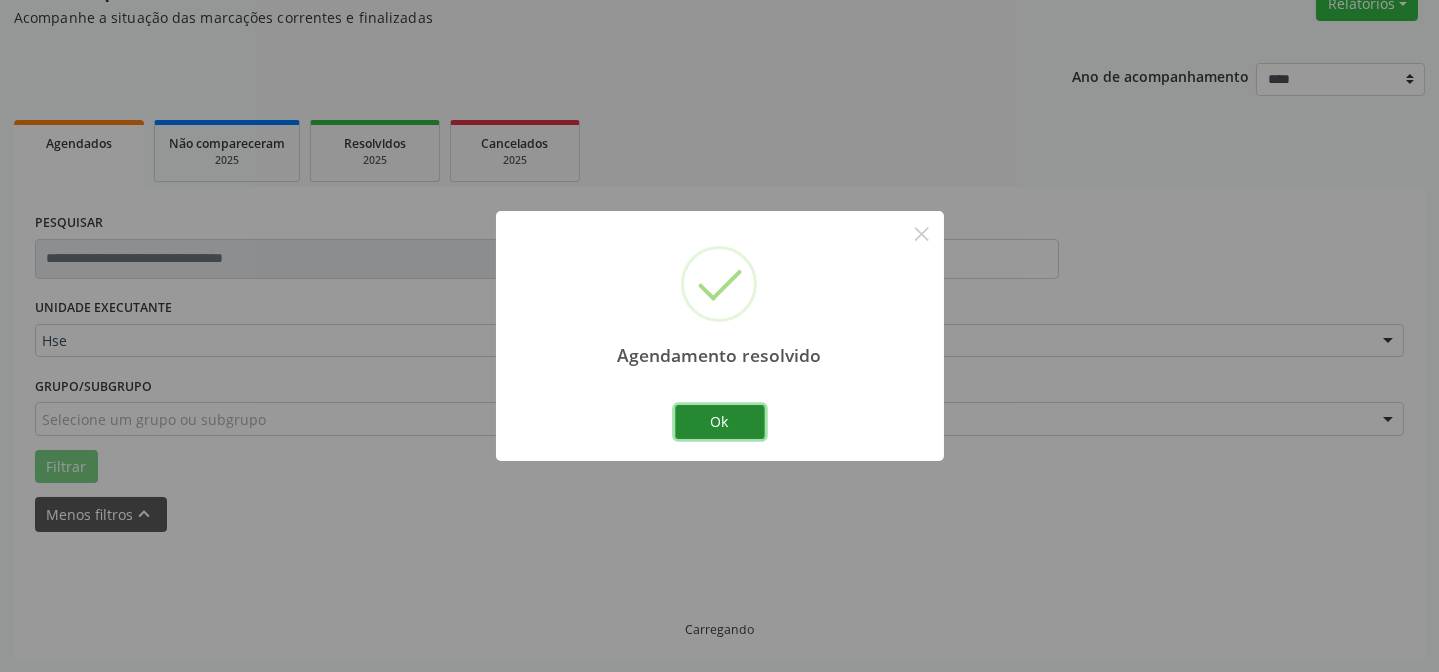 click on "Ok" at bounding box center [720, 422] 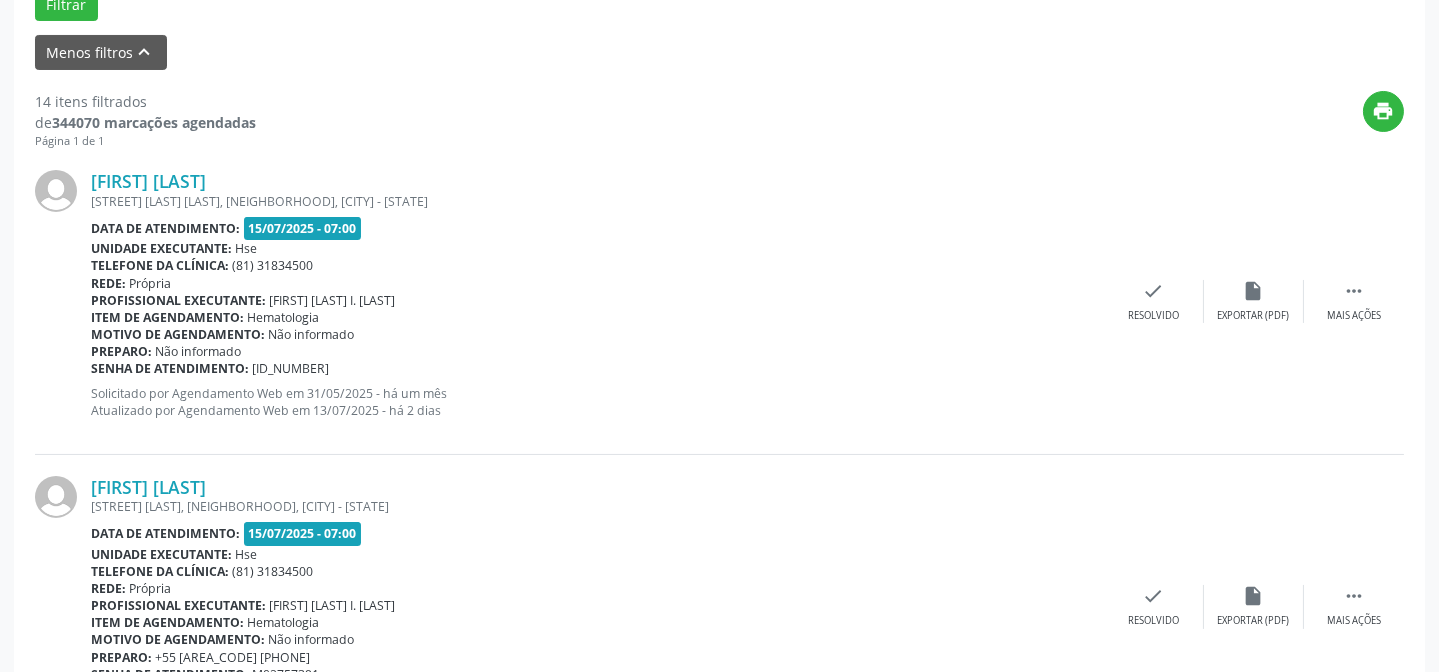 scroll, scrollTop: 636, scrollLeft: 0, axis: vertical 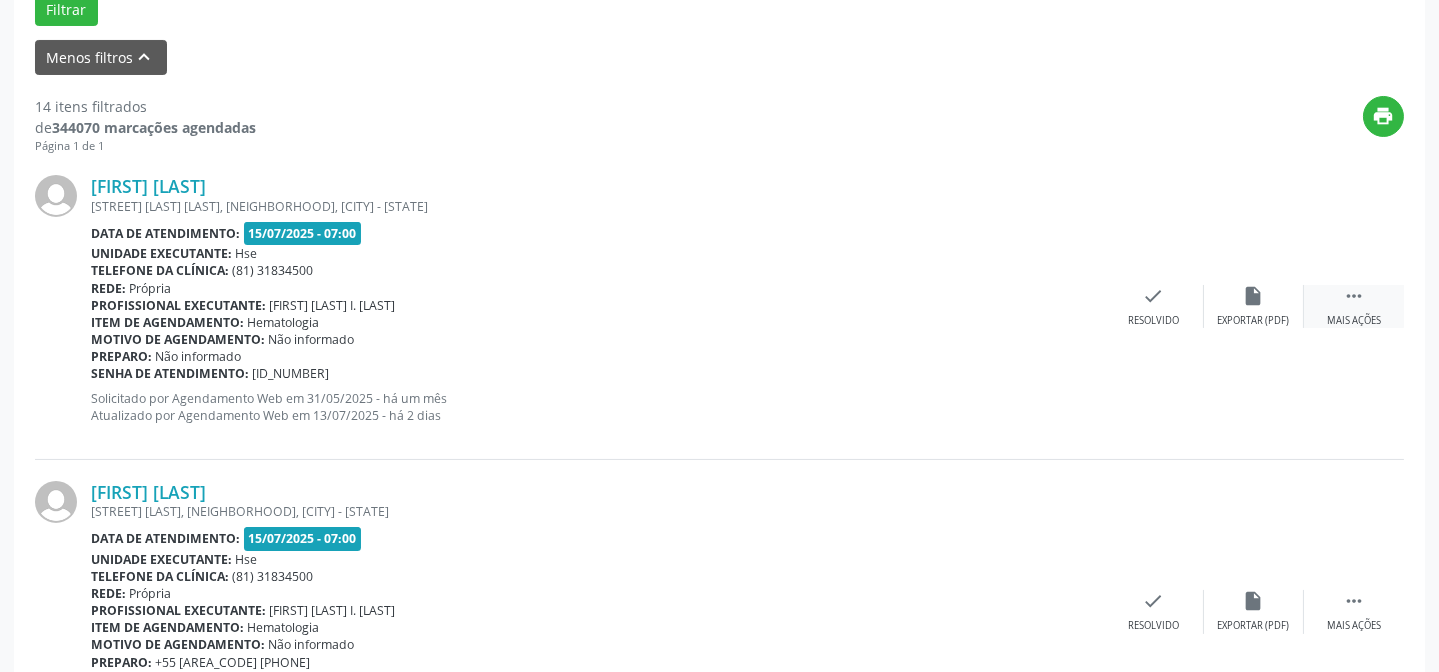 click on "
Mais ações" at bounding box center [1354, 306] 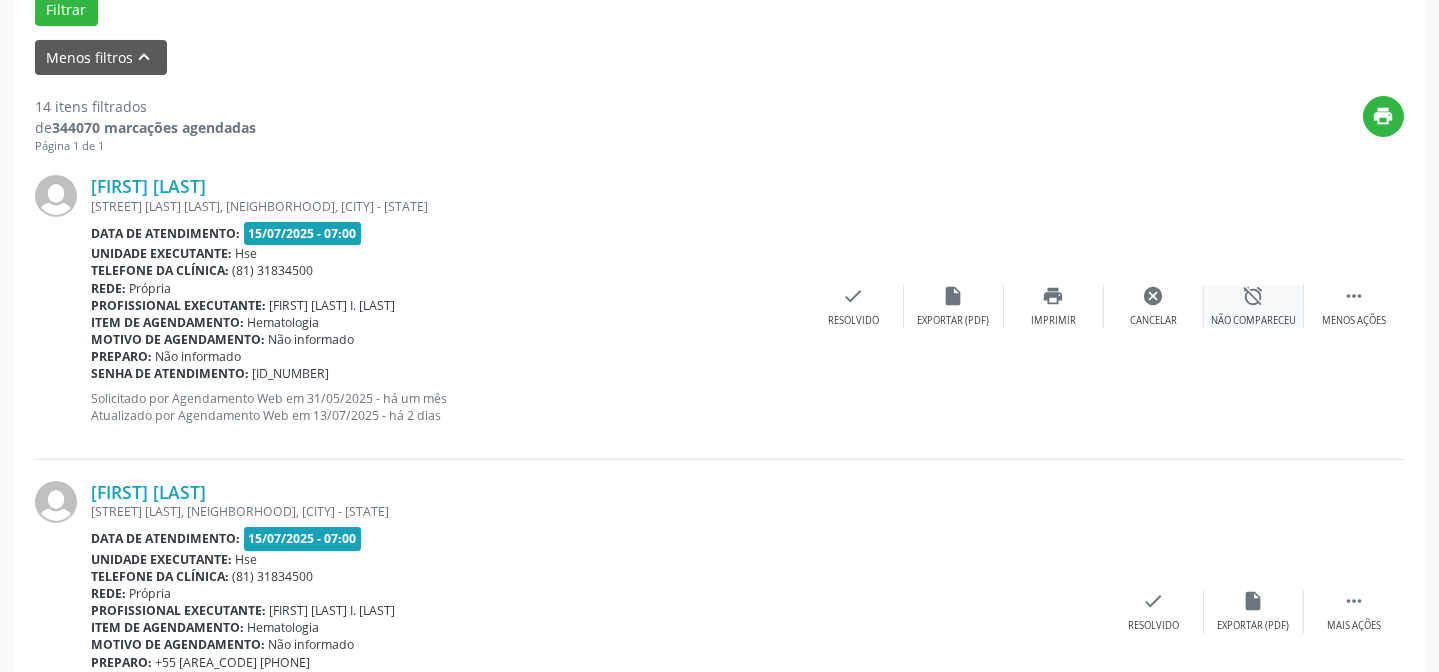 click on "Não compareceu" at bounding box center (1253, 321) 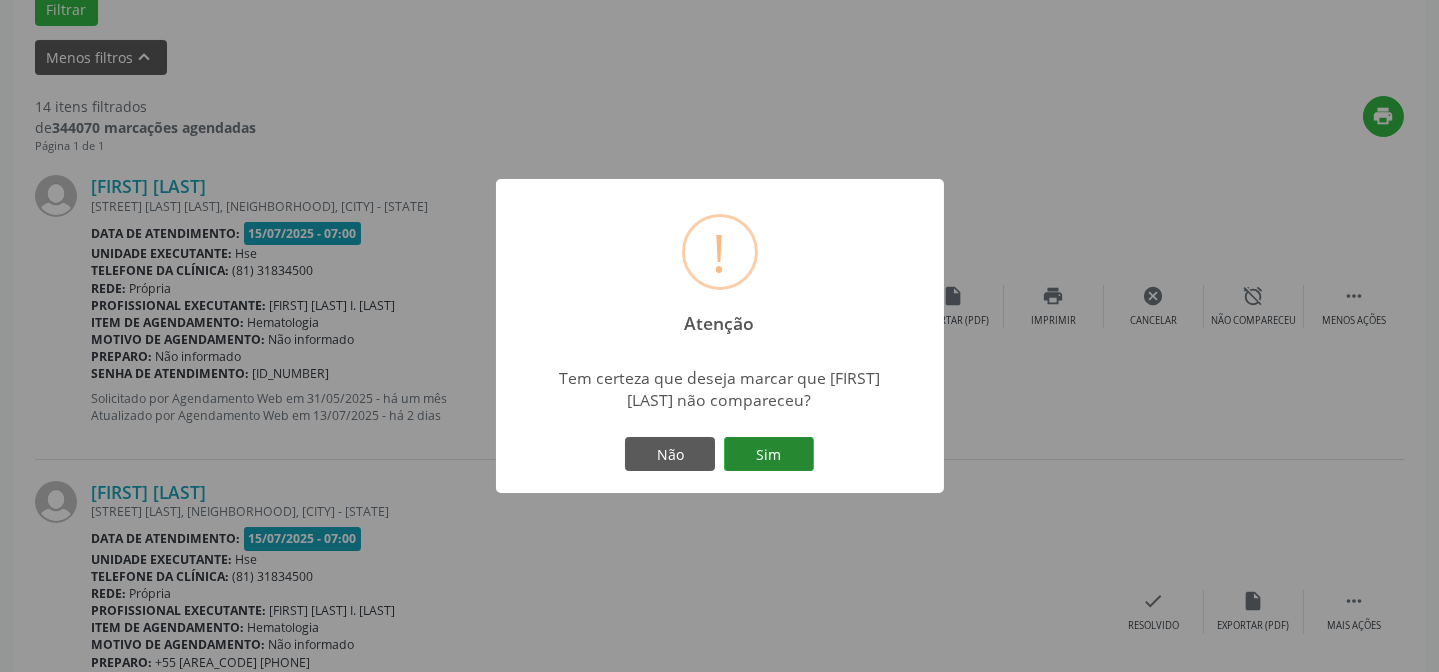 drag, startPoint x: 814, startPoint y: 443, endPoint x: 794, endPoint y: 443, distance: 20 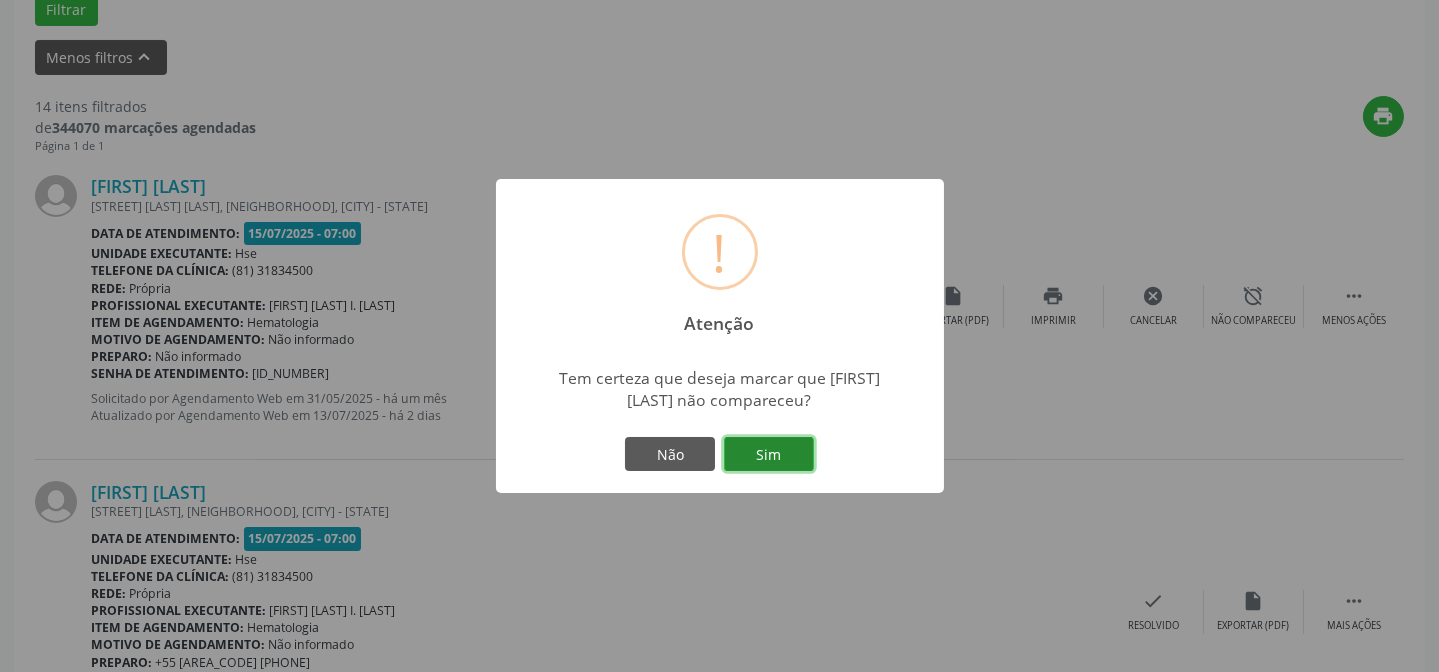 click on "Sim" at bounding box center [769, 454] 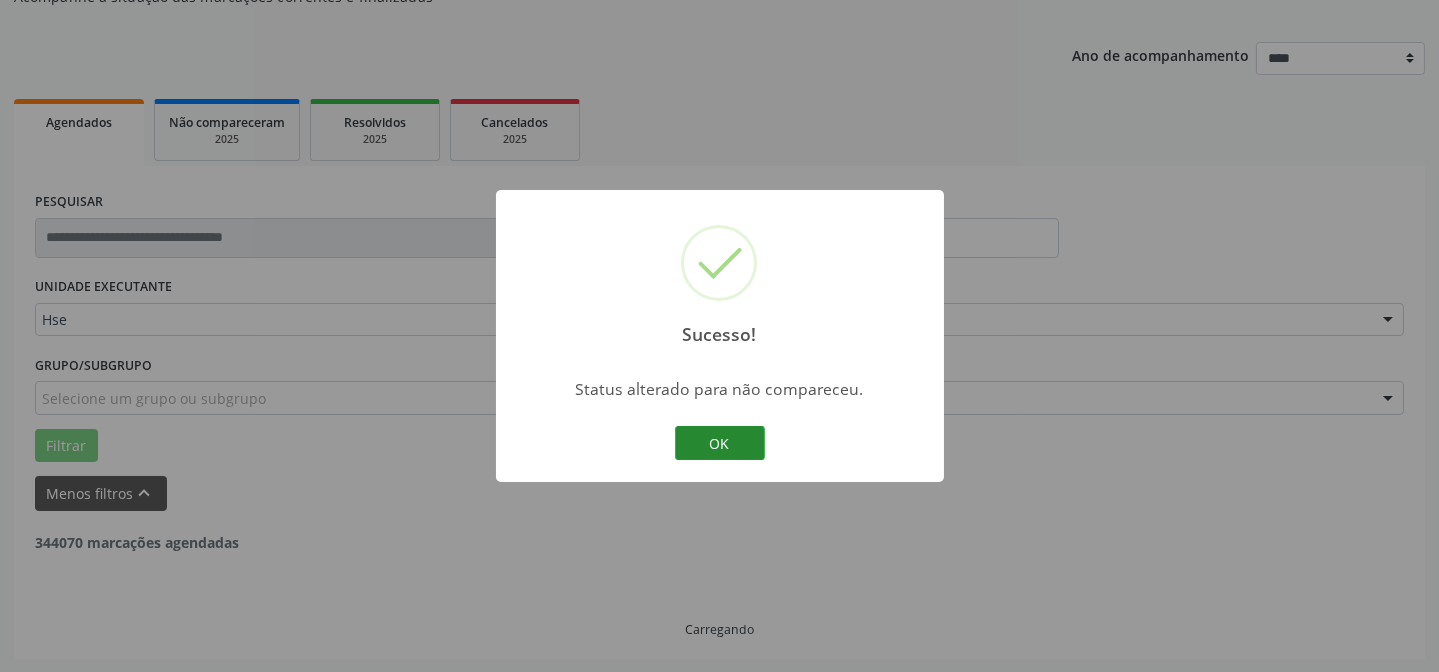 click on "OK" at bounding box center [720, 443] 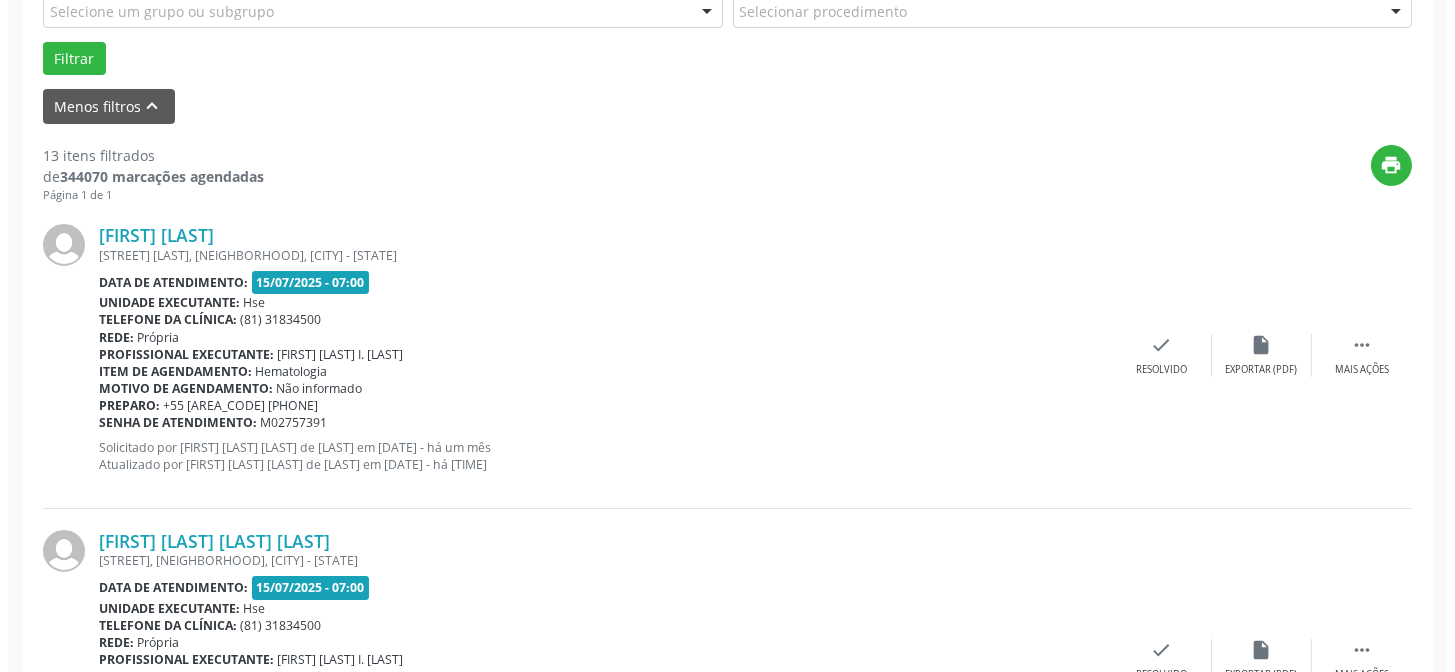 scroll, scrollTop: 545, scrollLeft: 0, axis: vertical 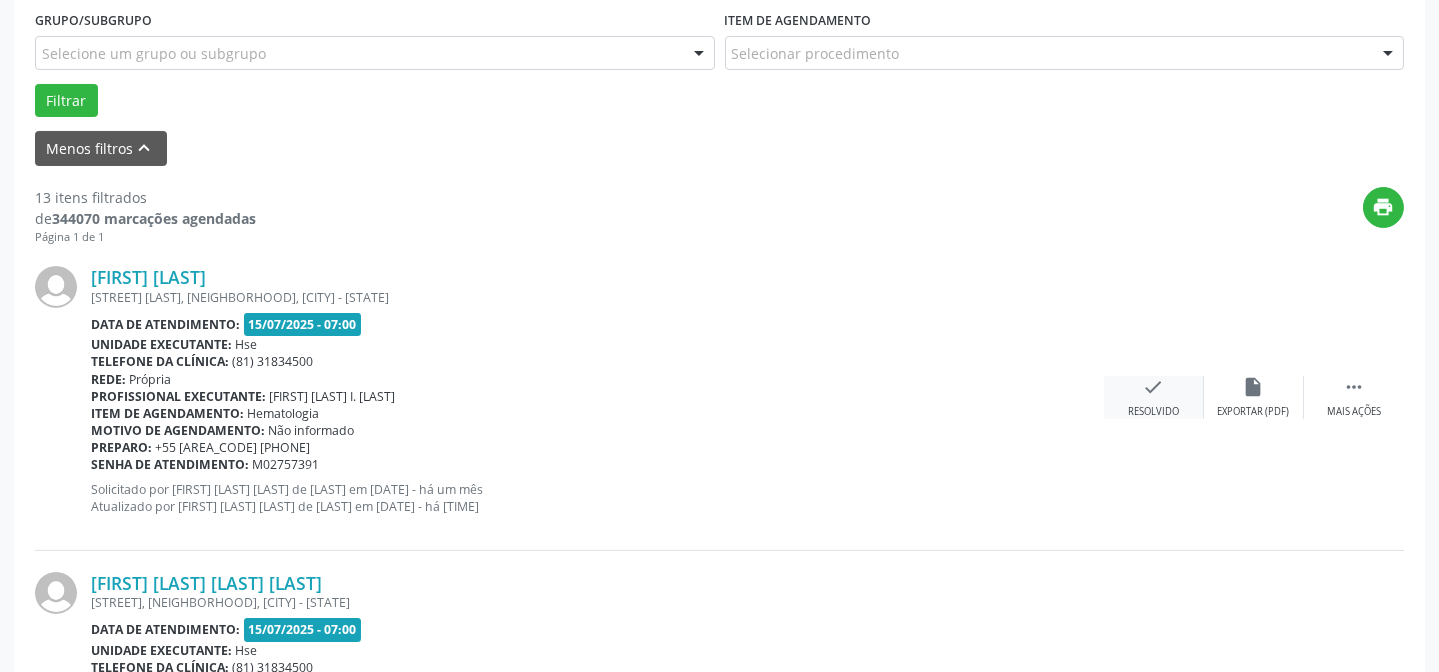click on "check
Resolvido" at bounding box center [1154, 397] 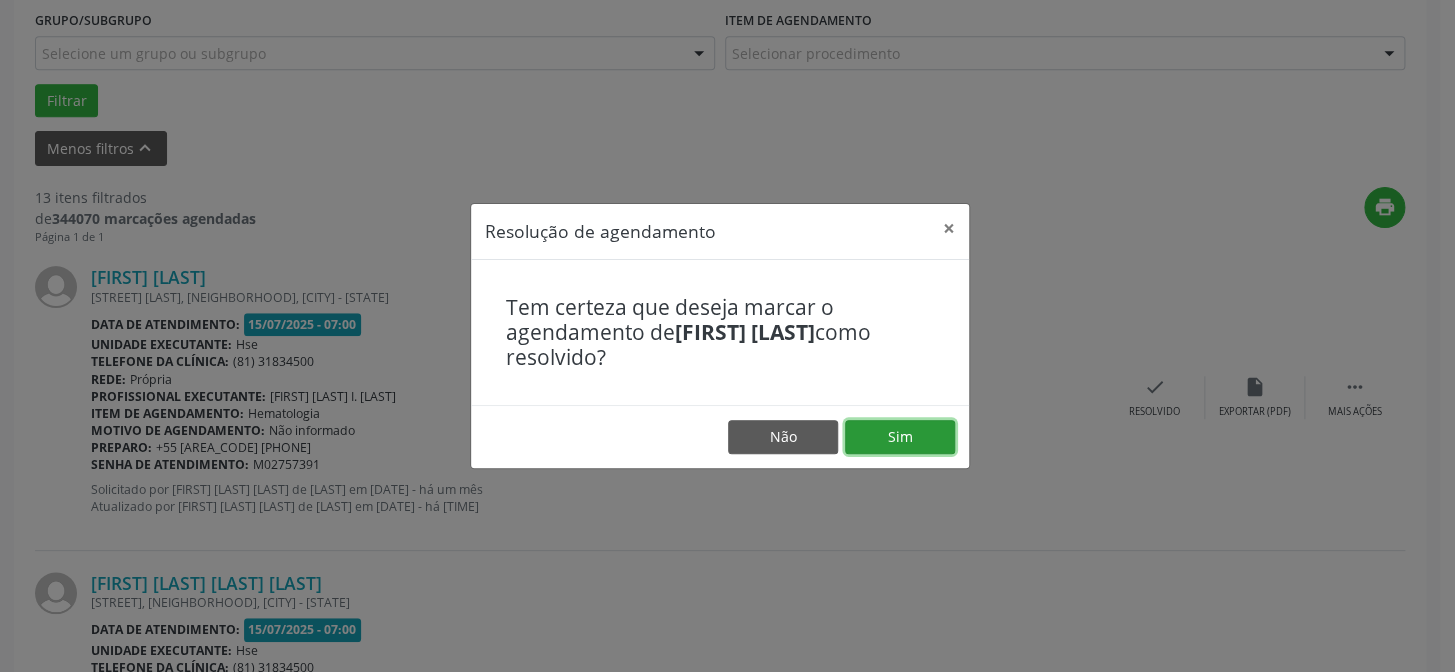 click on "Sim" at bounding box center (900, 437) 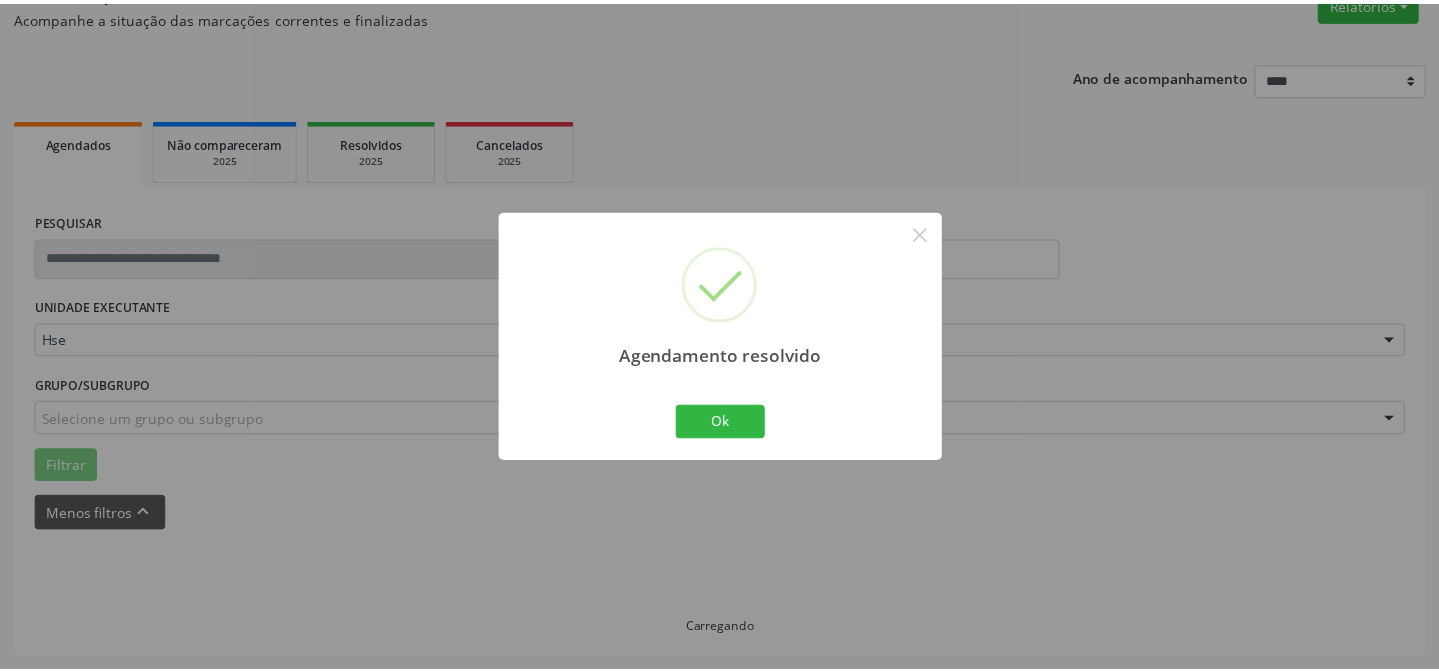scroll, scrollTop: 179, scrollLeft: 0, axis: vertical 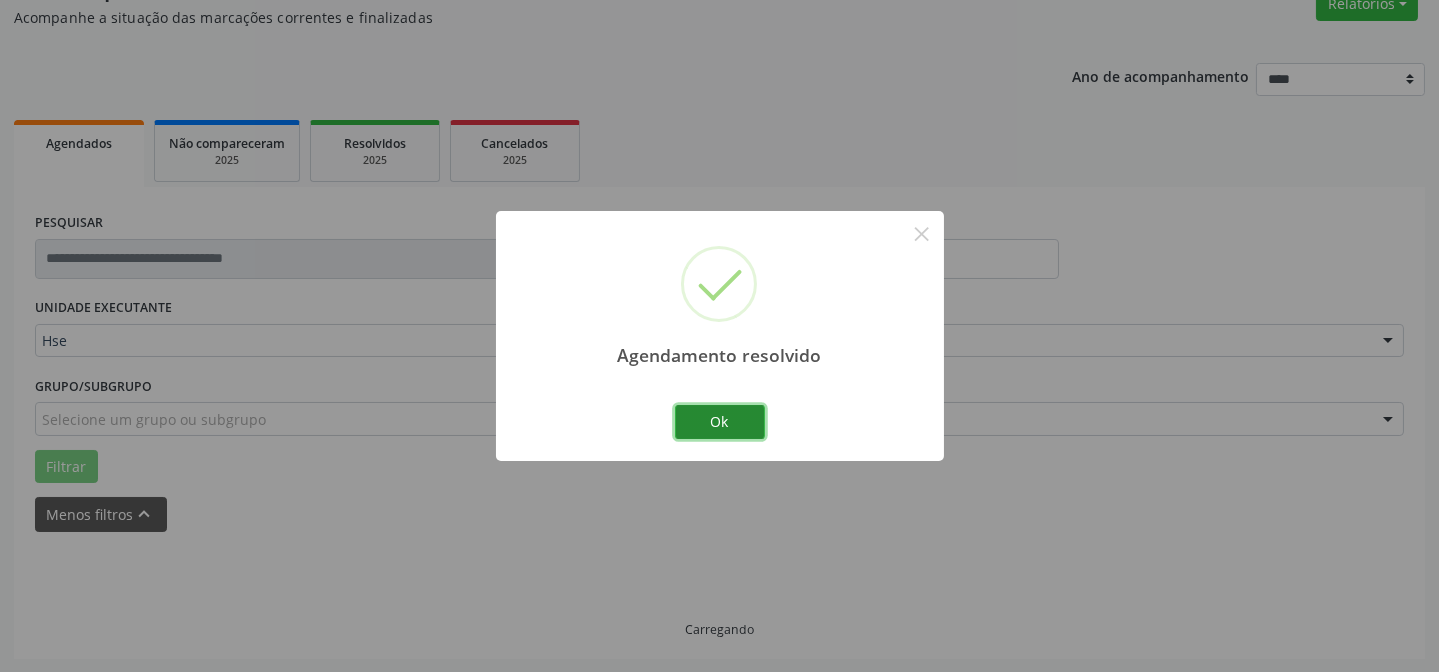 click on "Ok" at bounding box center (720, 422) 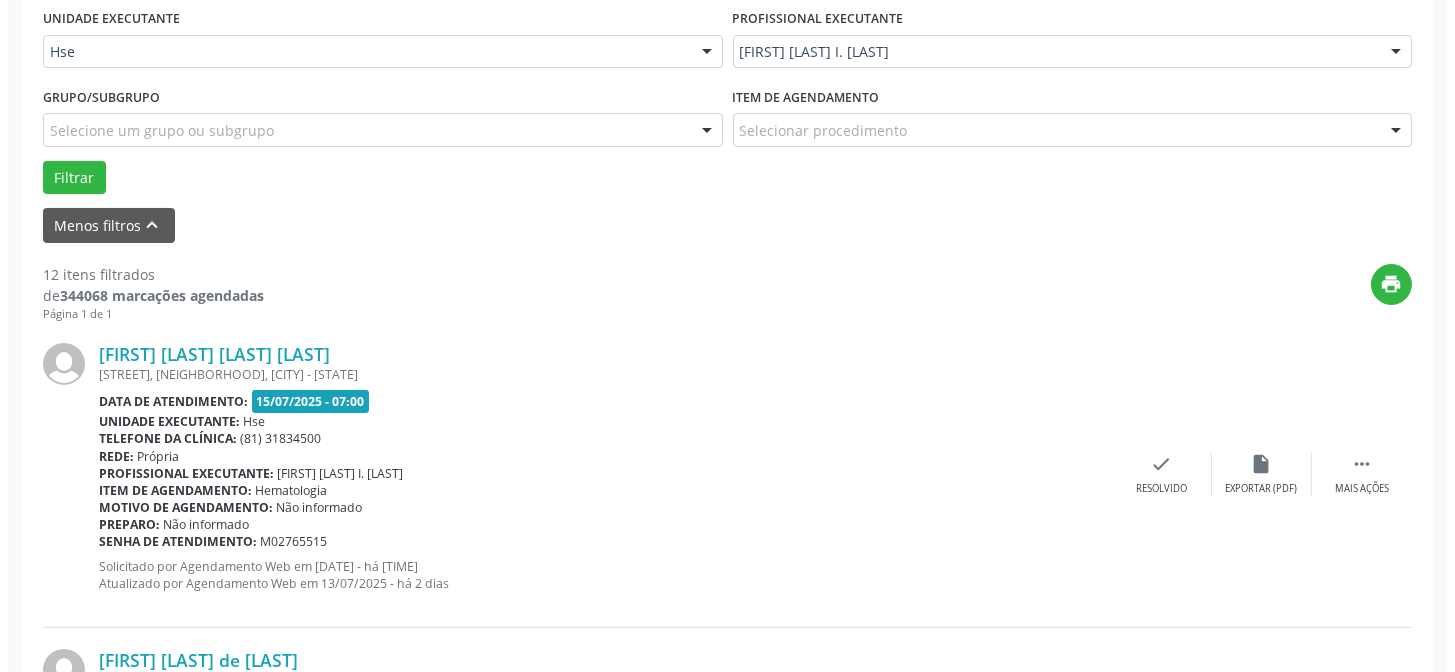 scroll, scrollTop: 472, scrollLeft: 0, axis: vertical 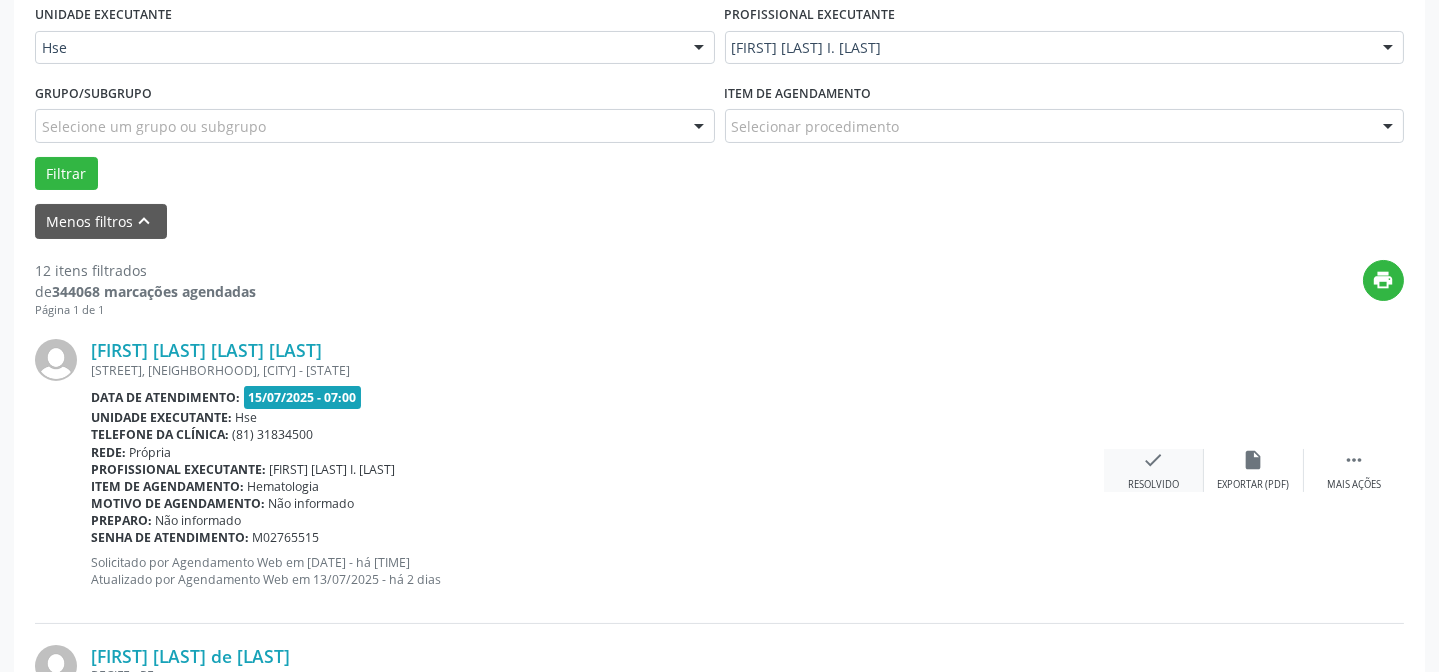 click on "check
Resolvido" at bounding box center [1154, 470] 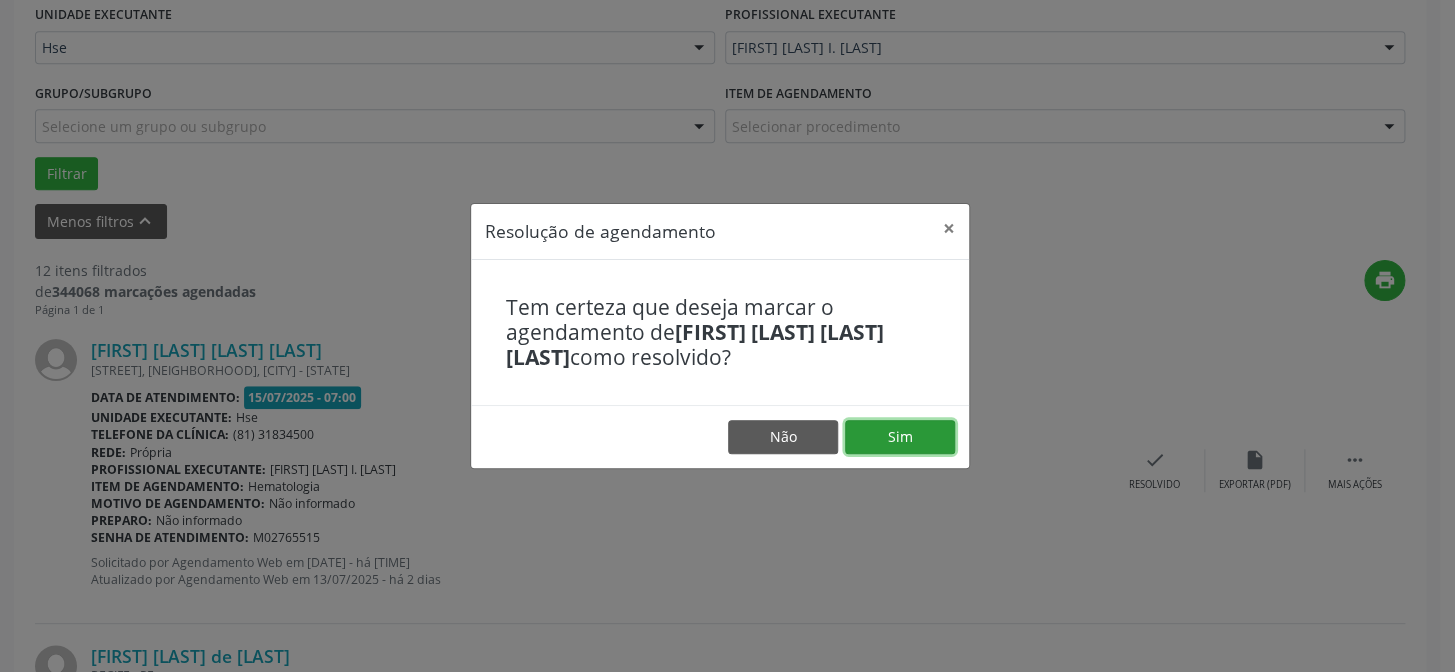 click on "Sim" at bounding box center [900, 437] 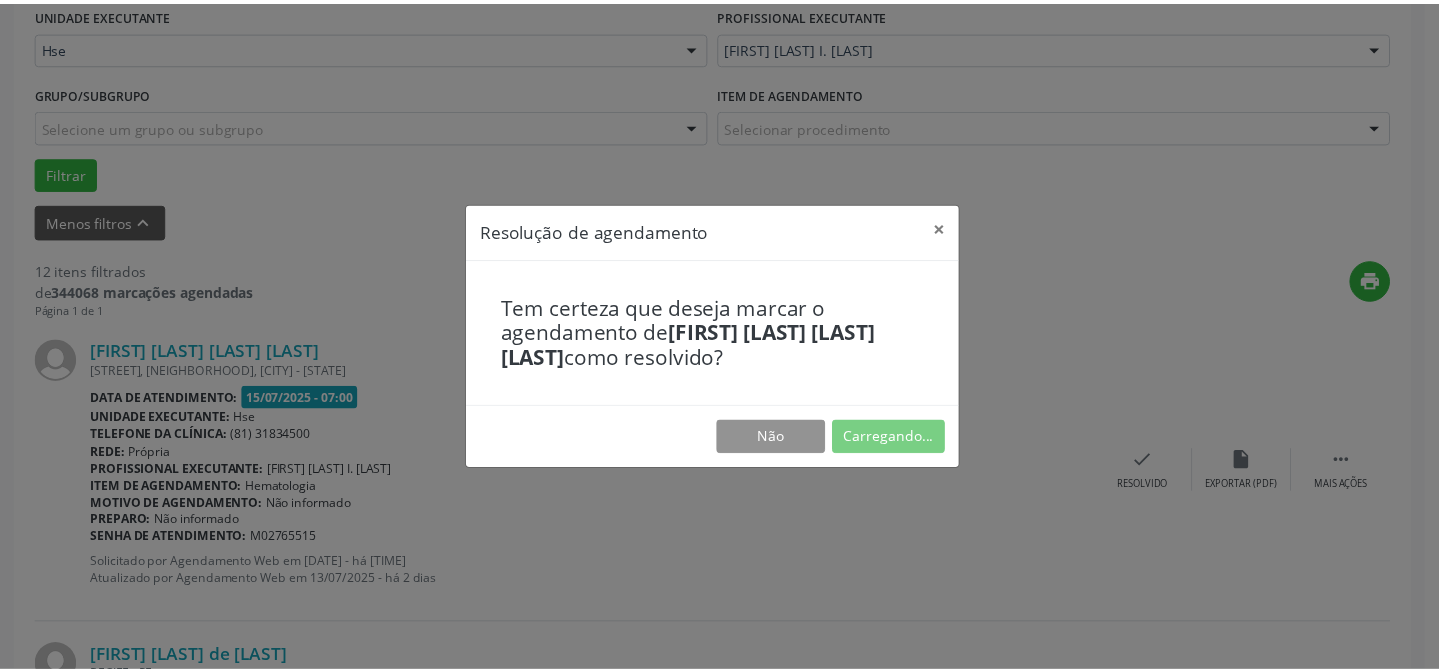 scroll, scrollTop: 179, scrollLeft: 0, axis: vertical 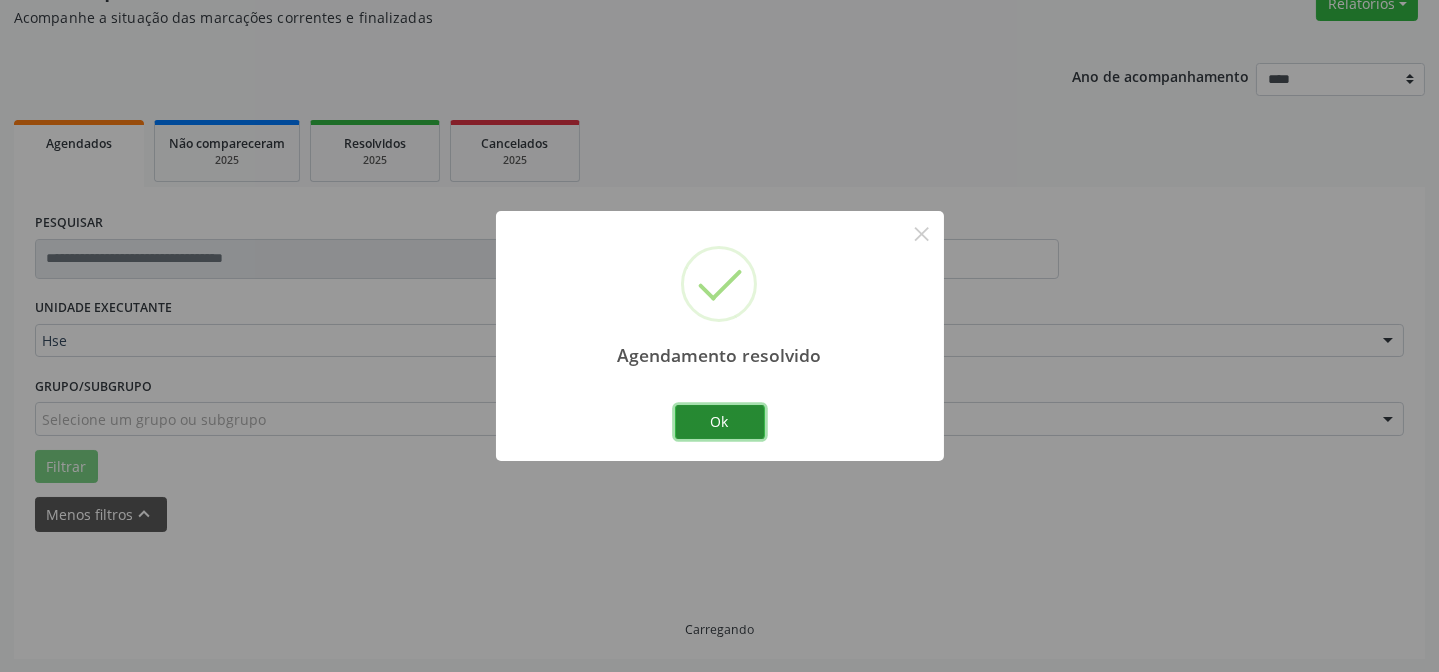 click on "Ok" at bounding box center [720, 422] 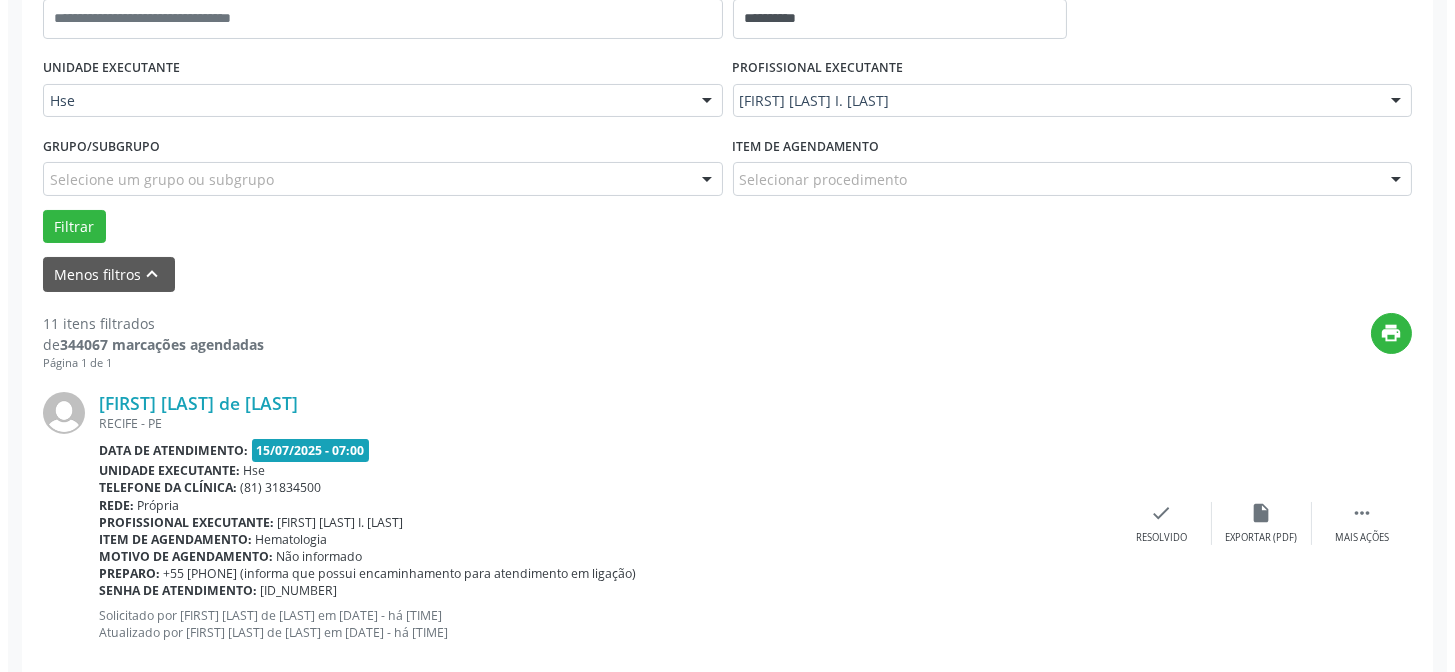scroll, scrollTop: 451, scrollLeft: 0, axis: vertical 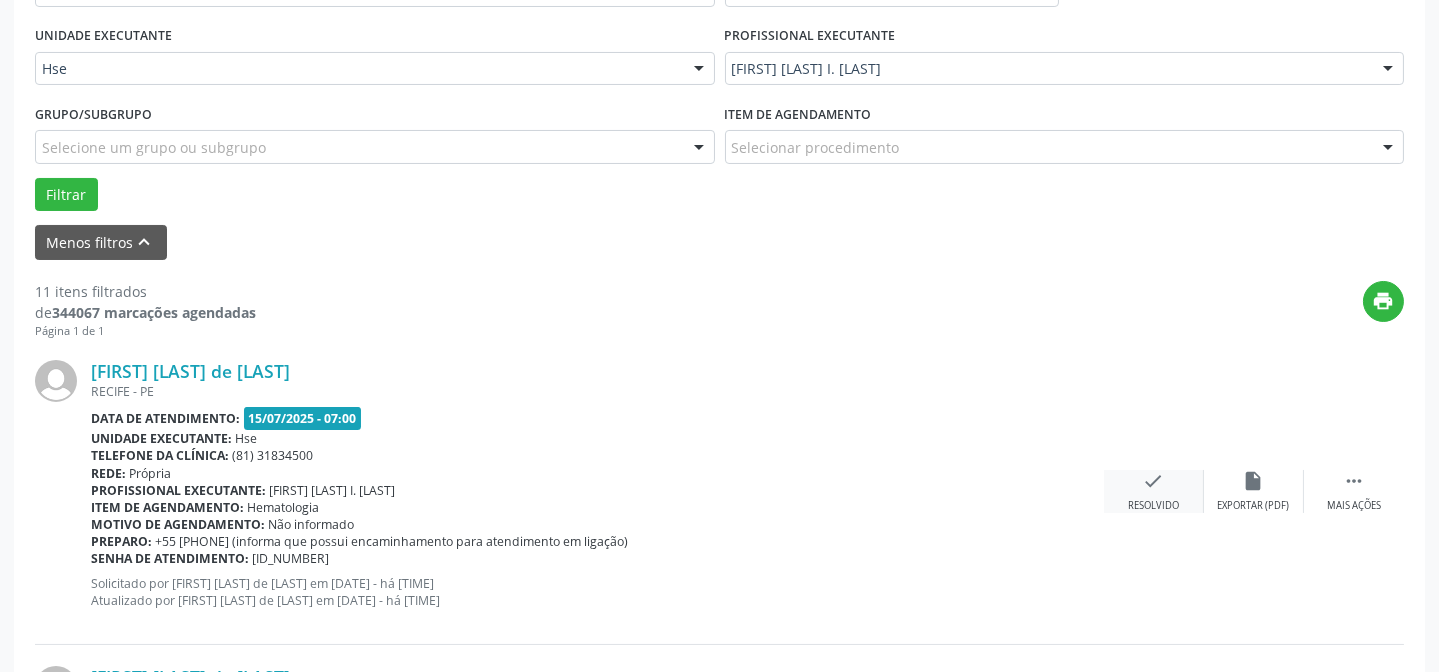 click on "check
Resolvido" at bounding box center [1154, 491] 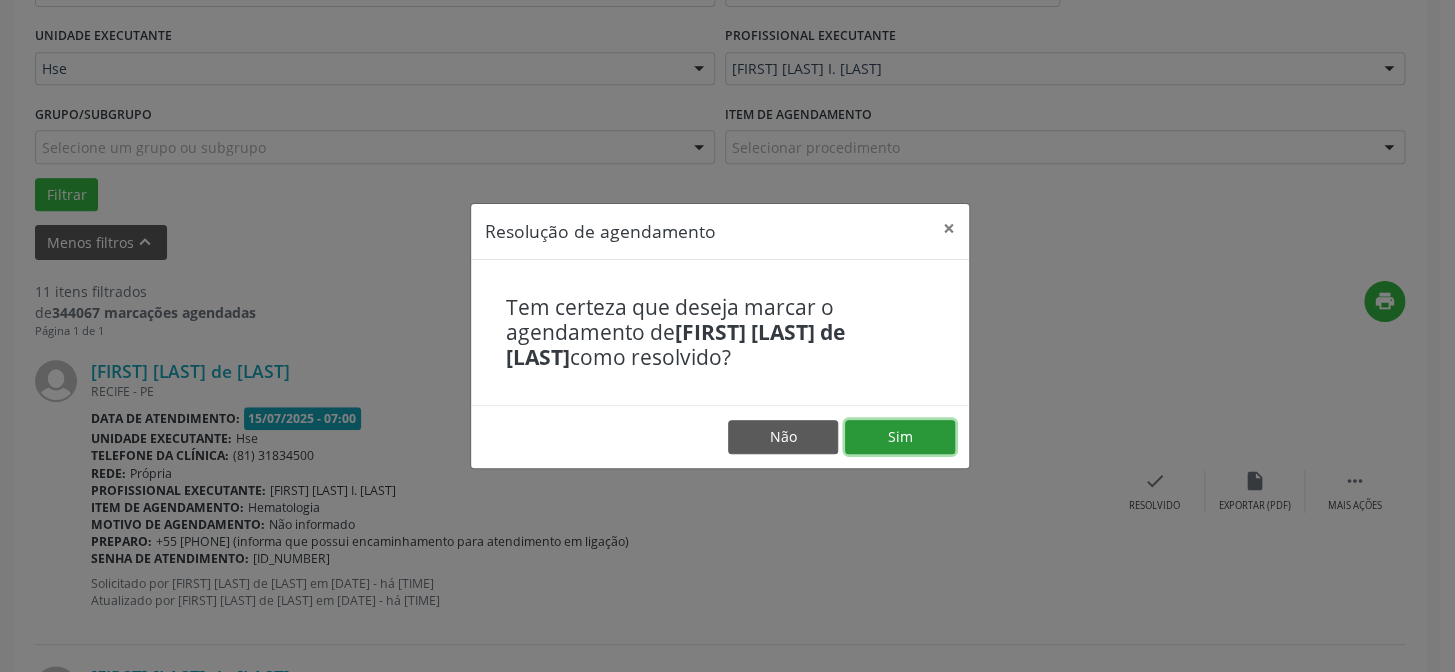 click on "Sim" at bounding box center (900, 437) 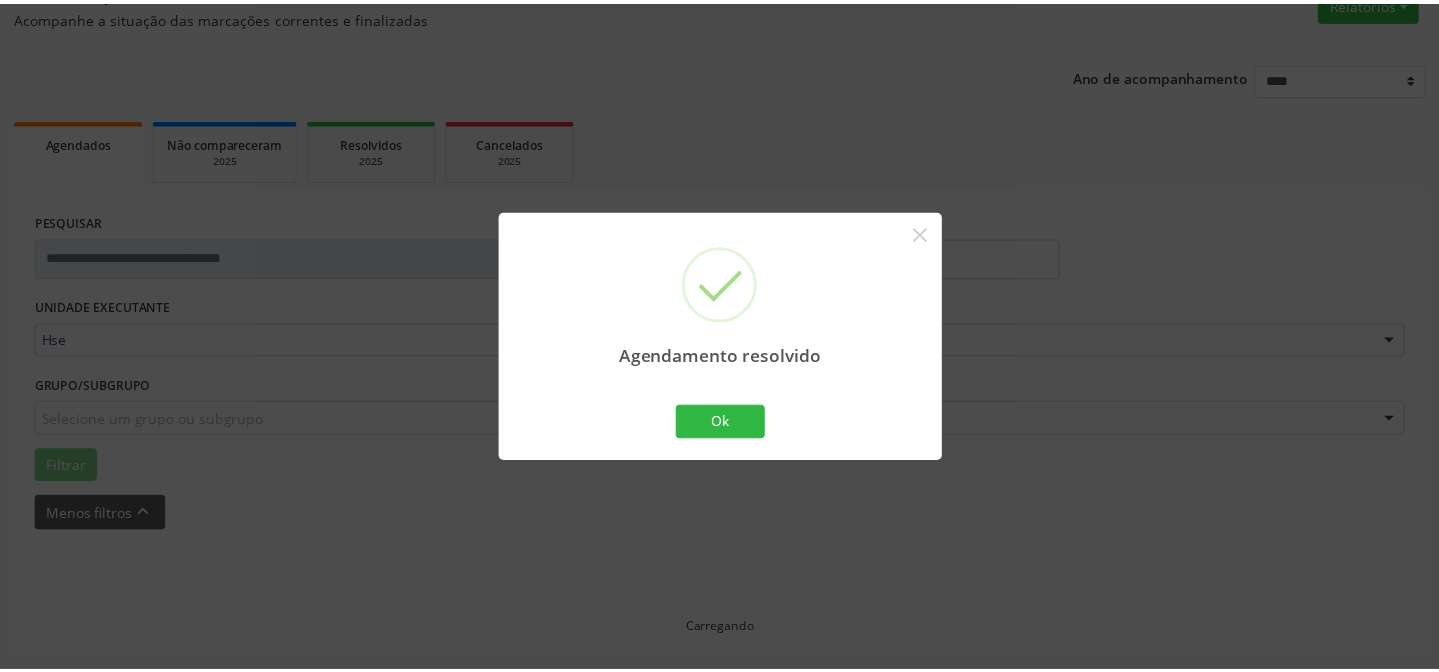 scroll, scrollTop: 179, scrollLeft: 0, axis: vertical 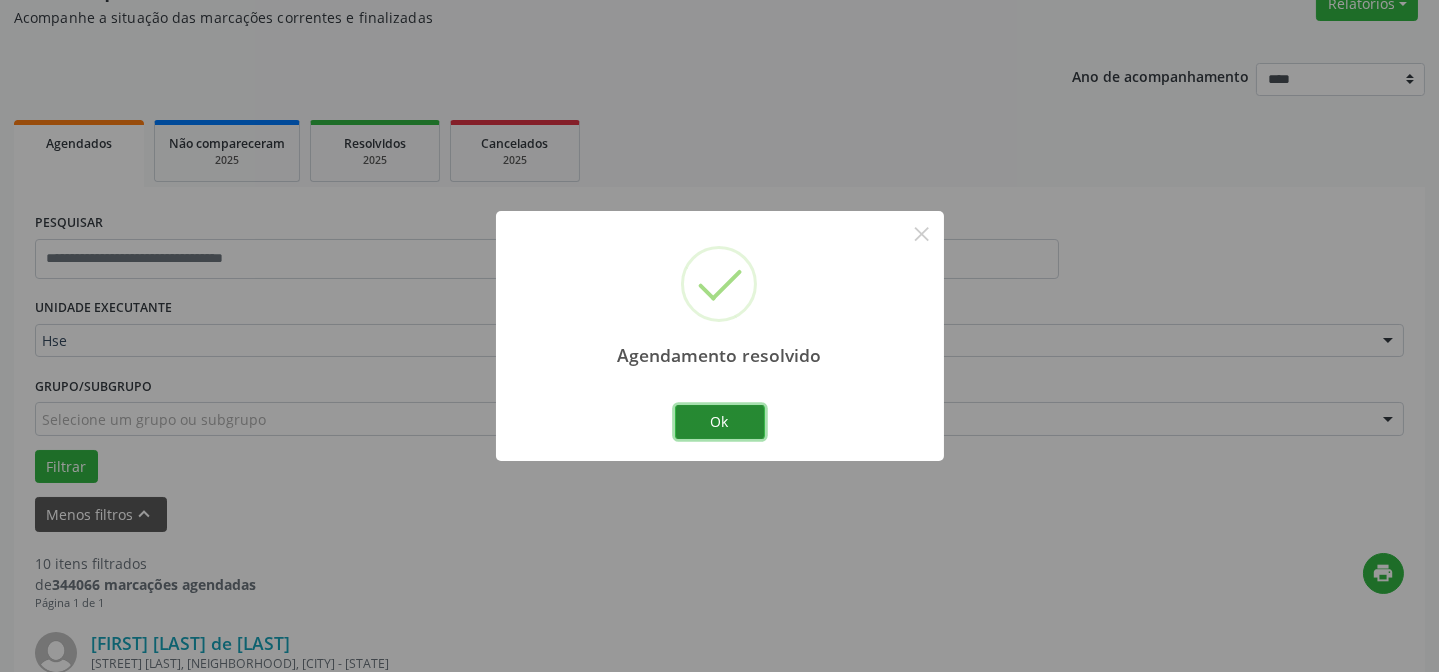 click on "Ok" at bounding box center (720, 422) 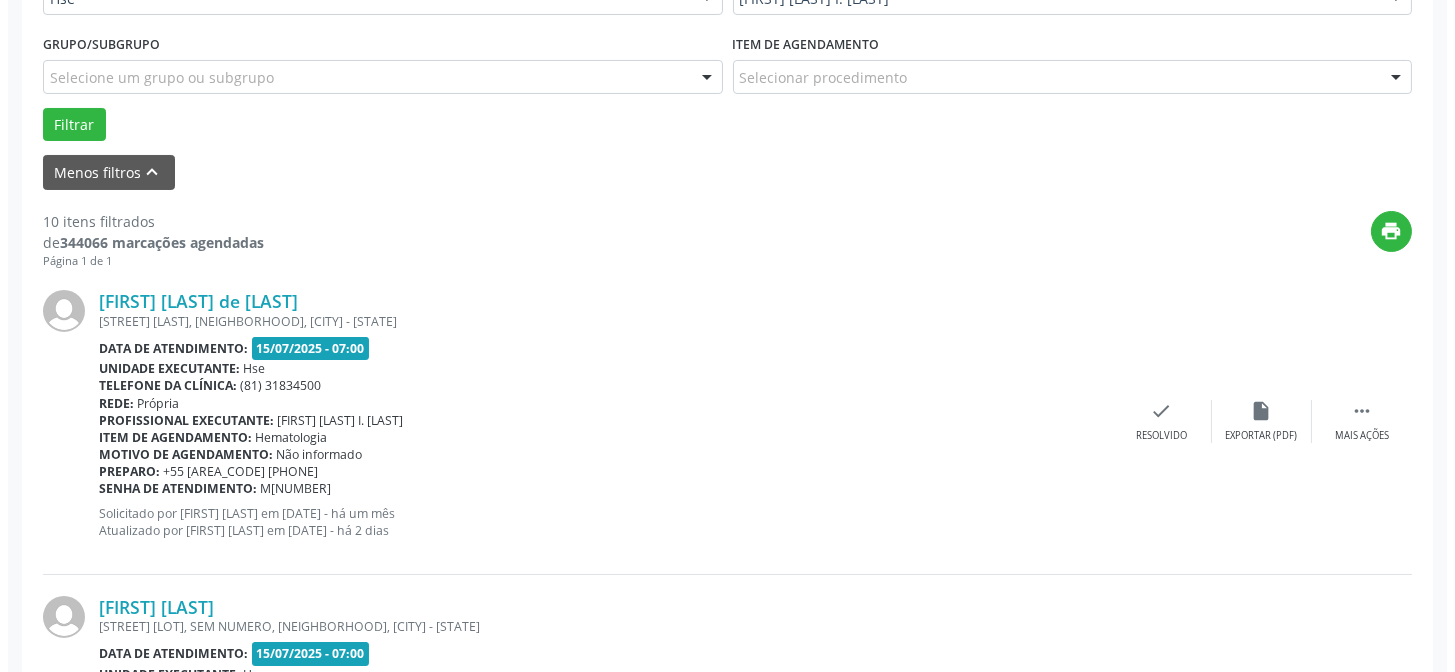 scroll, scrollTop: 542, scrollLeft: 0, axis: vertical 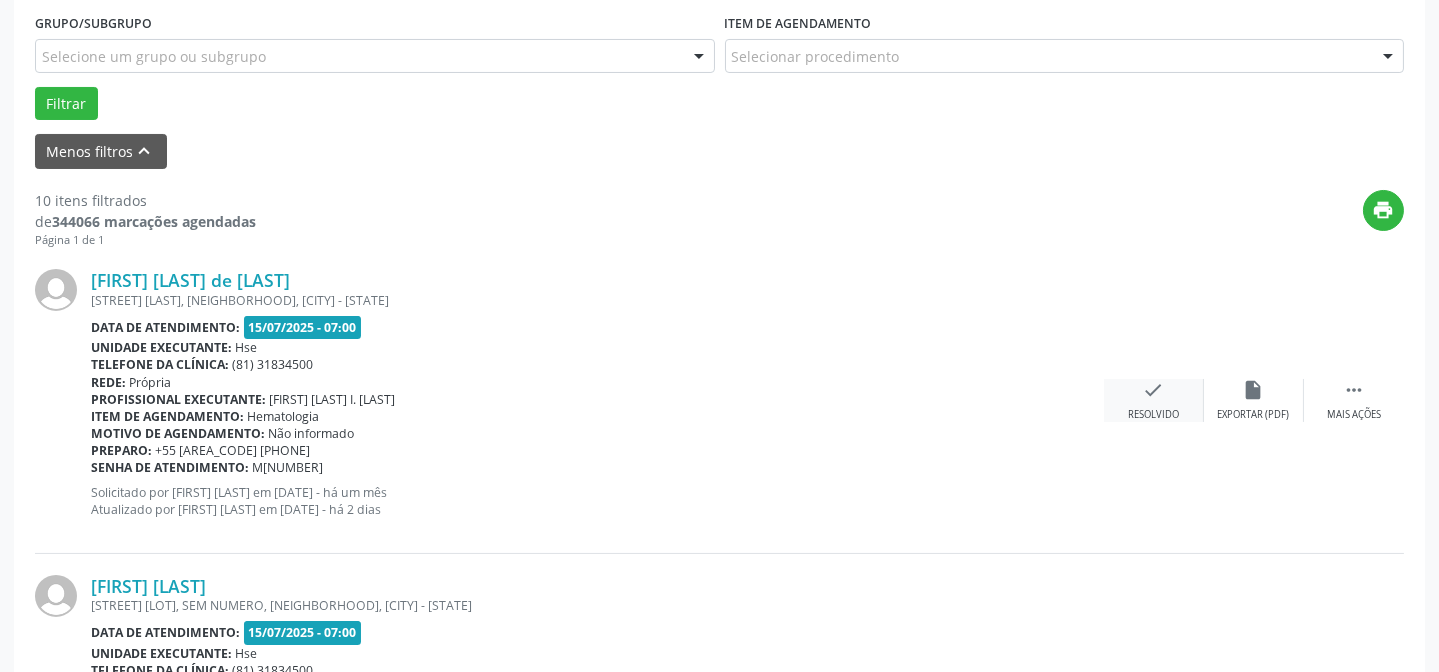 click on "check
Resolvido" at bounding box center (1154, 400) 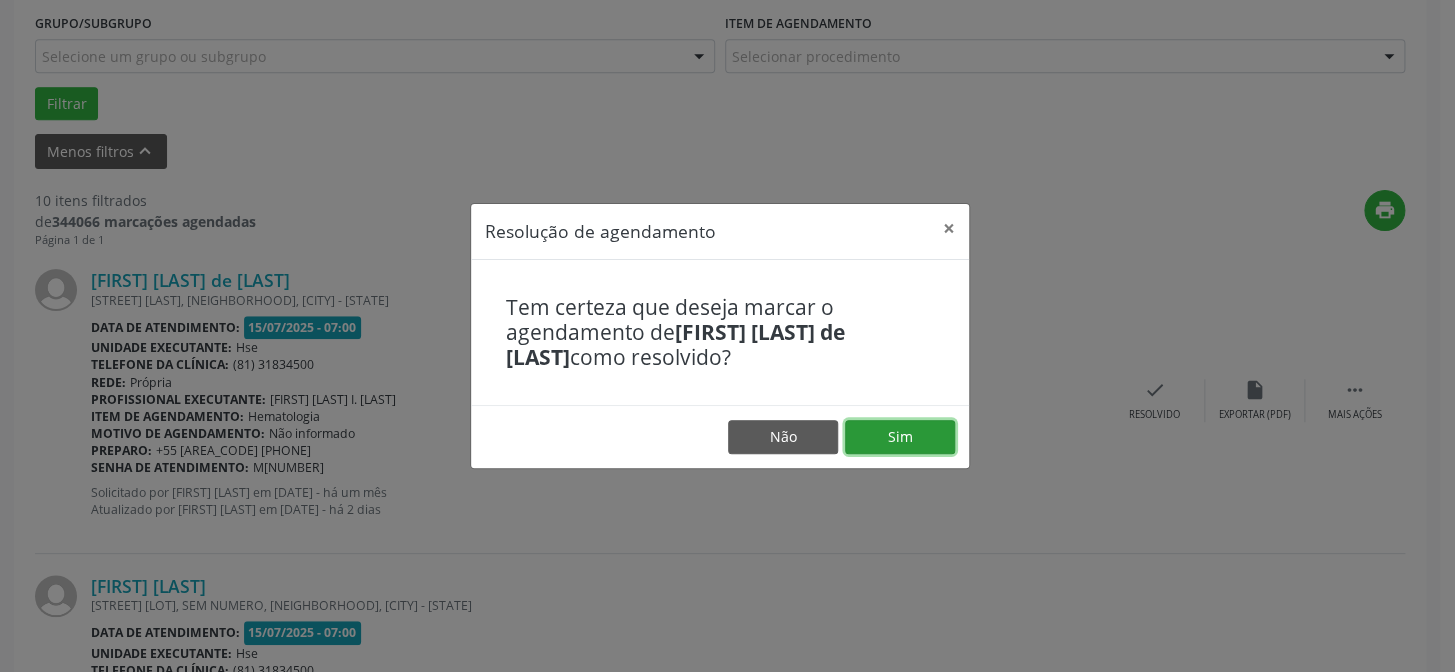 click on "Sim" at bounding box center [900, 437] 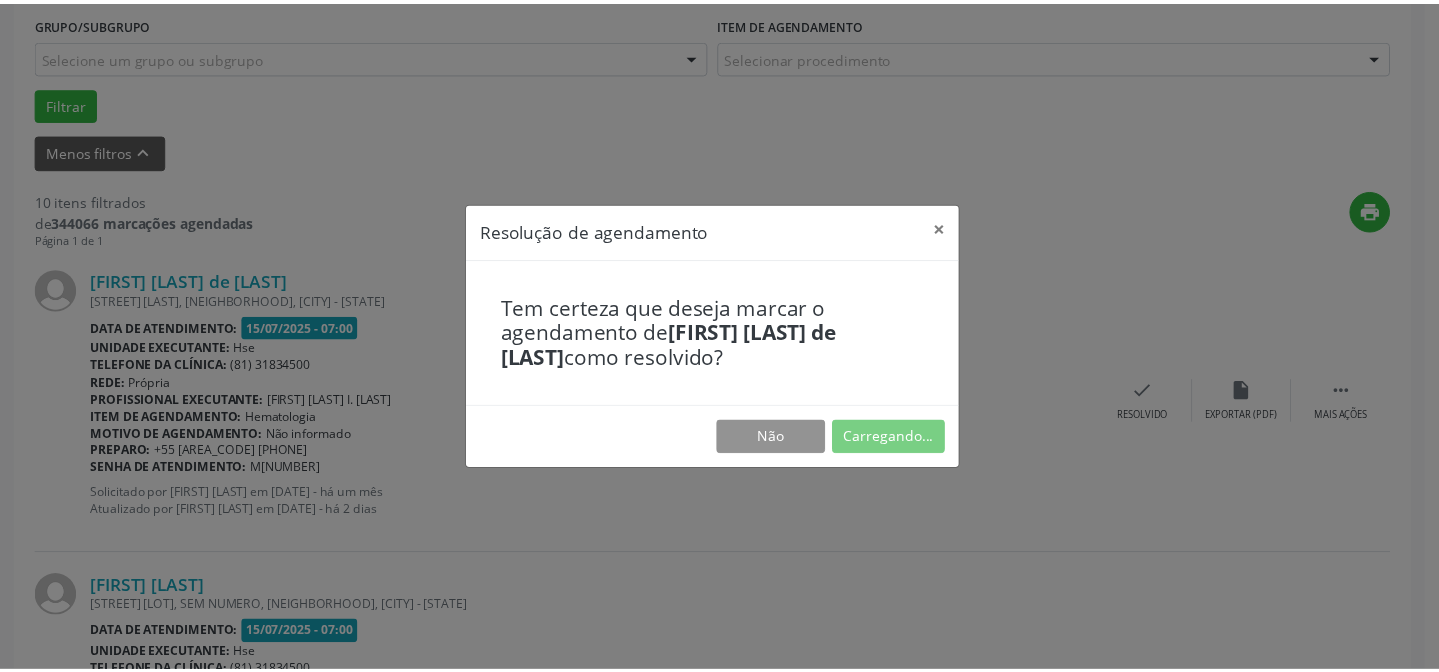 scroll, scrollTop: 179, scrollLeft: 0, axis: vertical 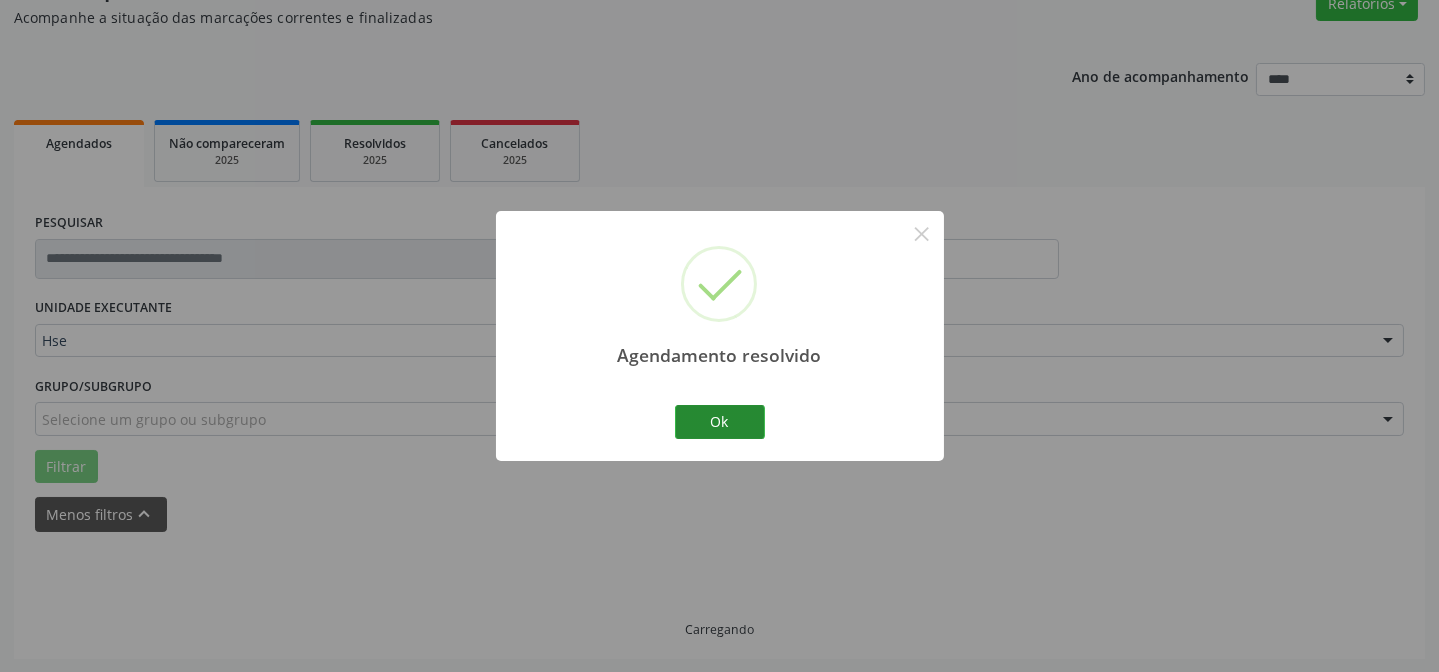 click on "Ok" at bounding box center [720, 422] 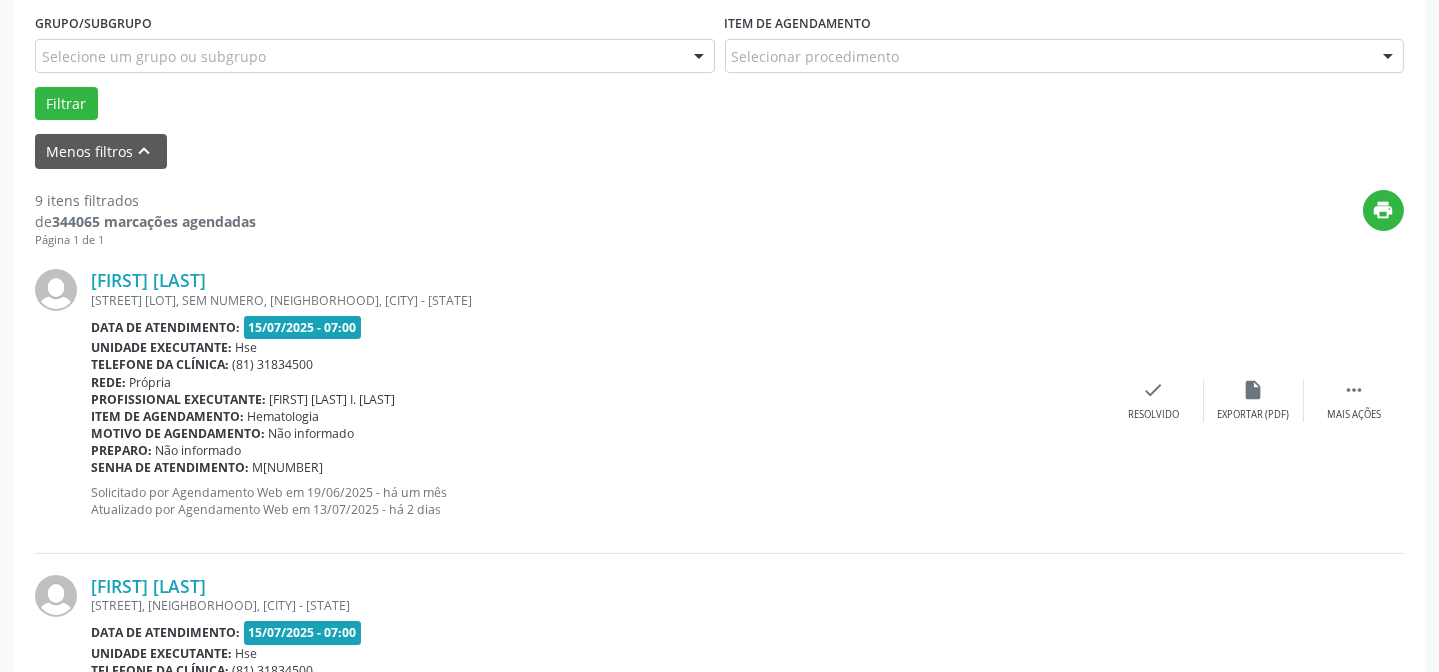 scroll, scrollTop: 633, scrollLeft: 0, axis: vertical 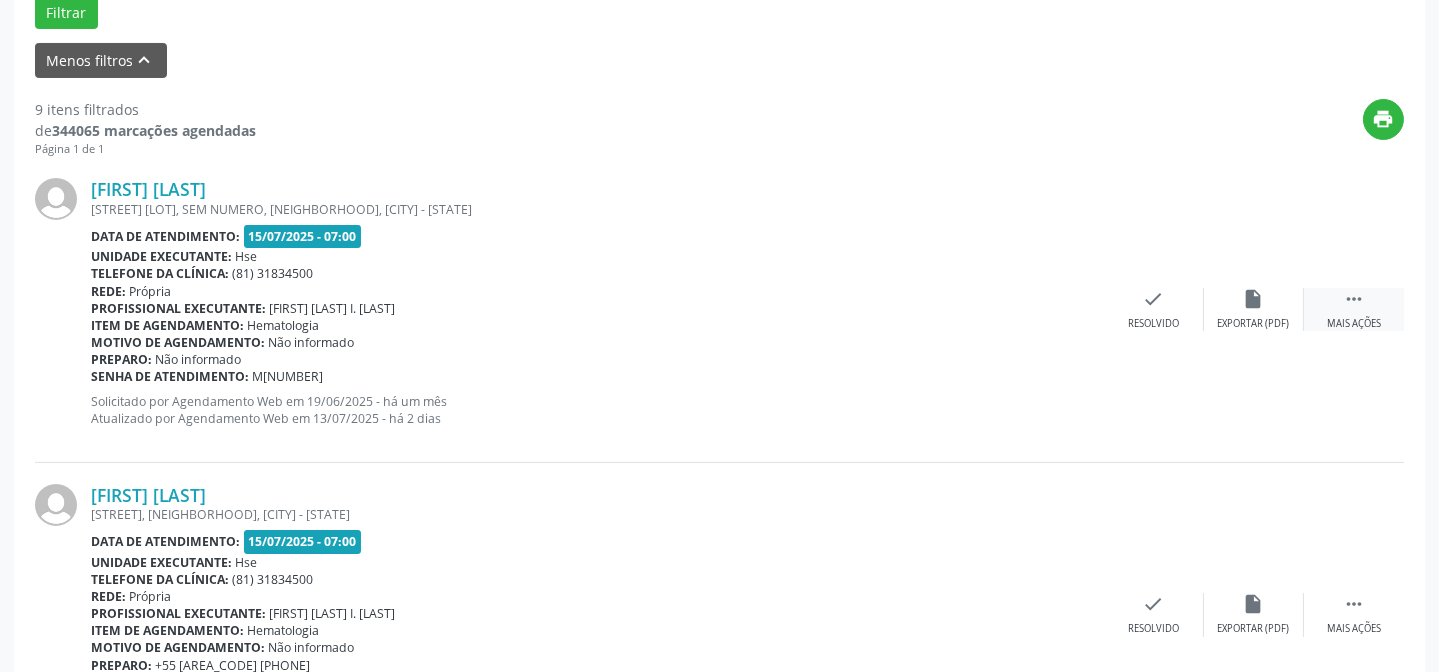 click on "
Mais ações" at bounding box center (1354, 309) 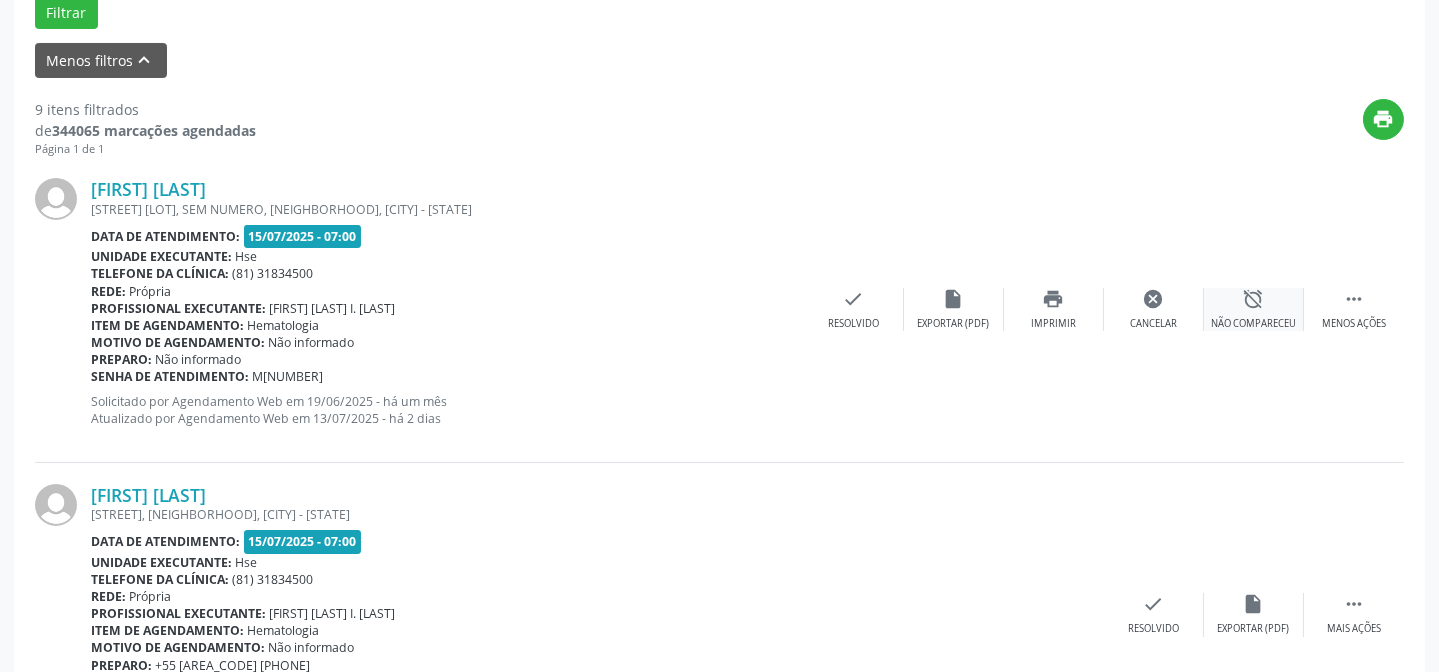 click on "alarm_off
Não compareceu" at bounding box center (1254, 309) 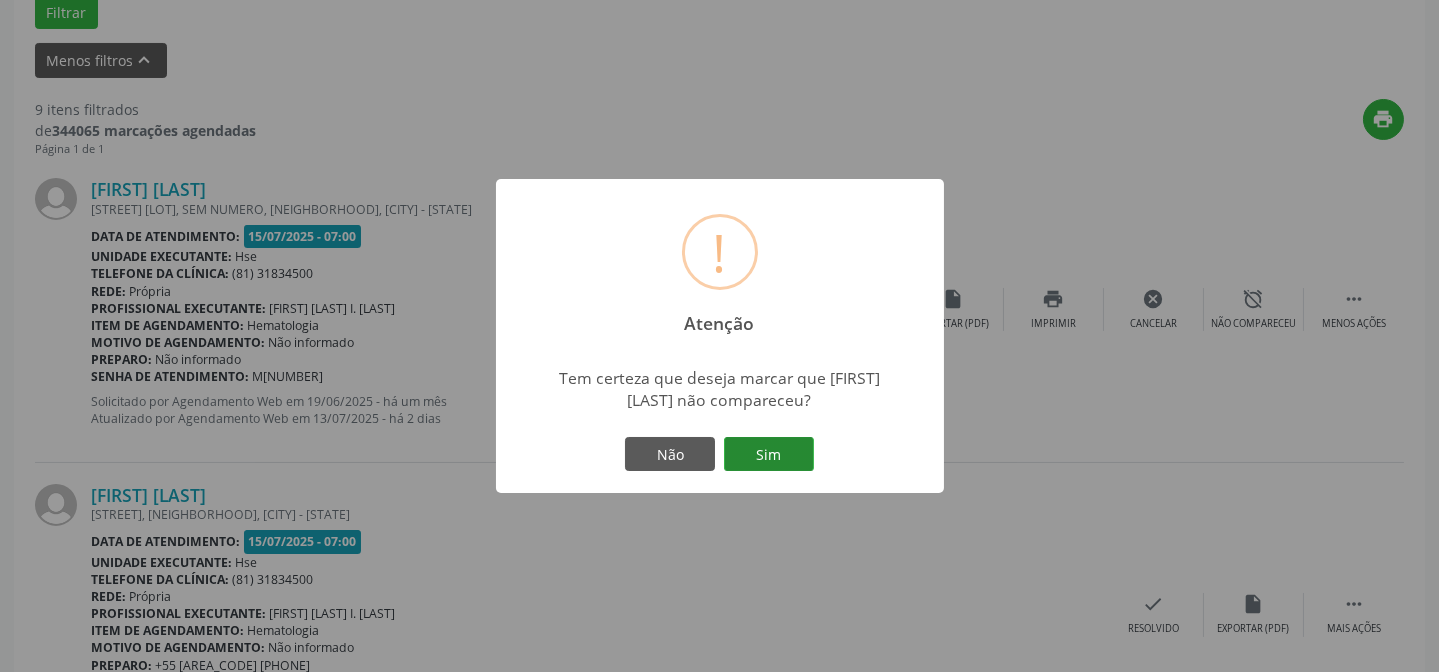 click on "Sim" at bounding box center (769, 454) 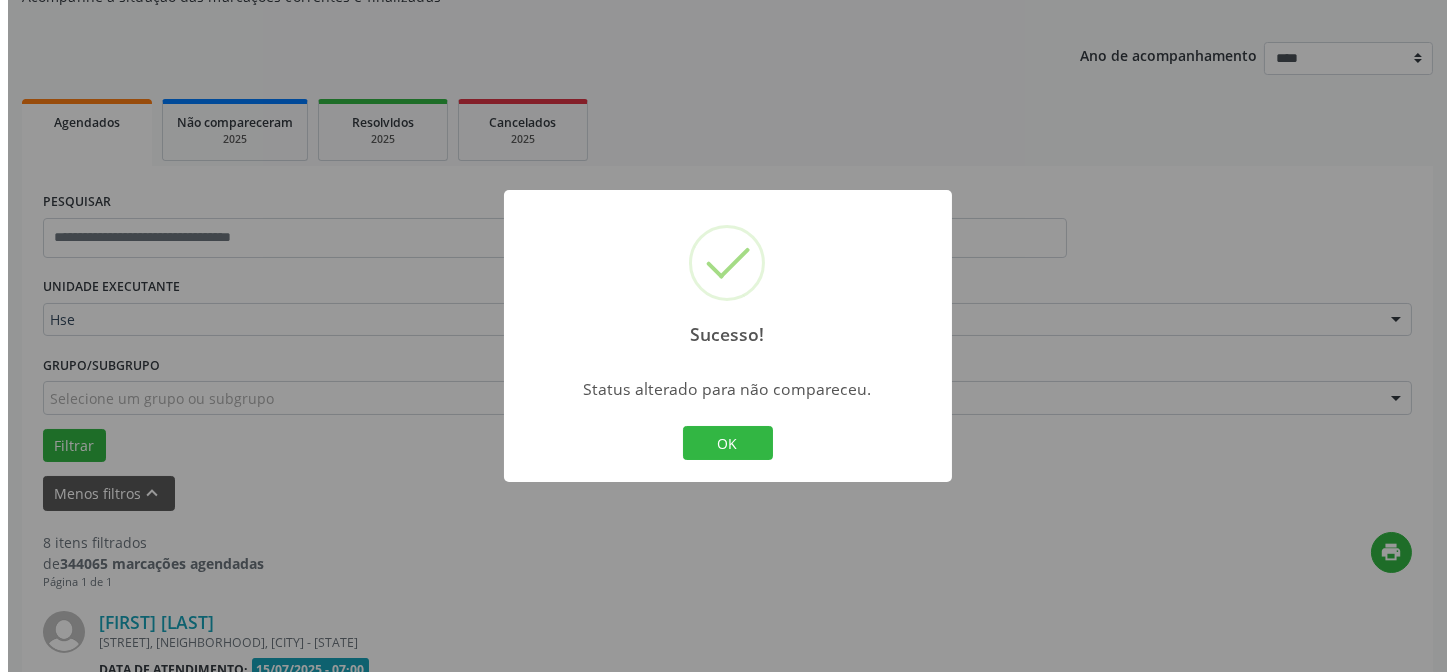 scroll, scrollTop: 633, scrollLeft: 0, axis: vertical 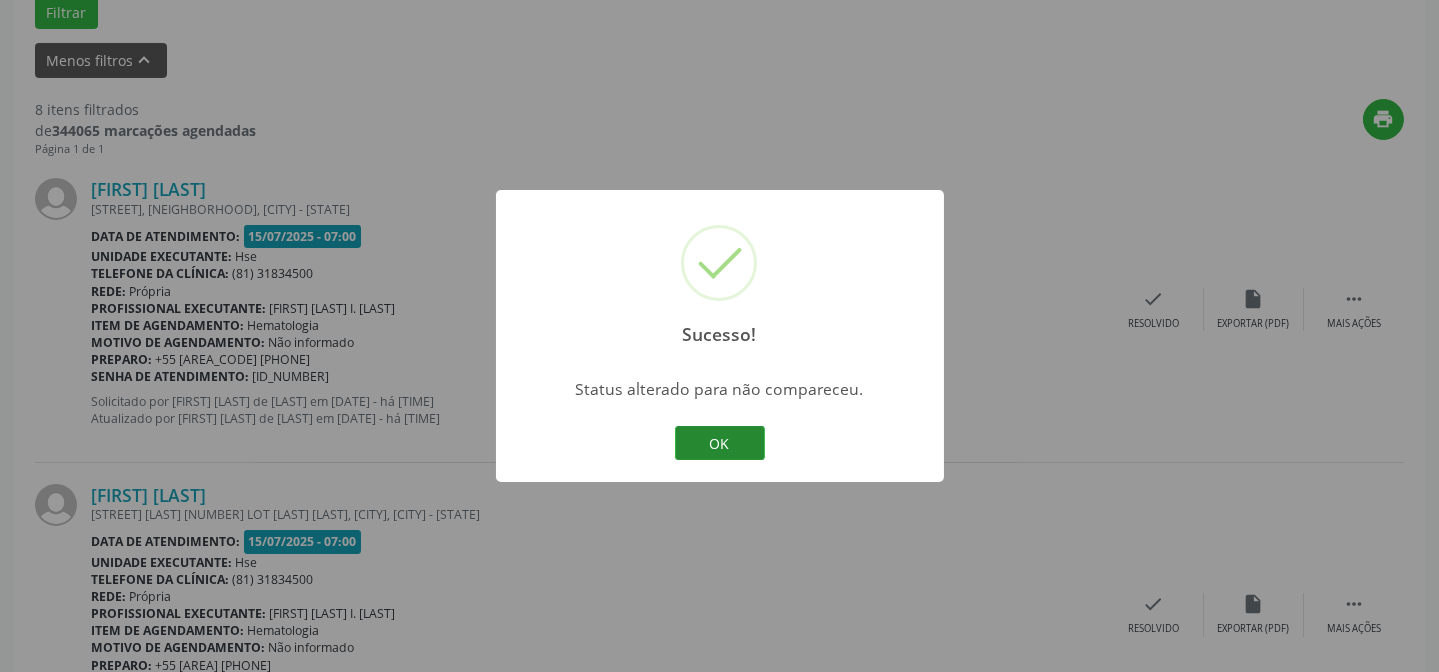 click on "OK" at bounding box center (720, 443) 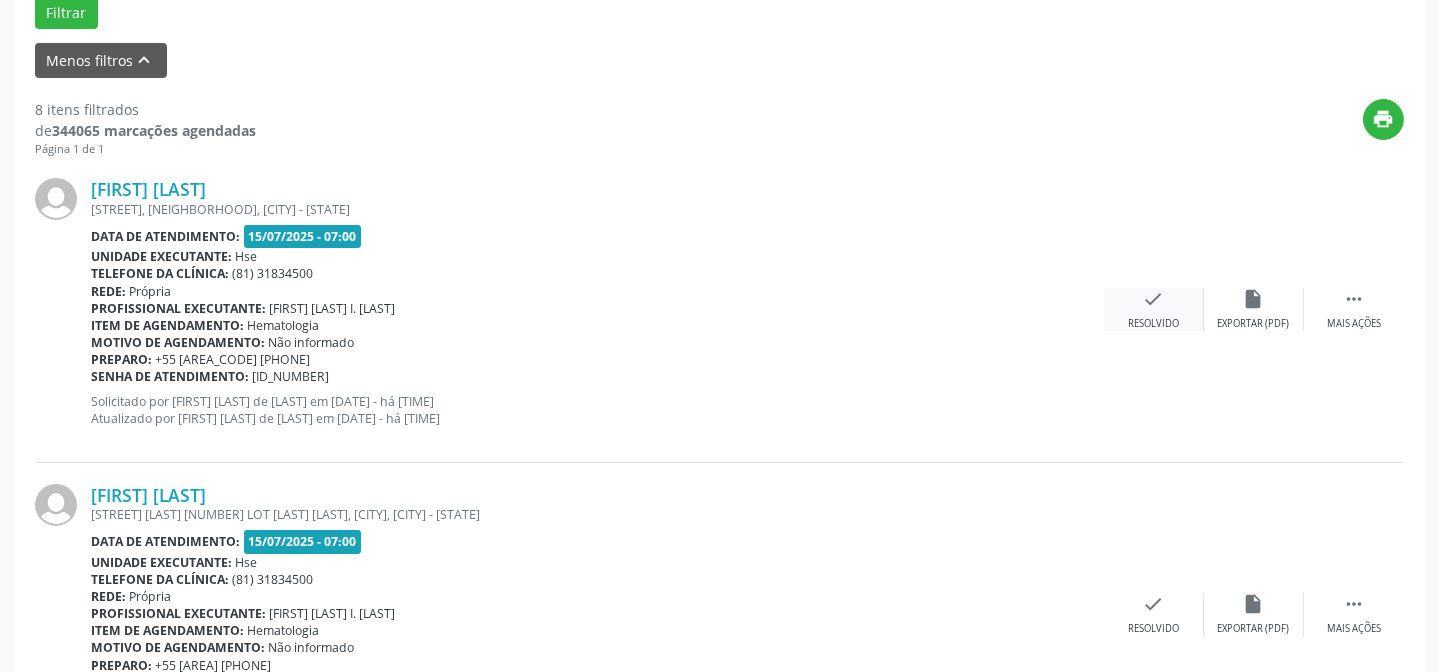 click on "Resolvido" at bounding box center (1153, 324) 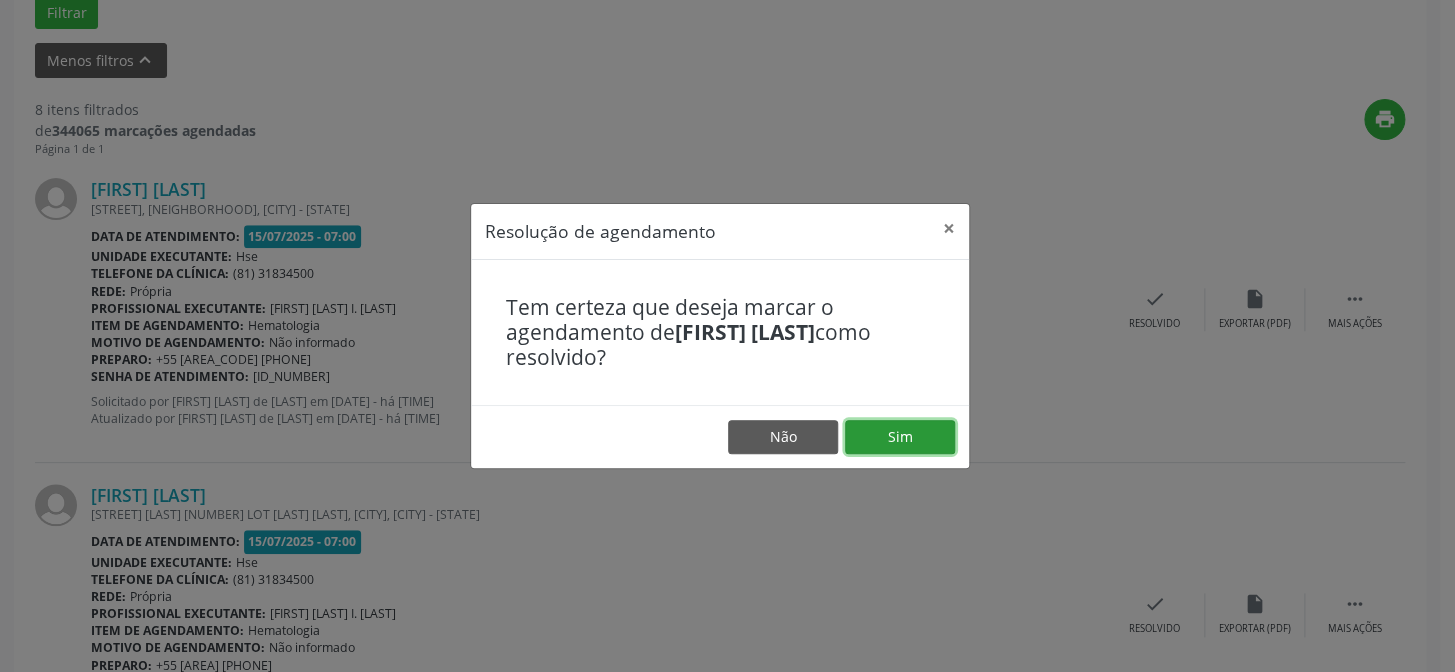 click on "Sim" at bounding box center [900, 437] 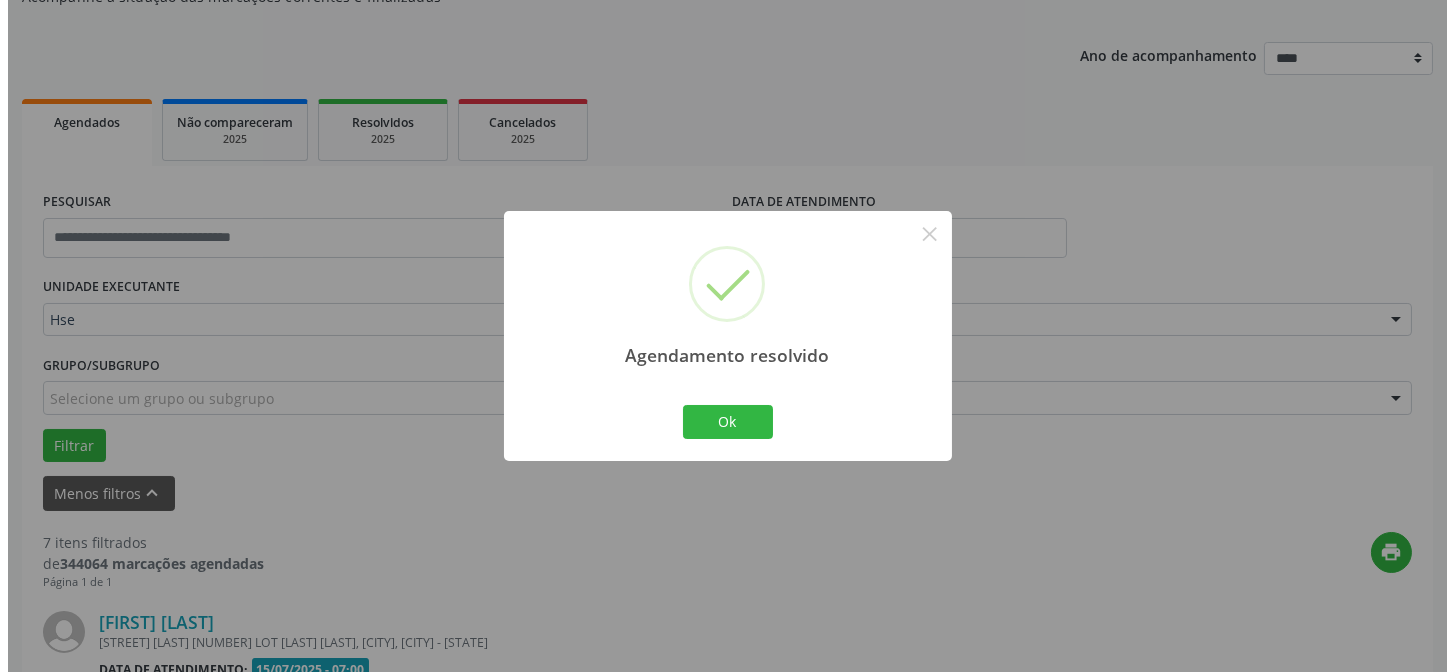 scroll, scrollTop: 633, scrollLeft: 0, axis: vertical 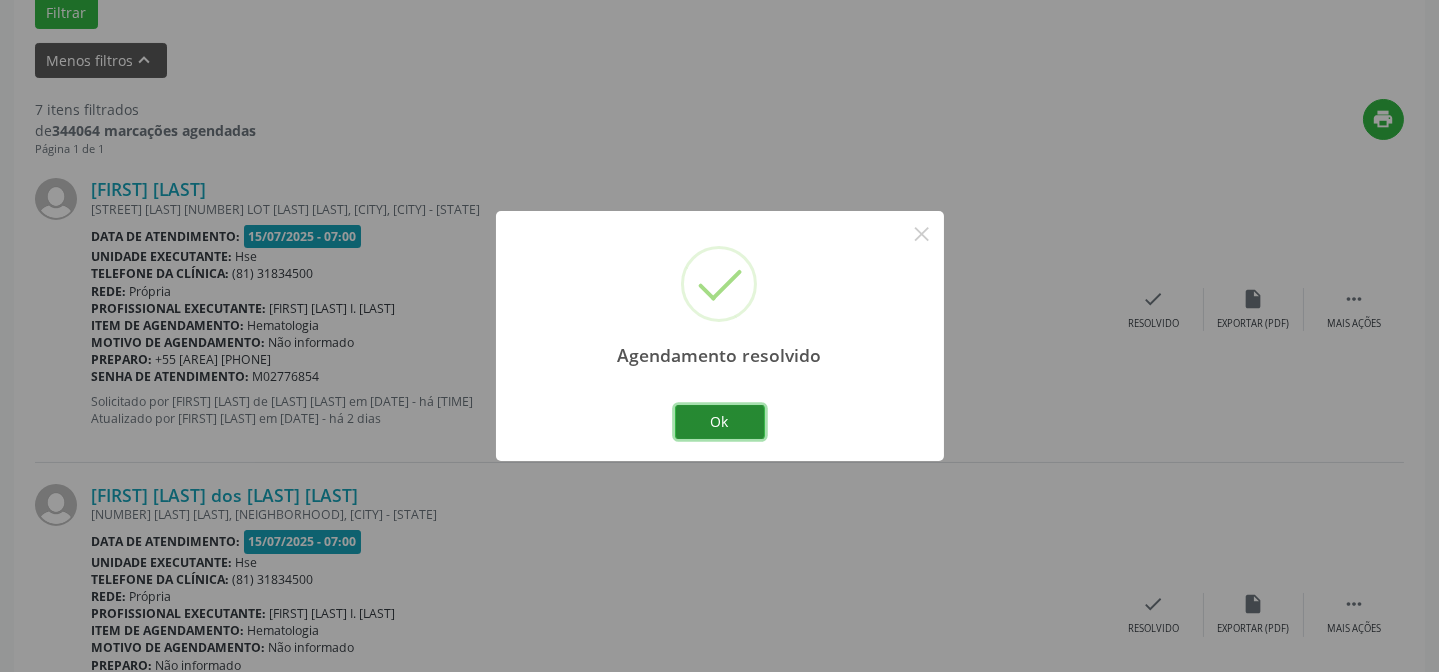 click on "Ok" at bounding box center (720, 422) 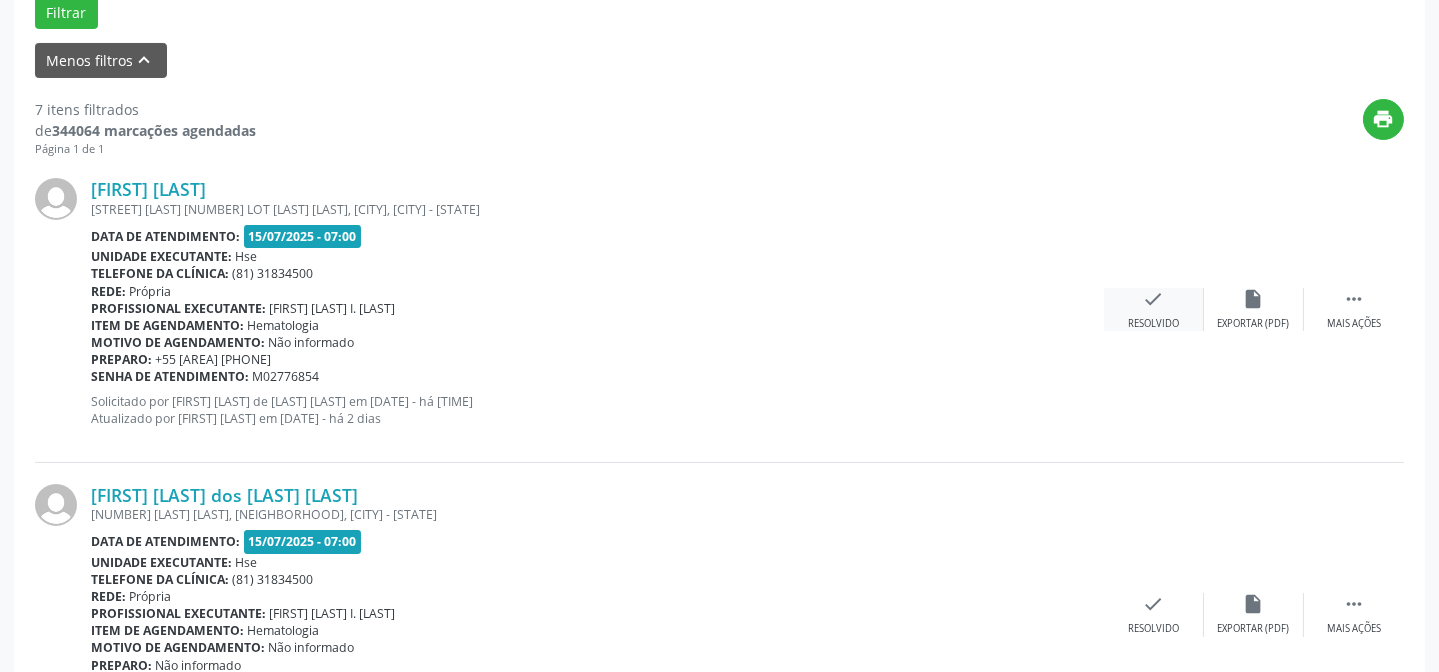 click on "check" at bounding box center [1154, 299] 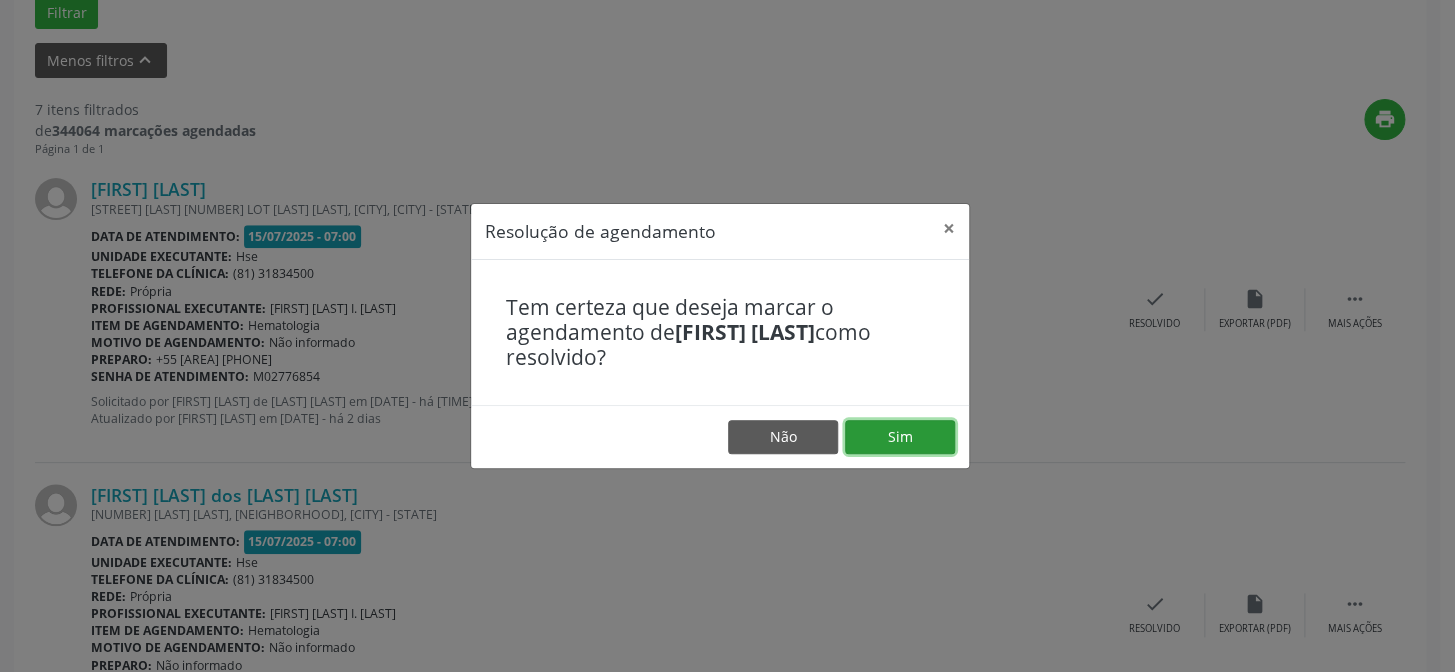 click on "Sim" at bounding box center [900, 437] 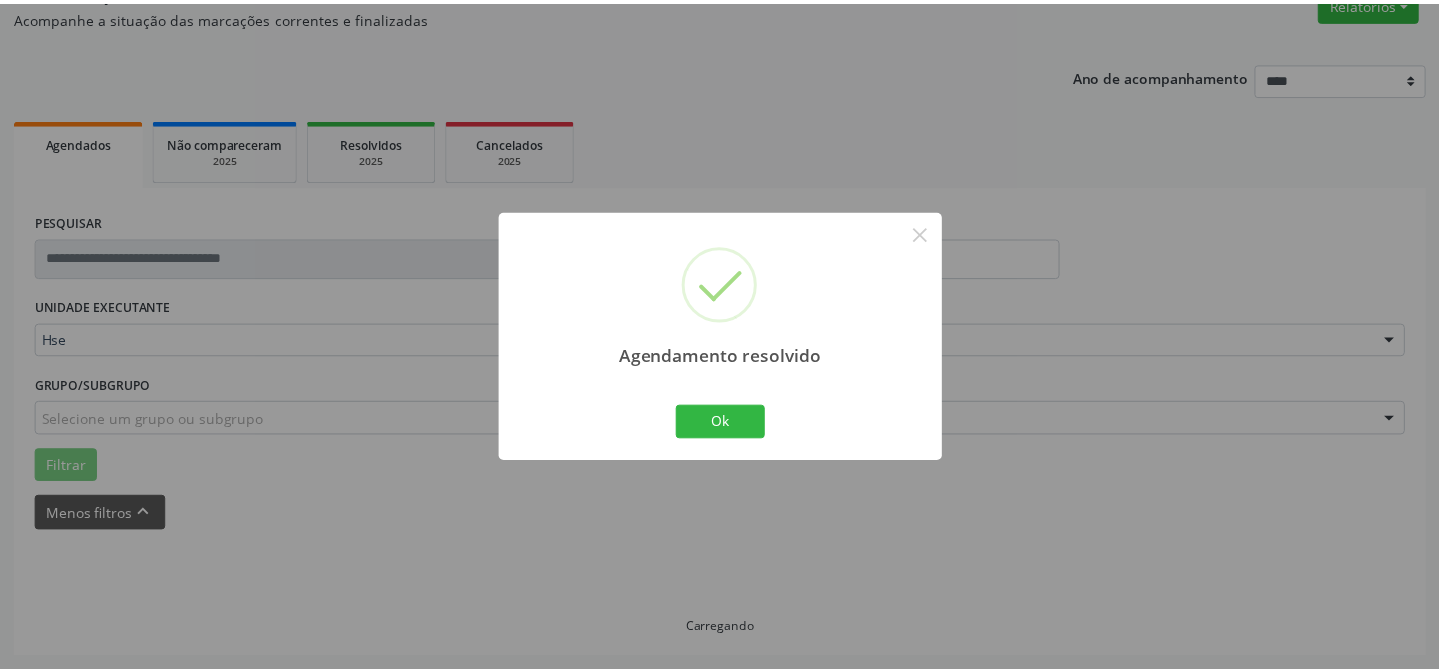 scroll, scrollTop: 179, scrollLeft: 0, axis: vertical 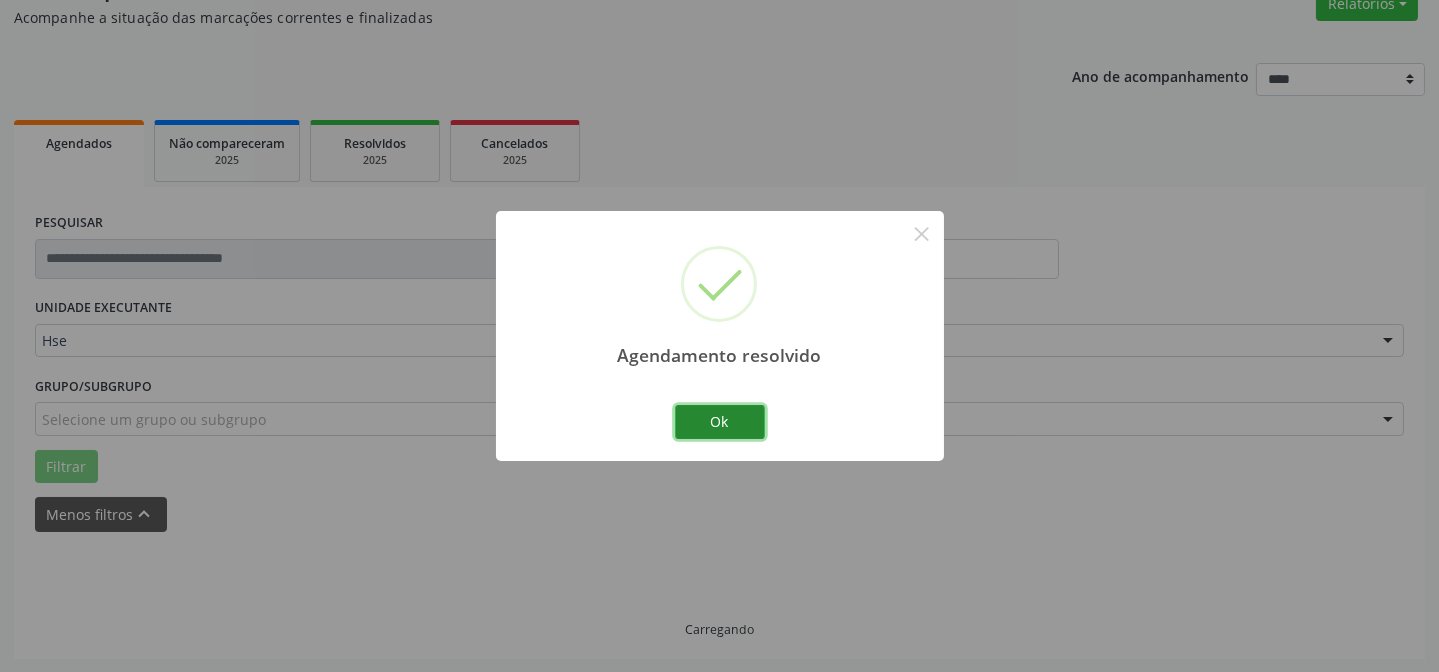 click on "Ok" at bounding box center [720, 422] 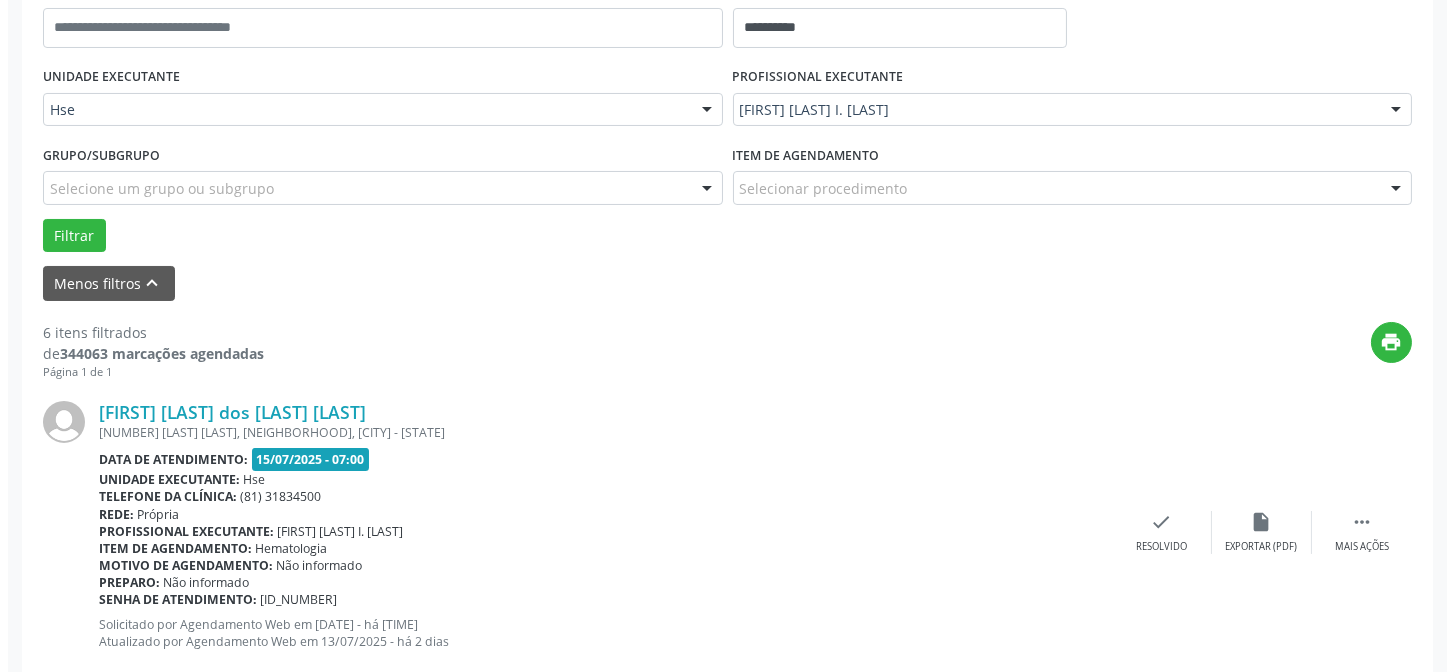 scroll, scrollTop: 451, scrollLeft: 0, axis: vertical 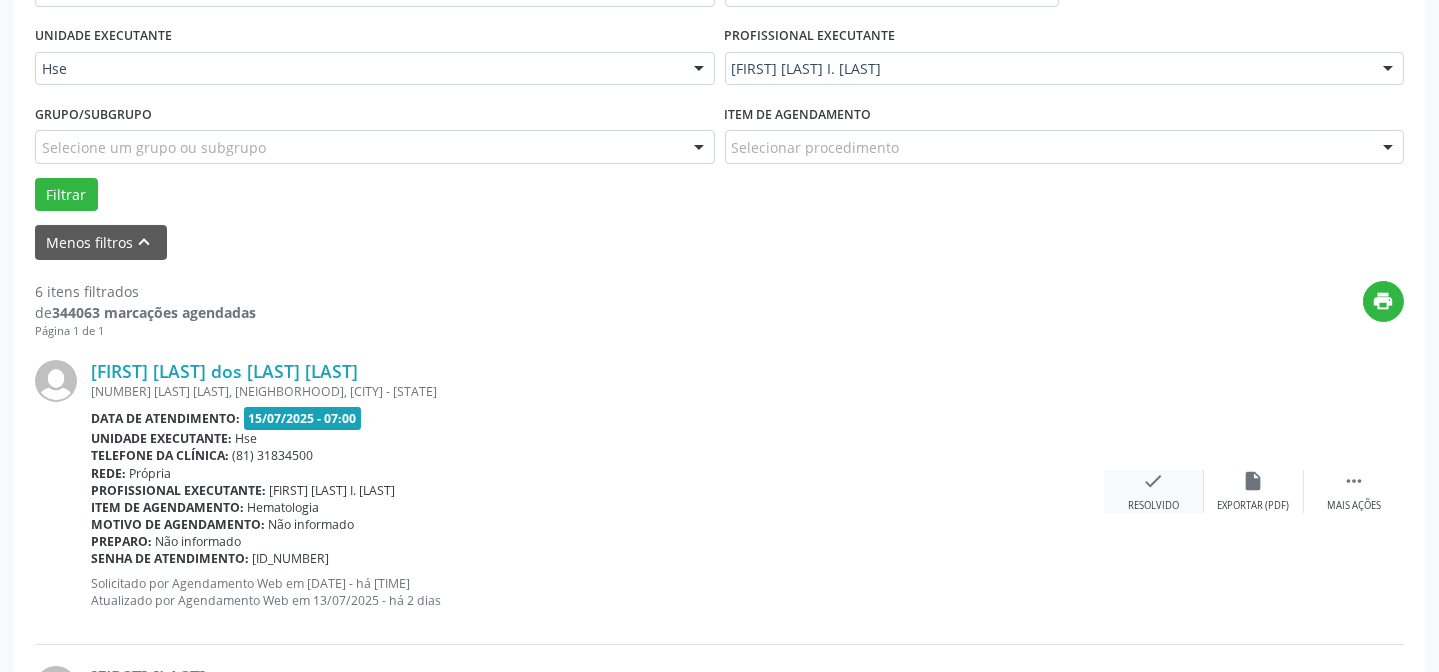 click on "check
Resolvido" at bounding box center (1154, 491) 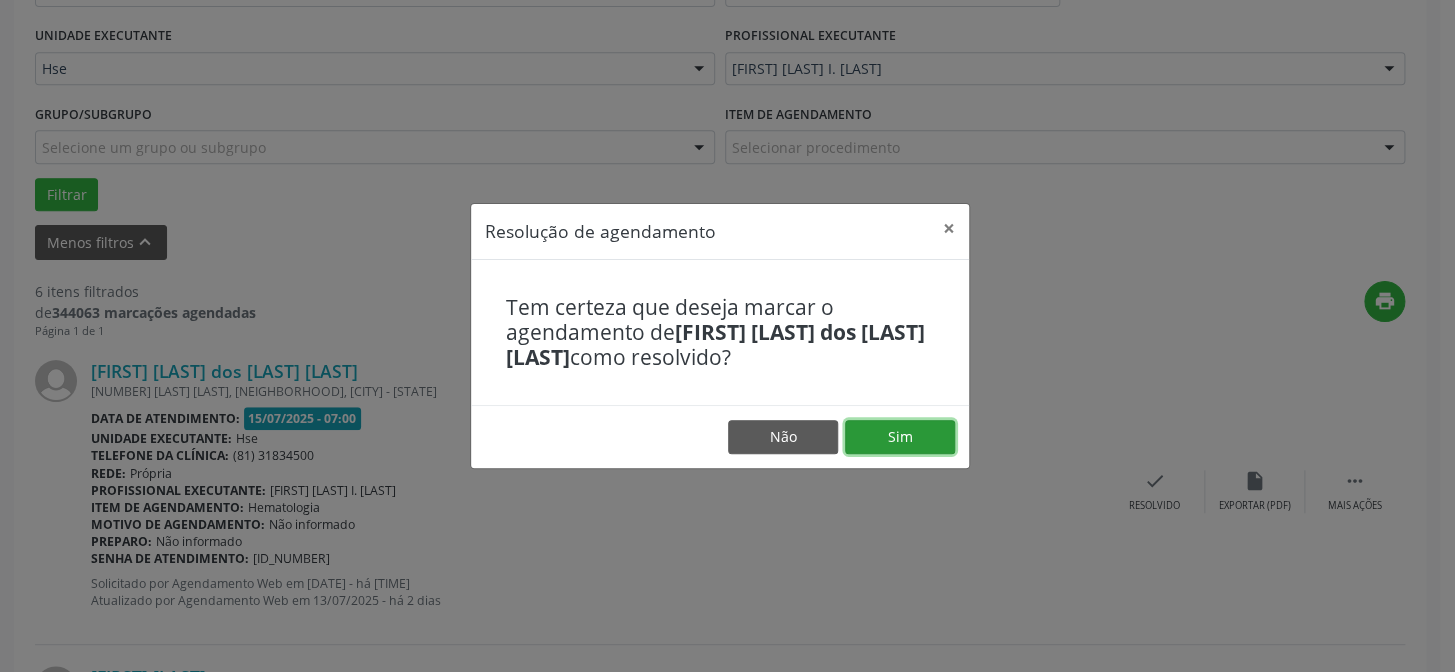 click on "Sim" at bounding box center [900, 437] 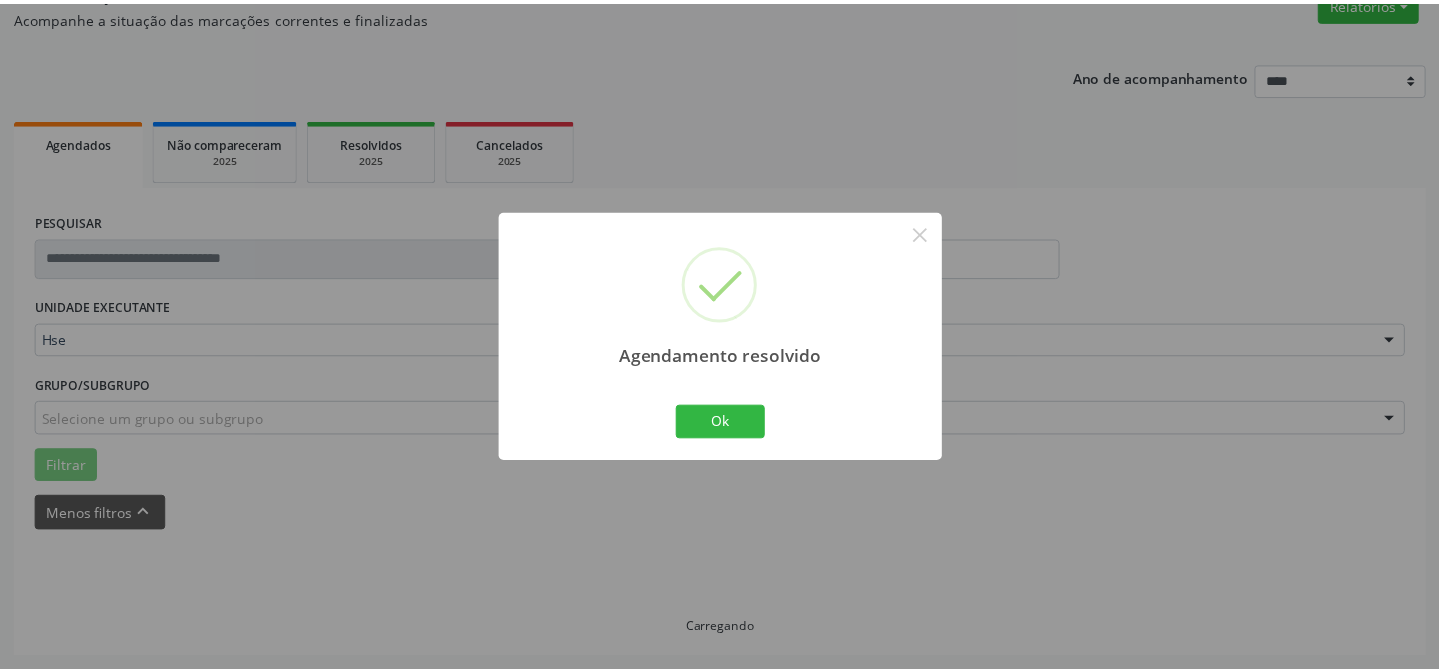 scroll, scrollTop: 179, scrollLeft: 0, axis: vertical 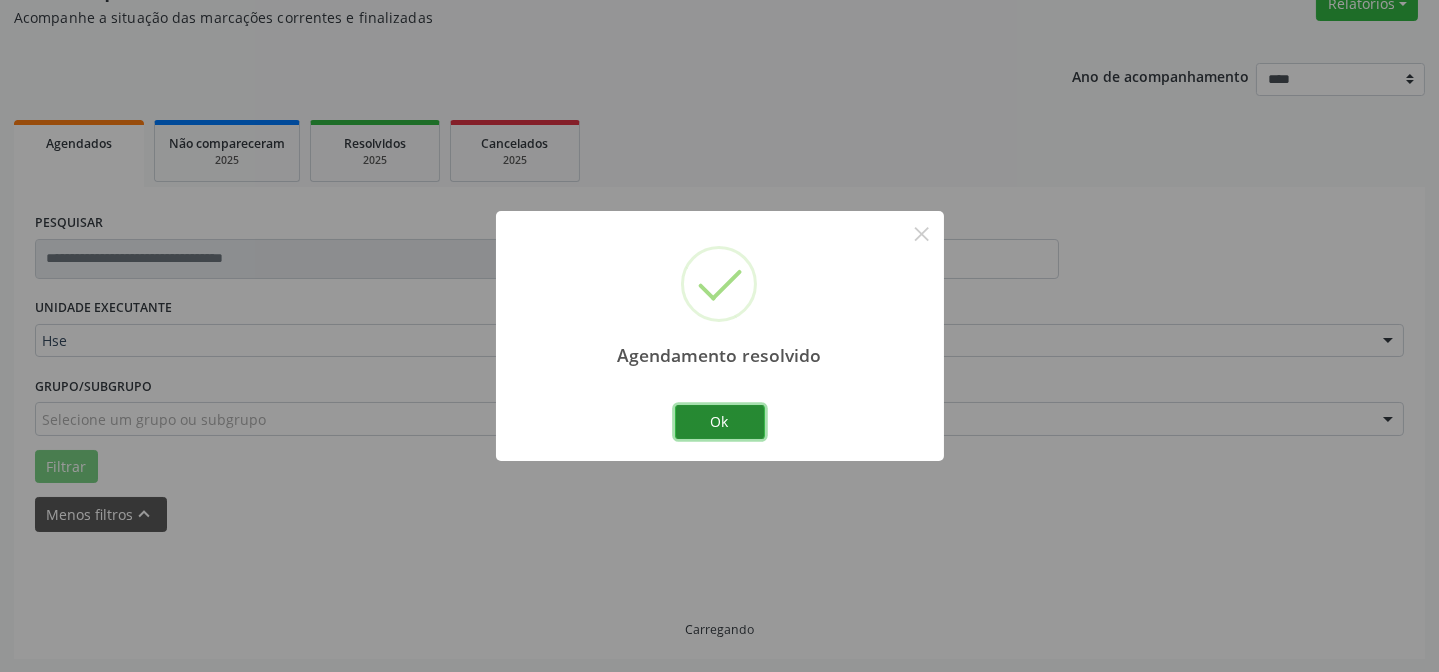 click on "Ok" at bounding box center [720, 422] 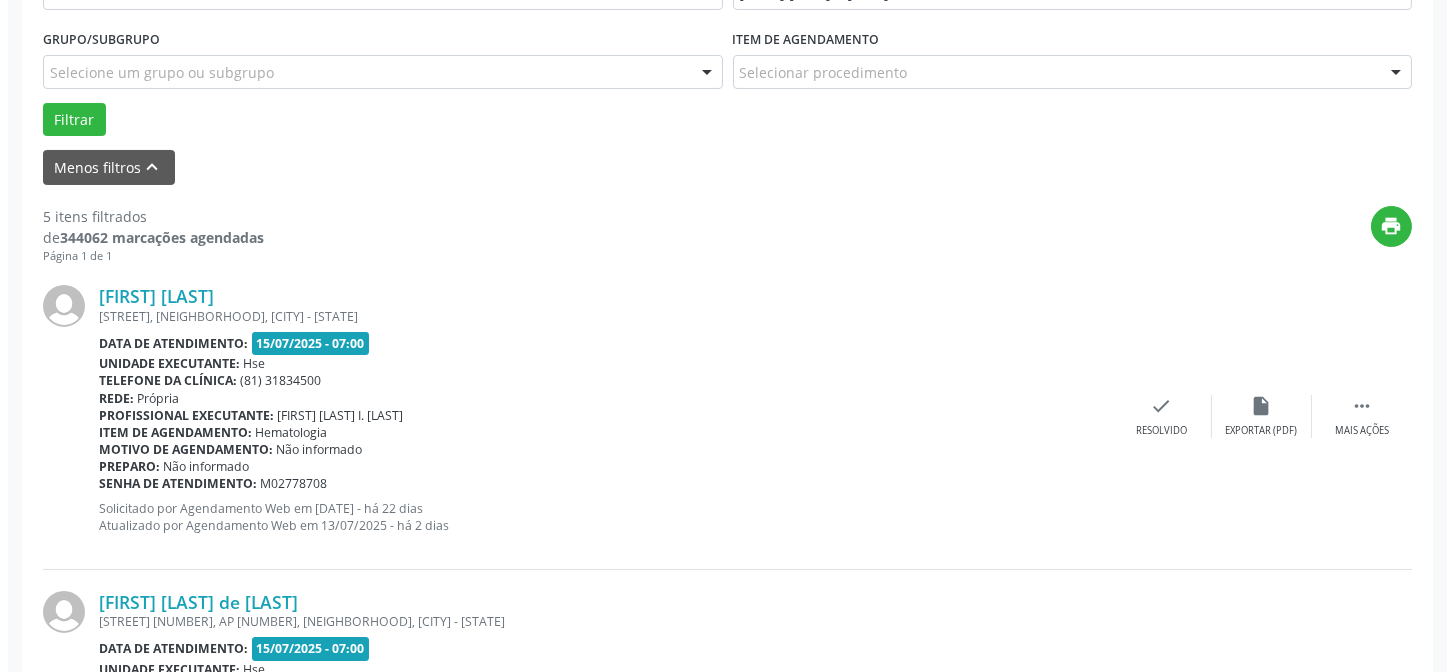 scroll, scrollTop: 542, scrollLeft: 0, axis: vertical 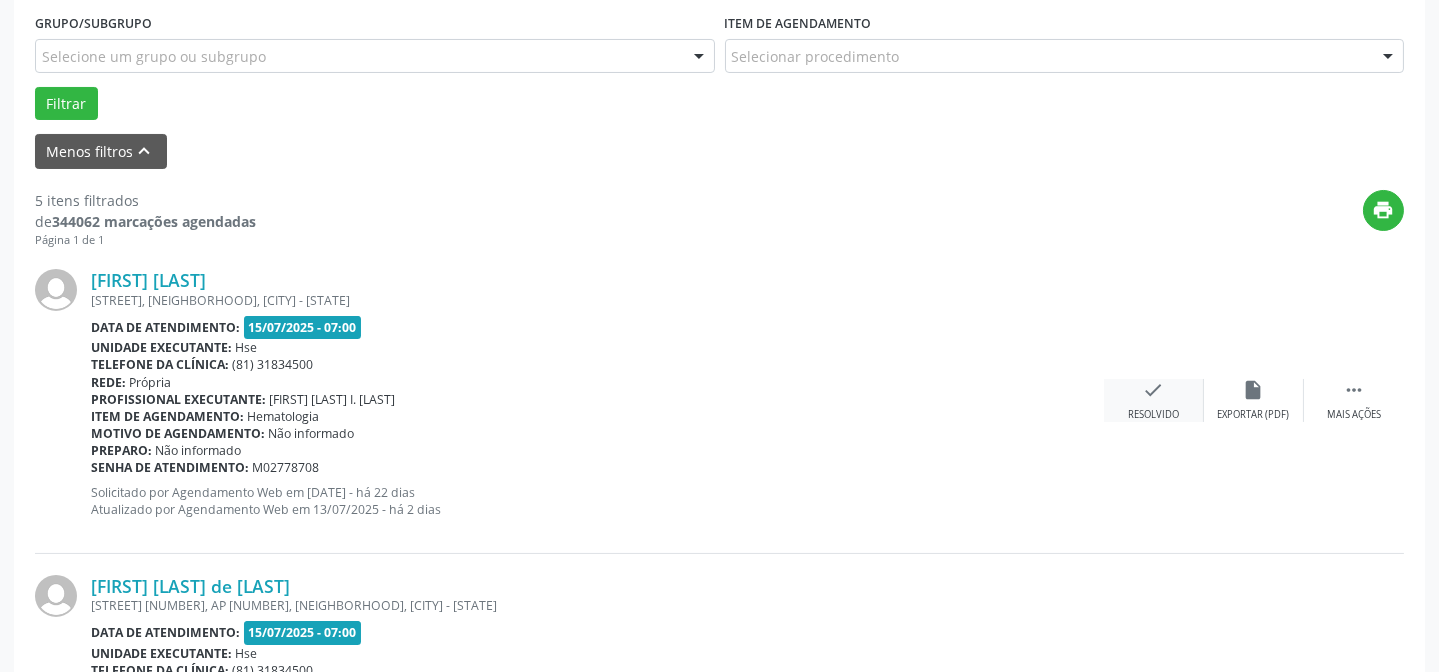 click on "check" at bounding box center [1154, 390] 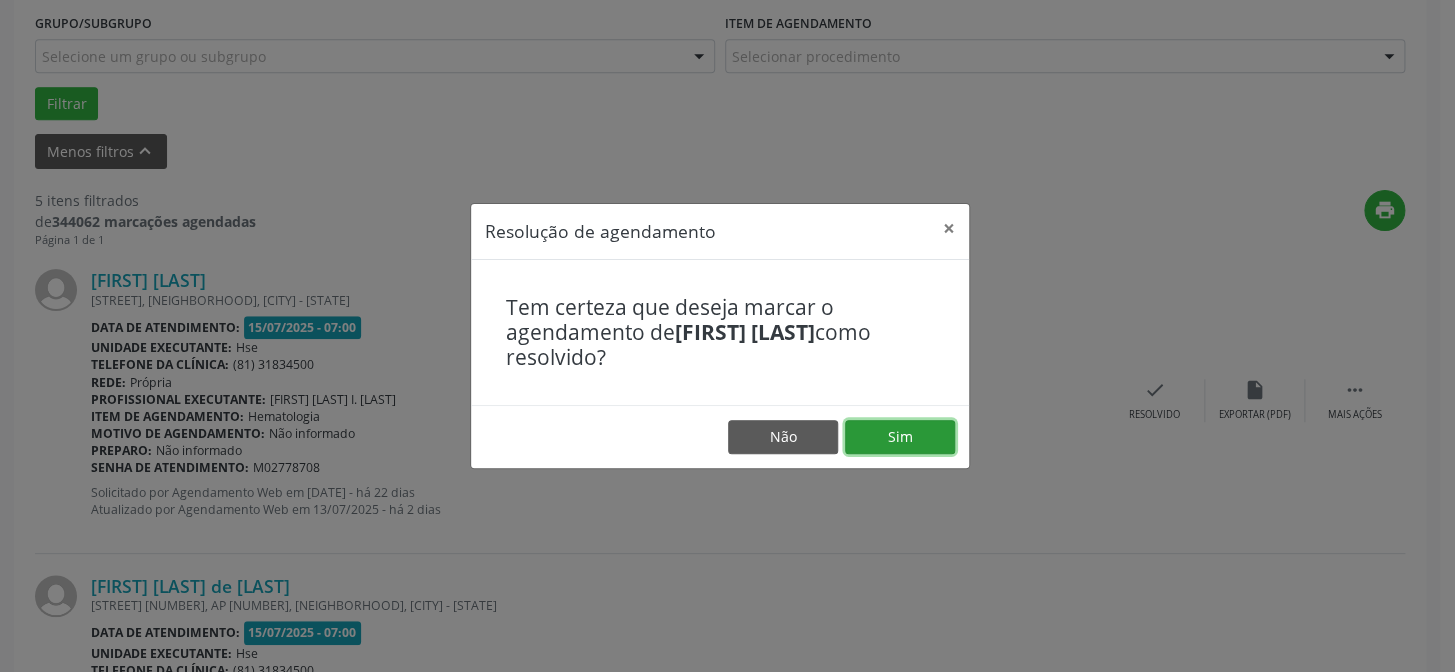 click on "Sim" at bounding box center [900, 437] 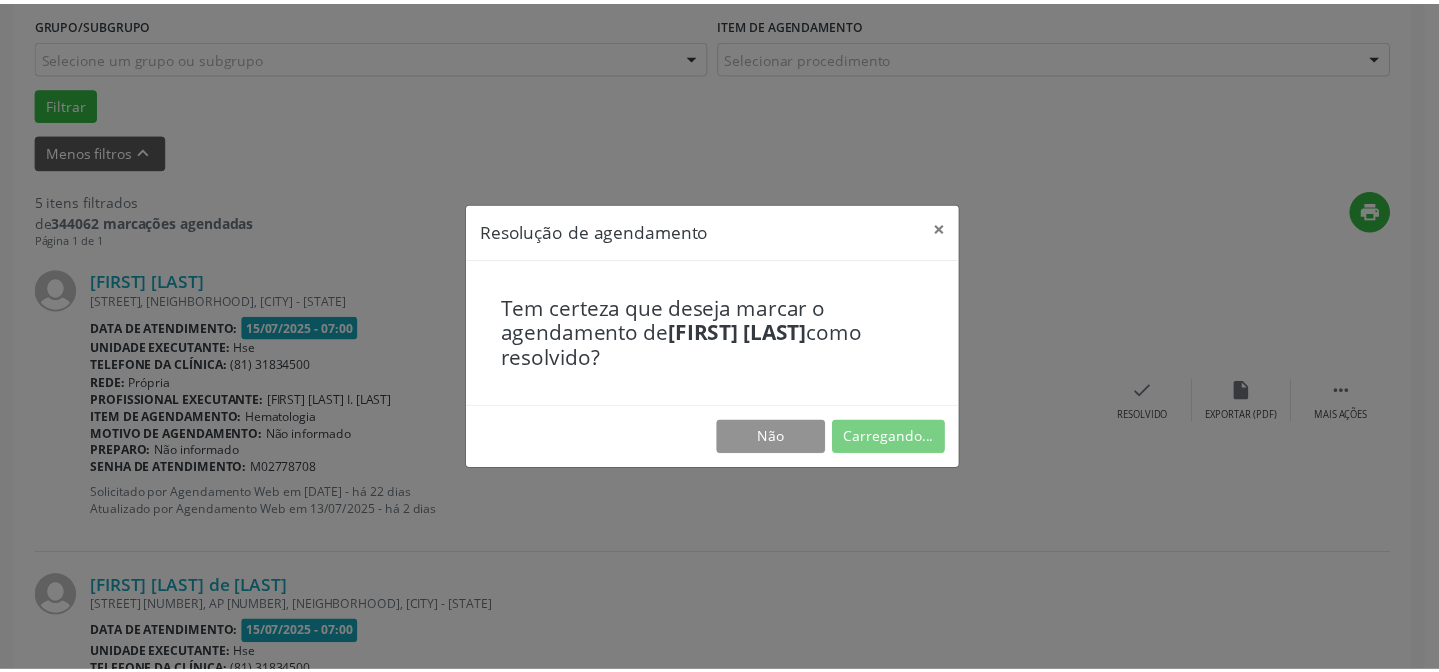 scroll, scrollTop: 179, scrollLeft: 0, axis: vertical 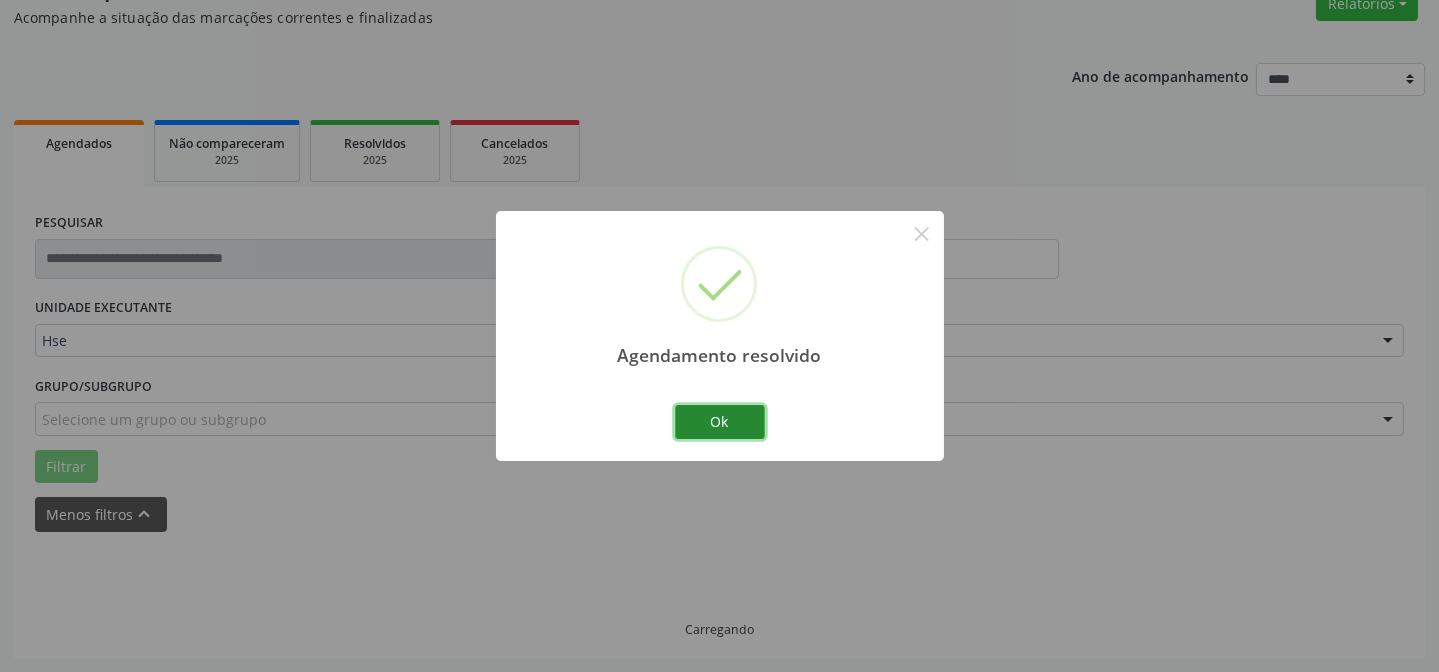 click on "Ok" at bounding box center (720, 422) 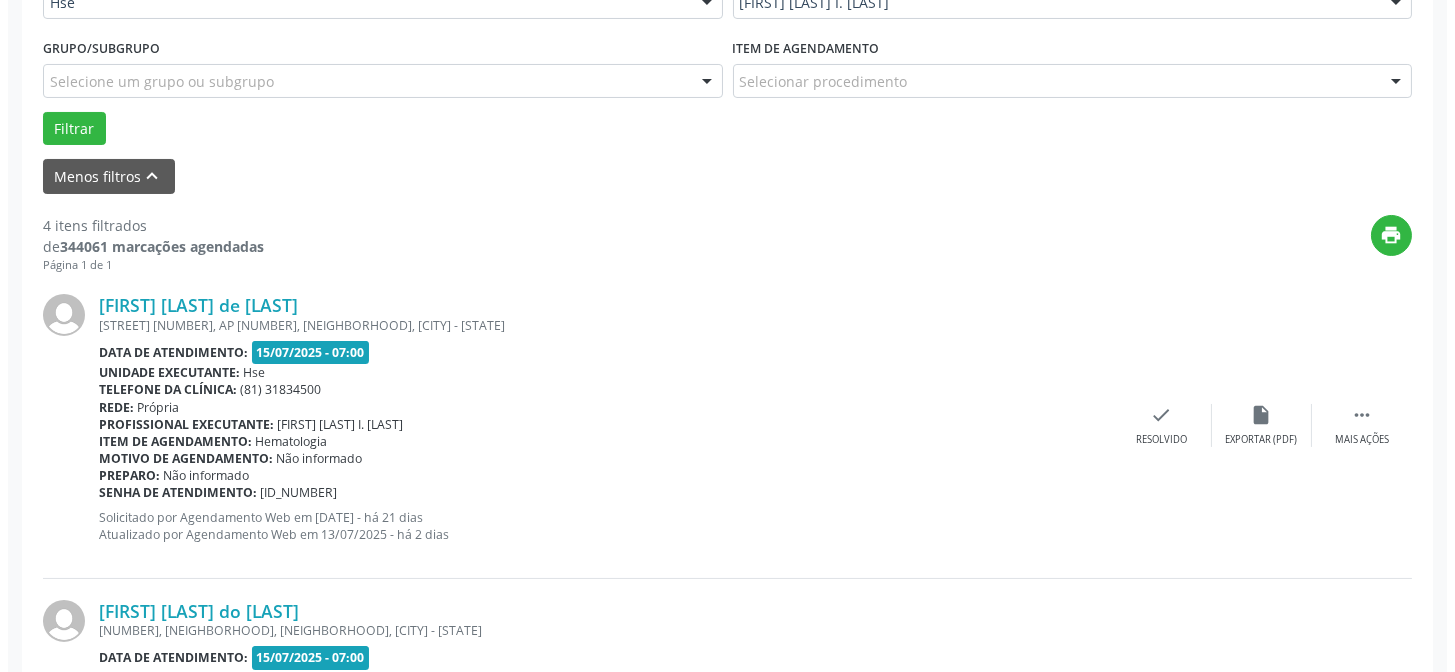 scroll, scrollTop: 542, scrollLeft: 0, axis: vertical 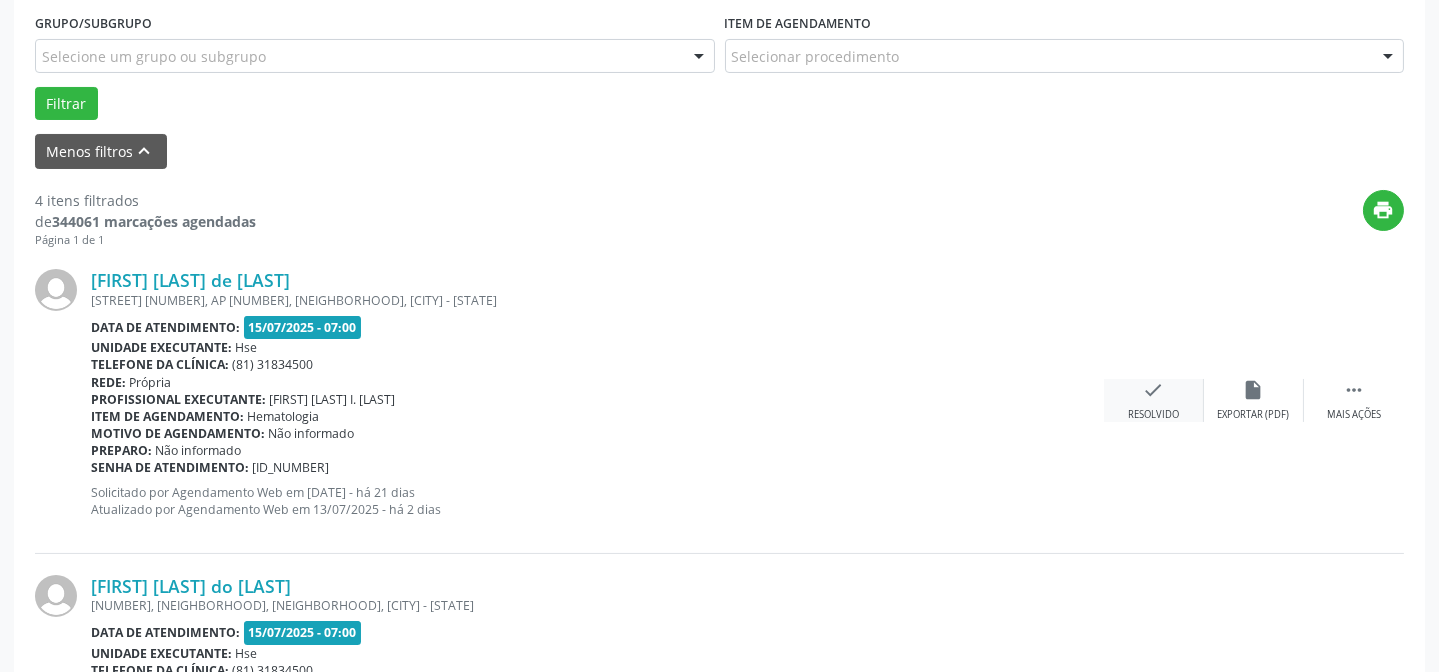click on "check" at bounding box center [1154, 390] 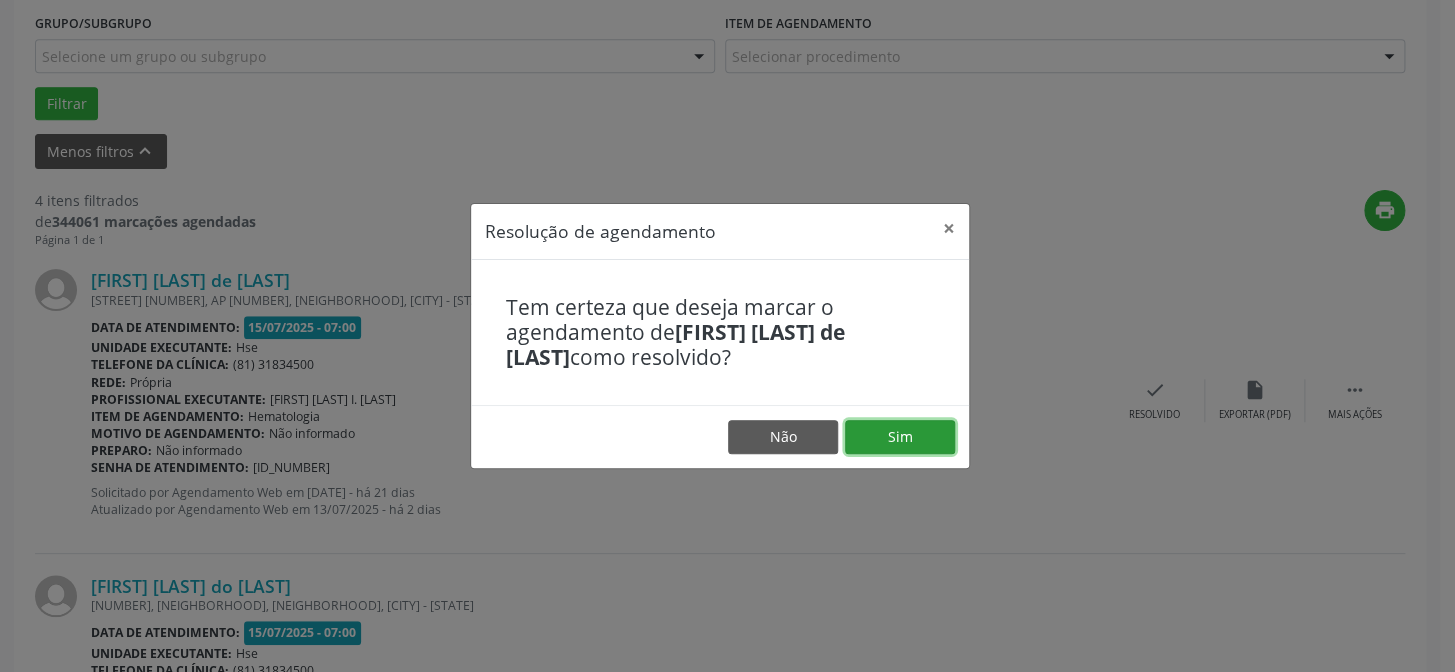 click on "Sim" at bounding box center (900, 437) 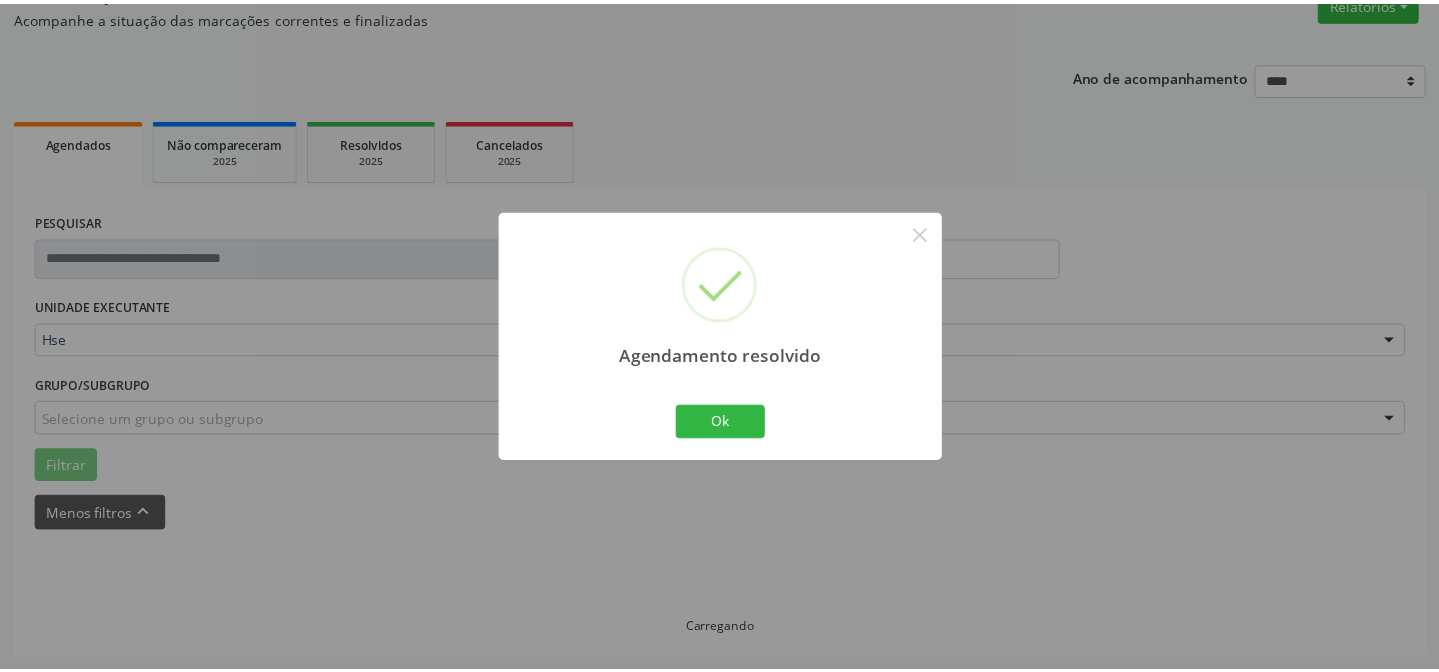 scroll, scrollTop: 179, scrollLeft: 0, axis: vertical 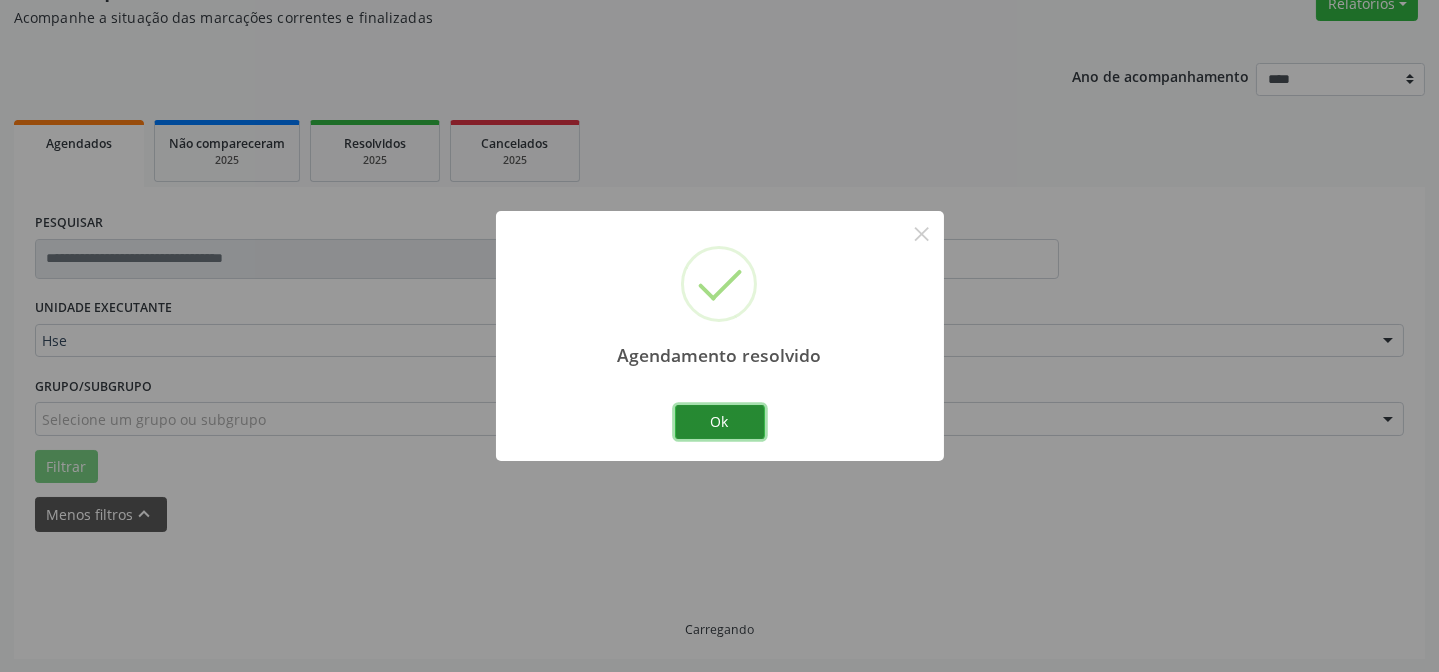 click on "Ok" at bounding box center (720, 422) 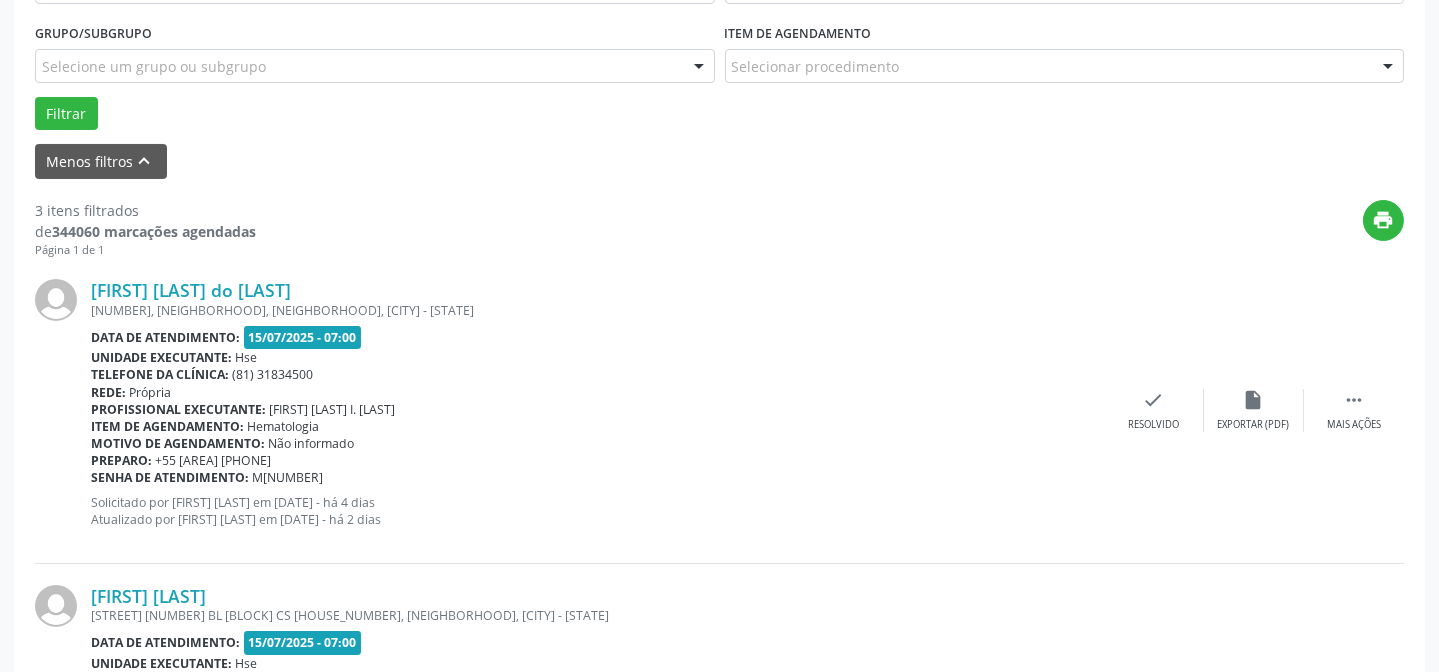 scroll, scrollTop: 542, scrollLeft: 0, axis: vertical 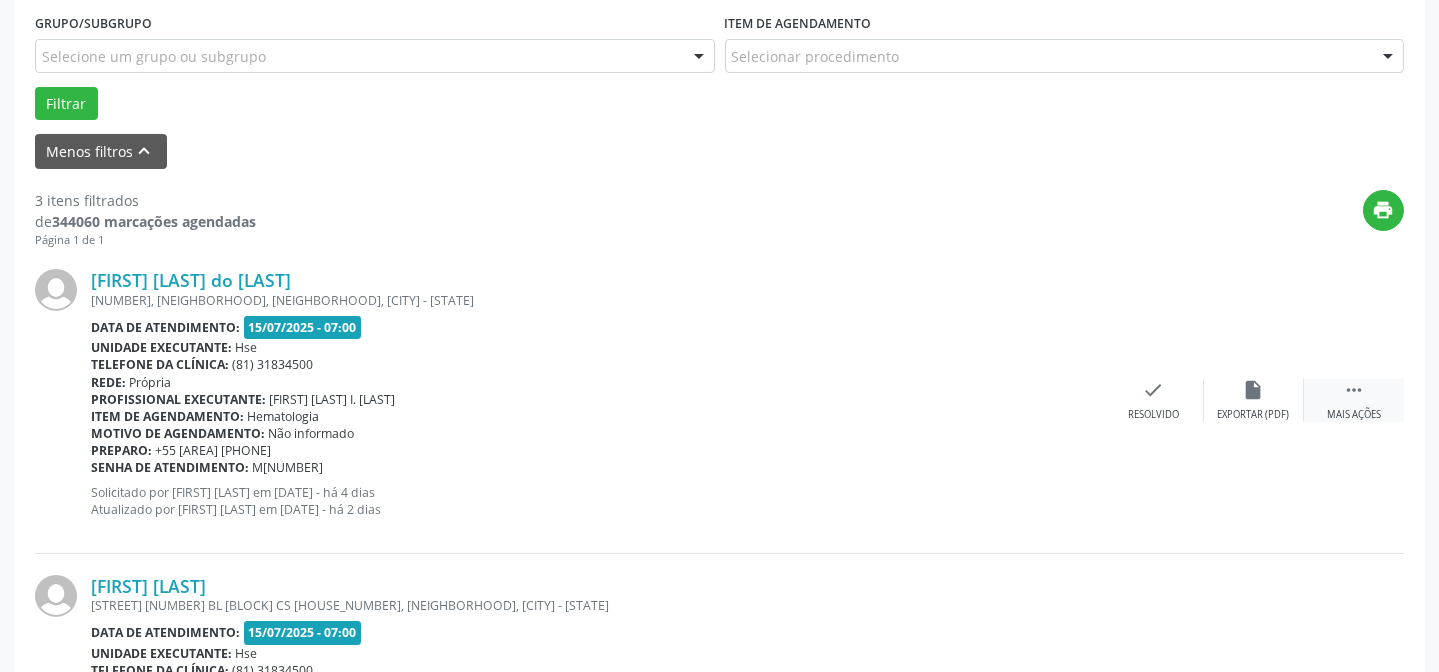 click on "
Mais ações" at bounding box center [1354, 400] 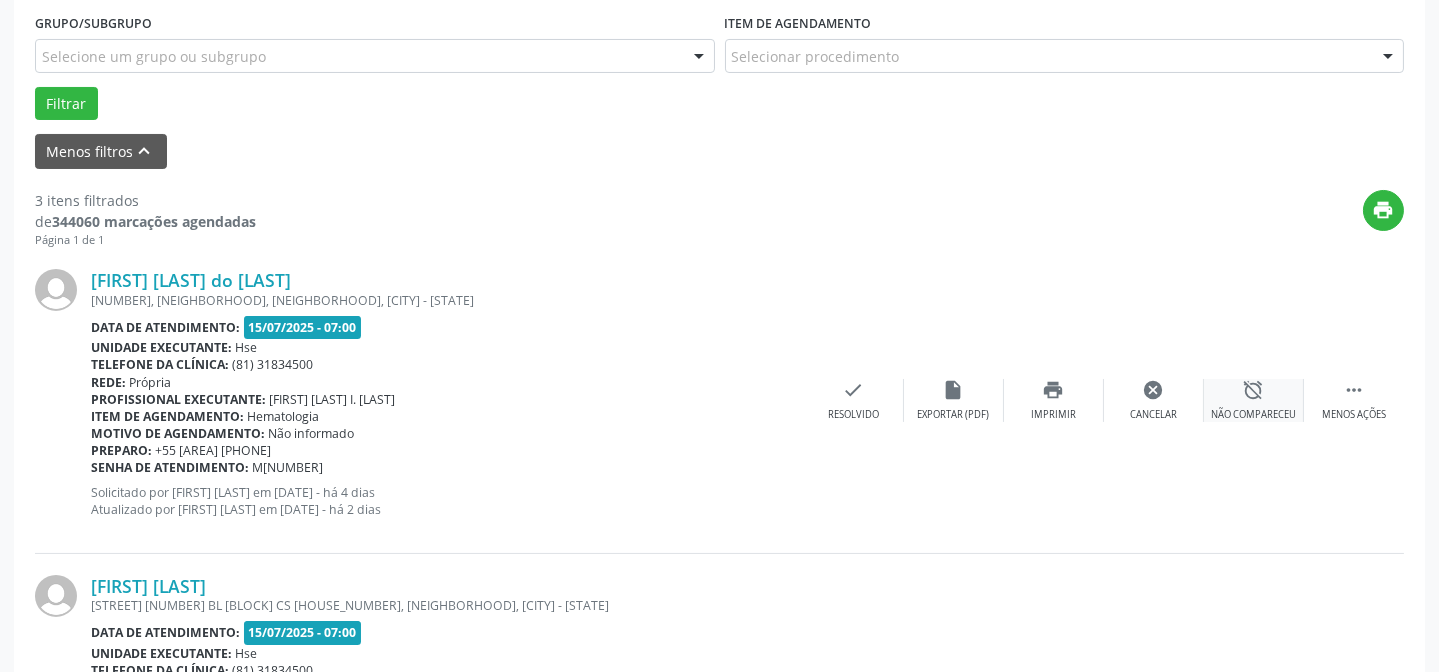 click on "alarm_off
Não compareceu" at bounding box center (1254, 400) 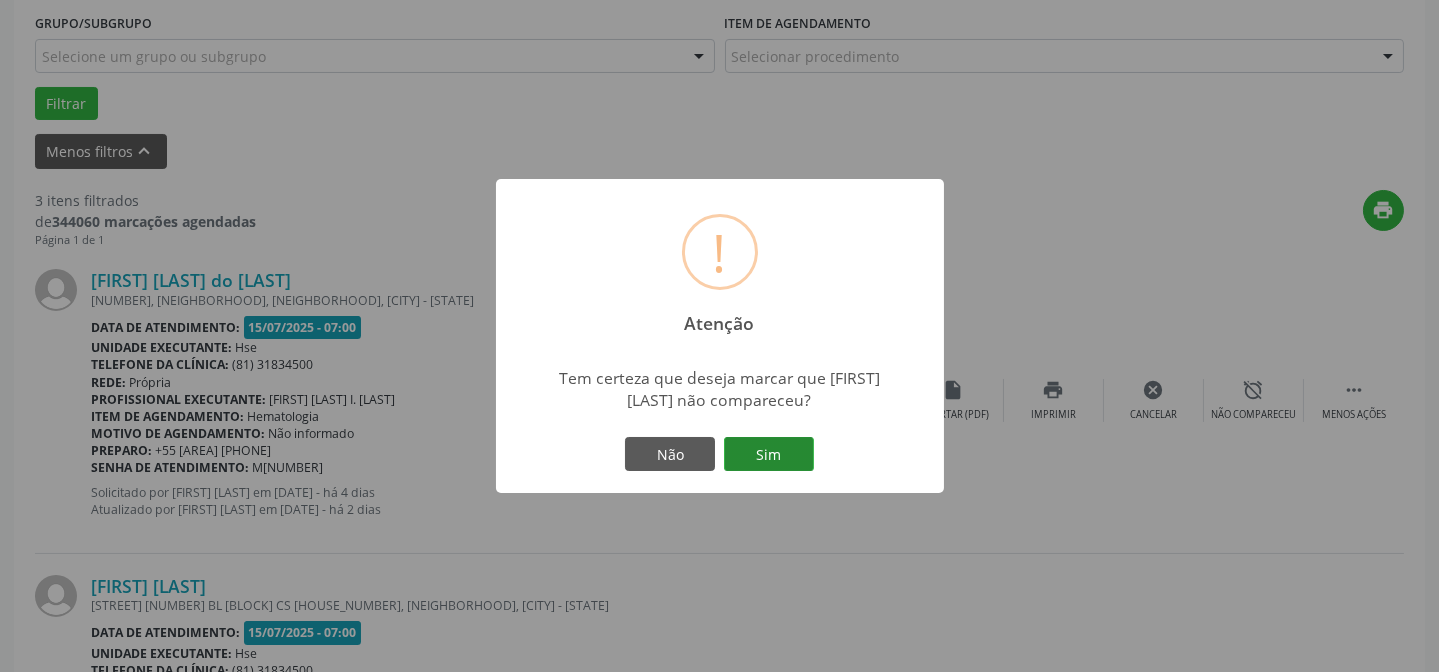 click on "Sim" at bounding box center [769, 454] 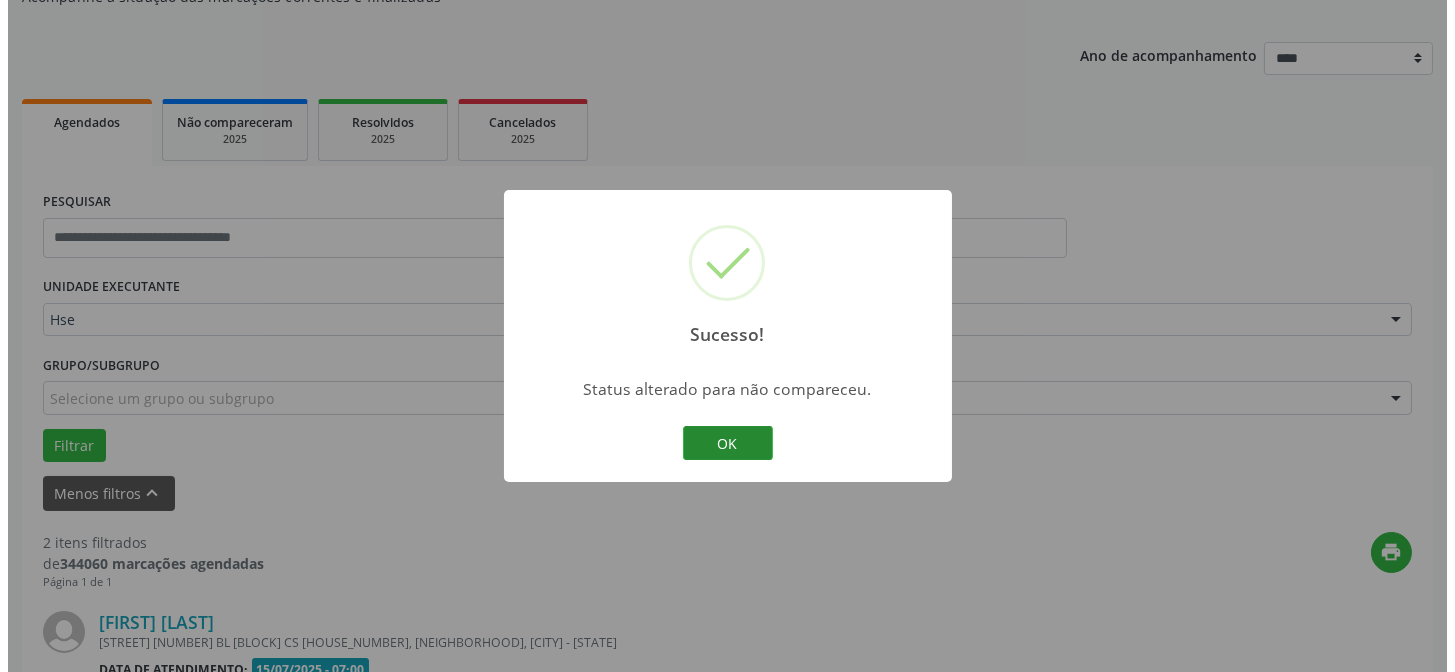 scroll, scrollTop: 542, scrollLeft: 0, axis: vertical 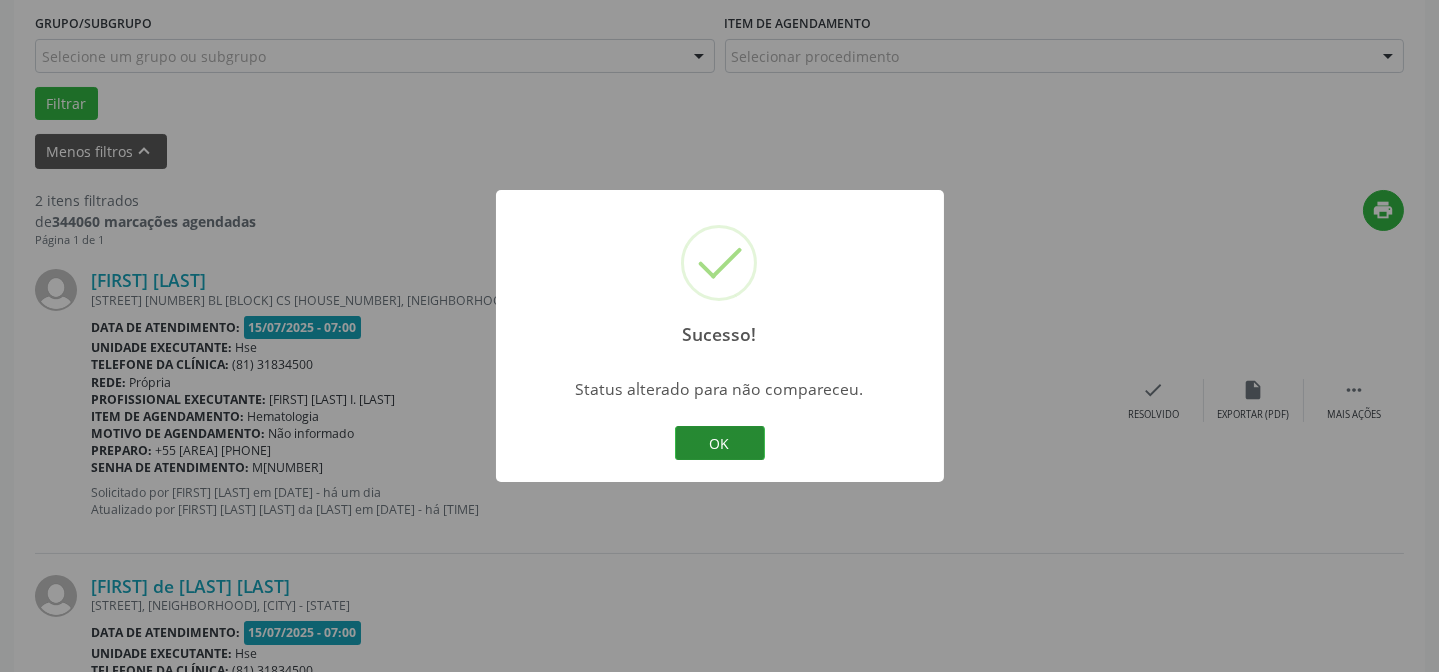 click on "OK" at bounding box center [720, 443] 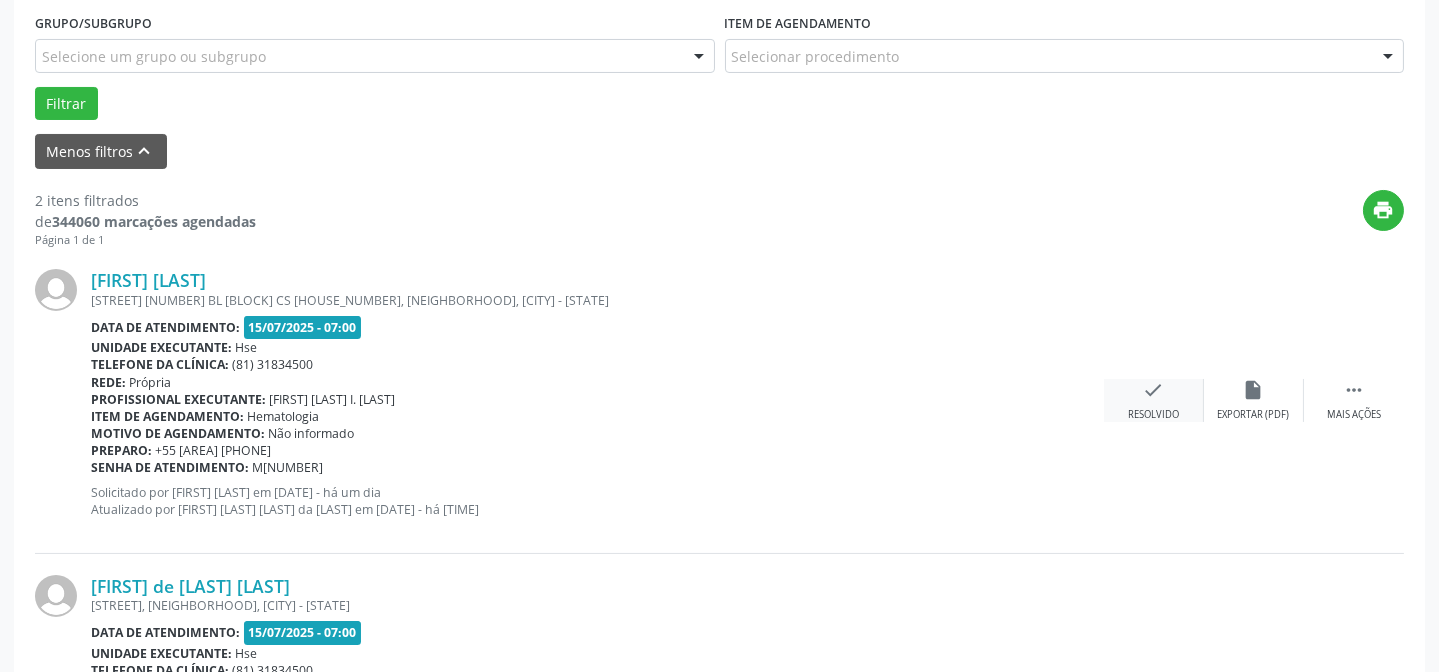 click on "check
Resolvido" at bounding box center [1154, 400] 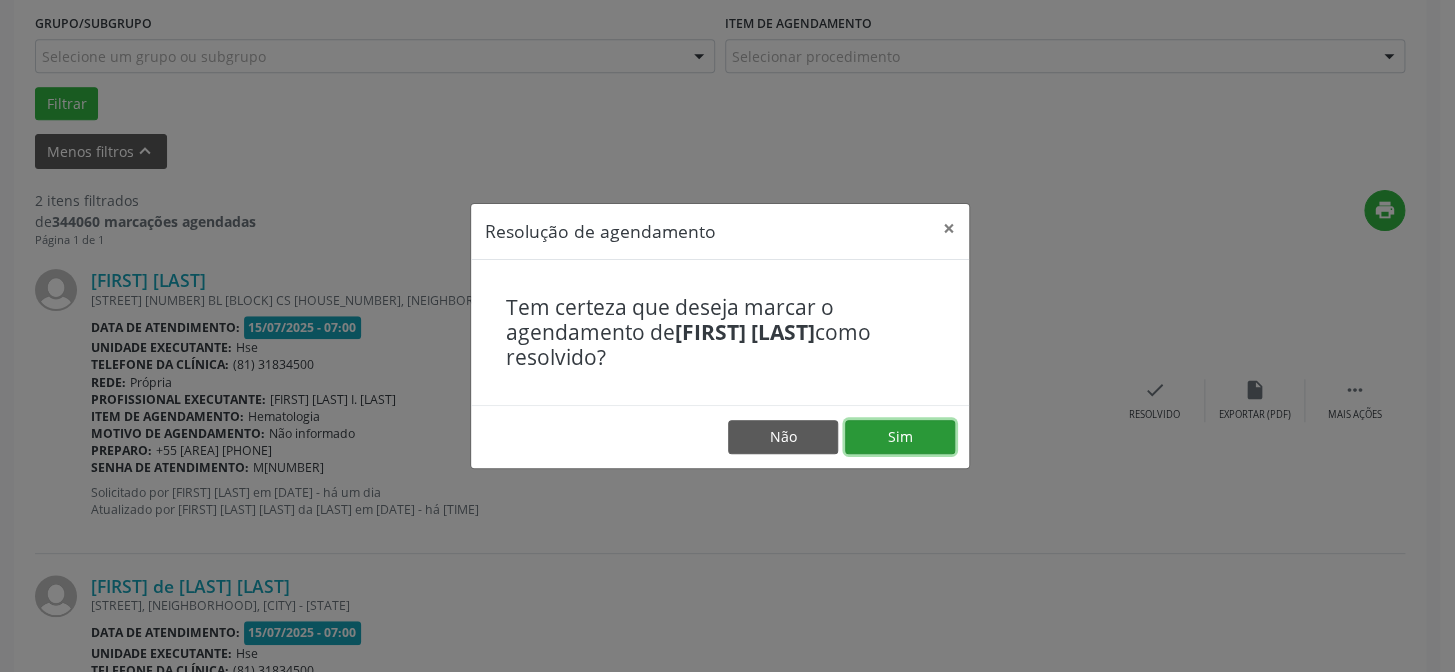 click on "Sim" at bounding box center (900, 437) 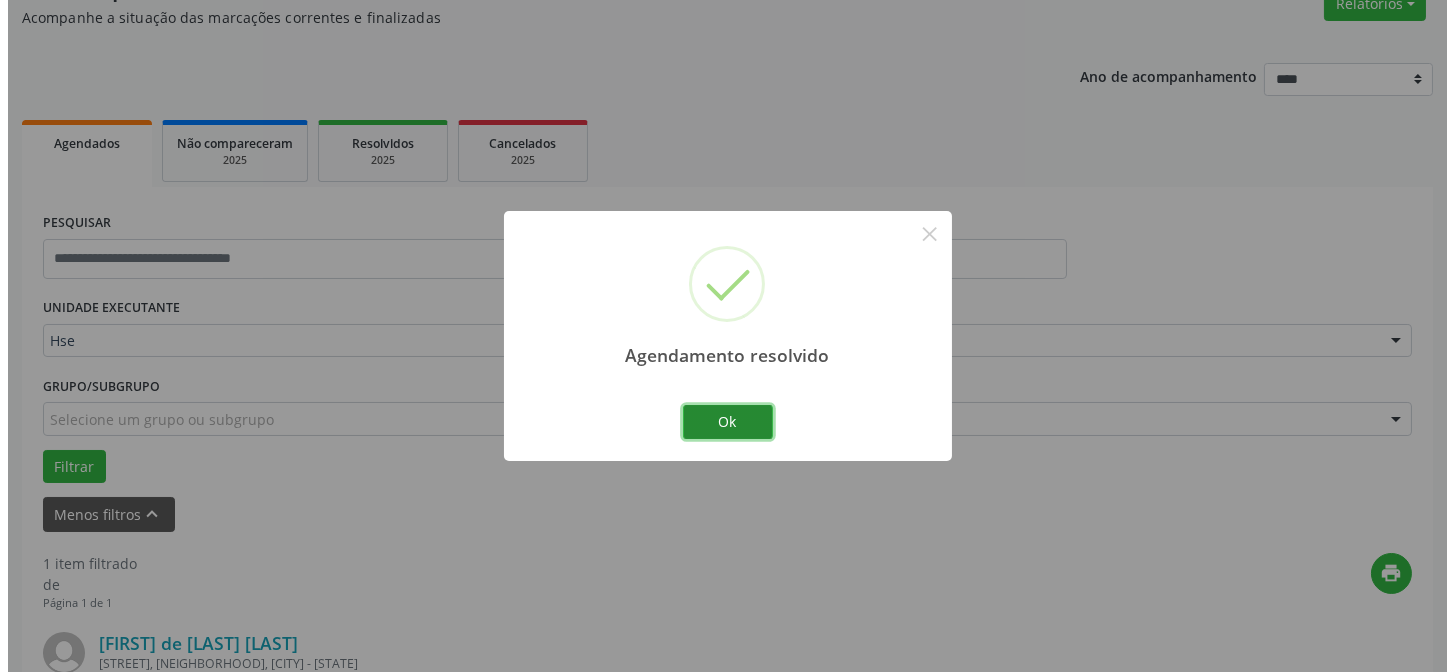 scroll, scrollTop: 457, scrollLeft: 0, axis: vertical 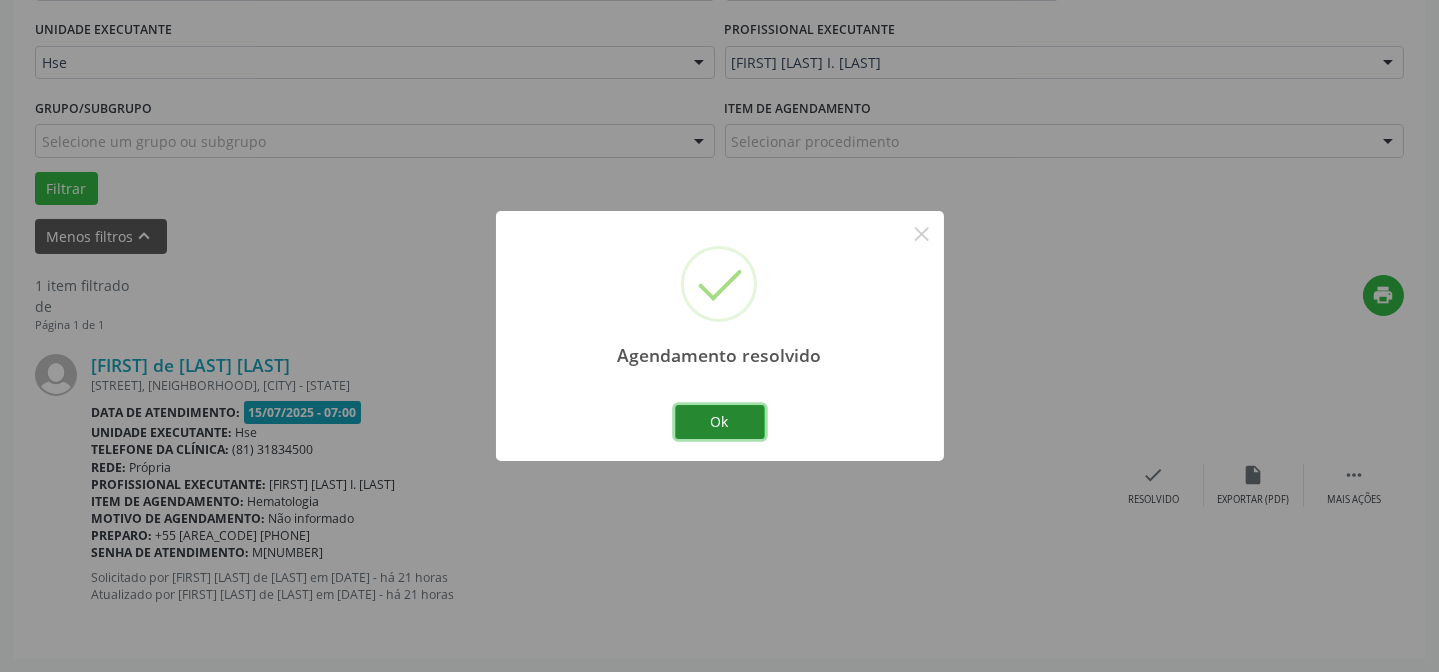 click on "Ok" at bounding box center (720, 422) 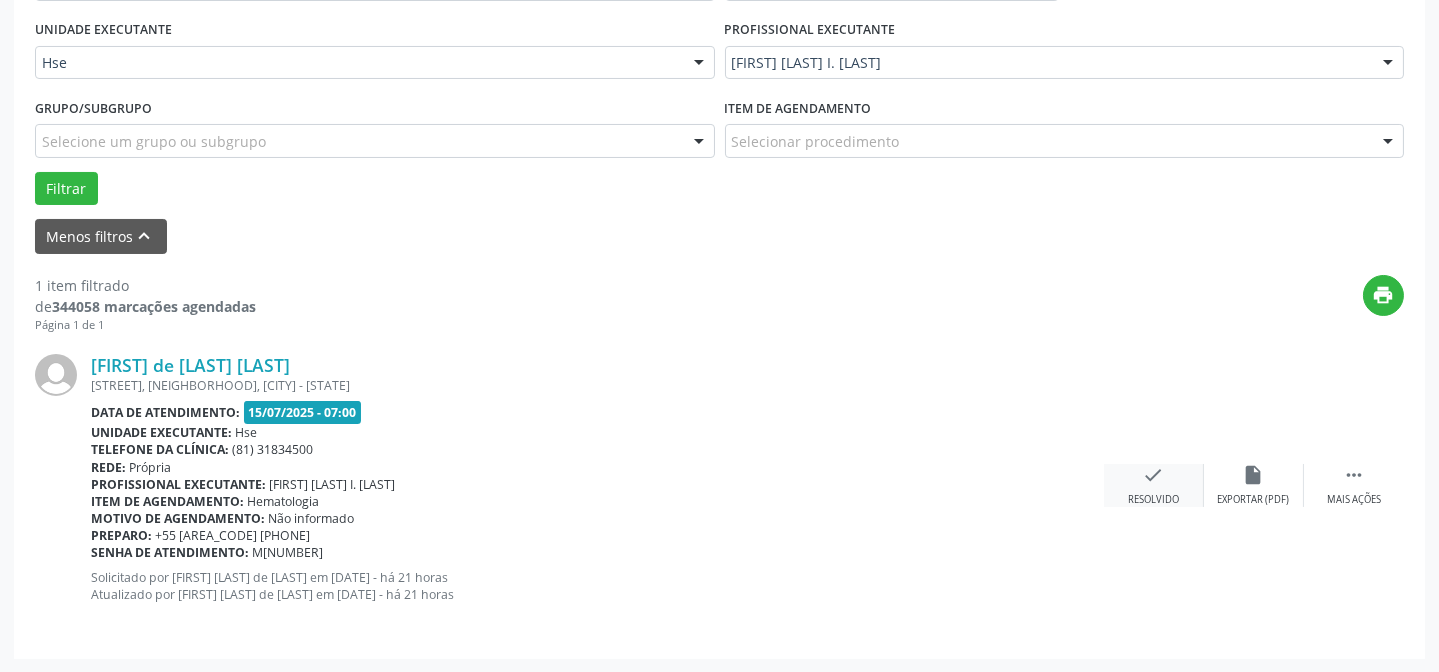 click on "check" at bounding box center (1154, 475) 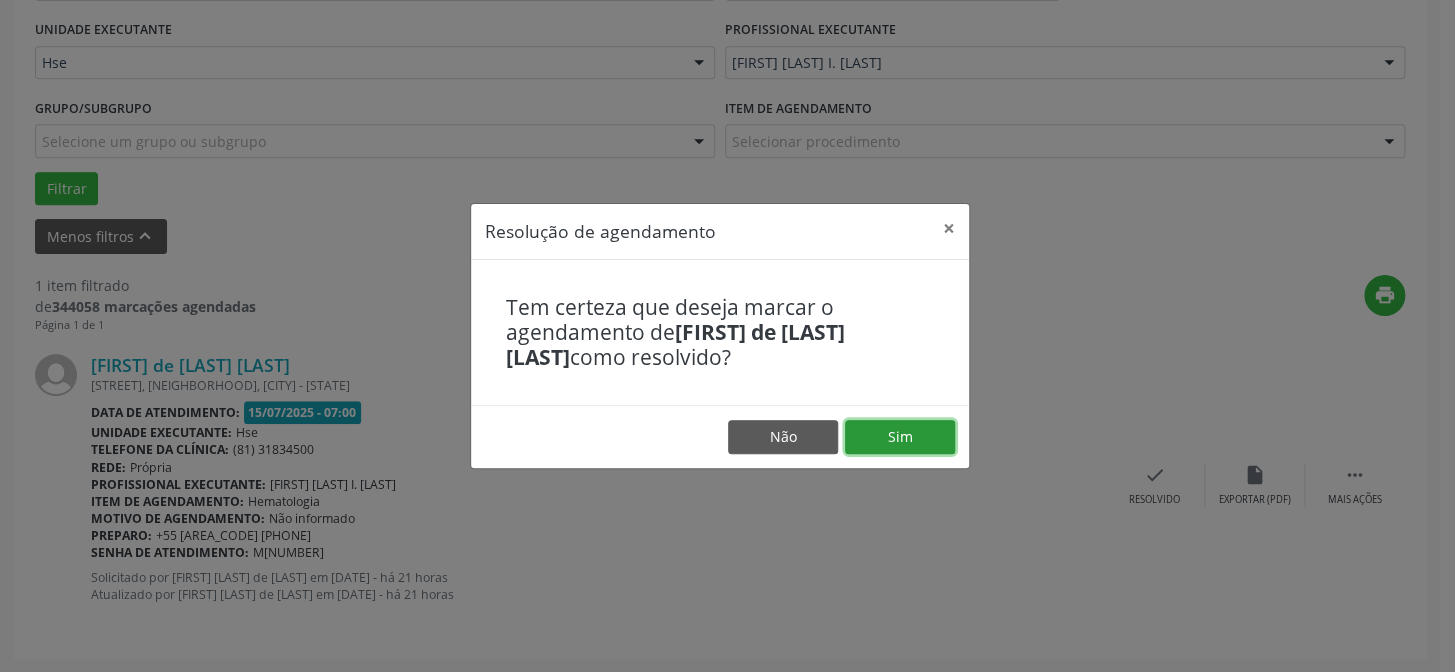 click on "Sim" at bounding box center [900, 437] 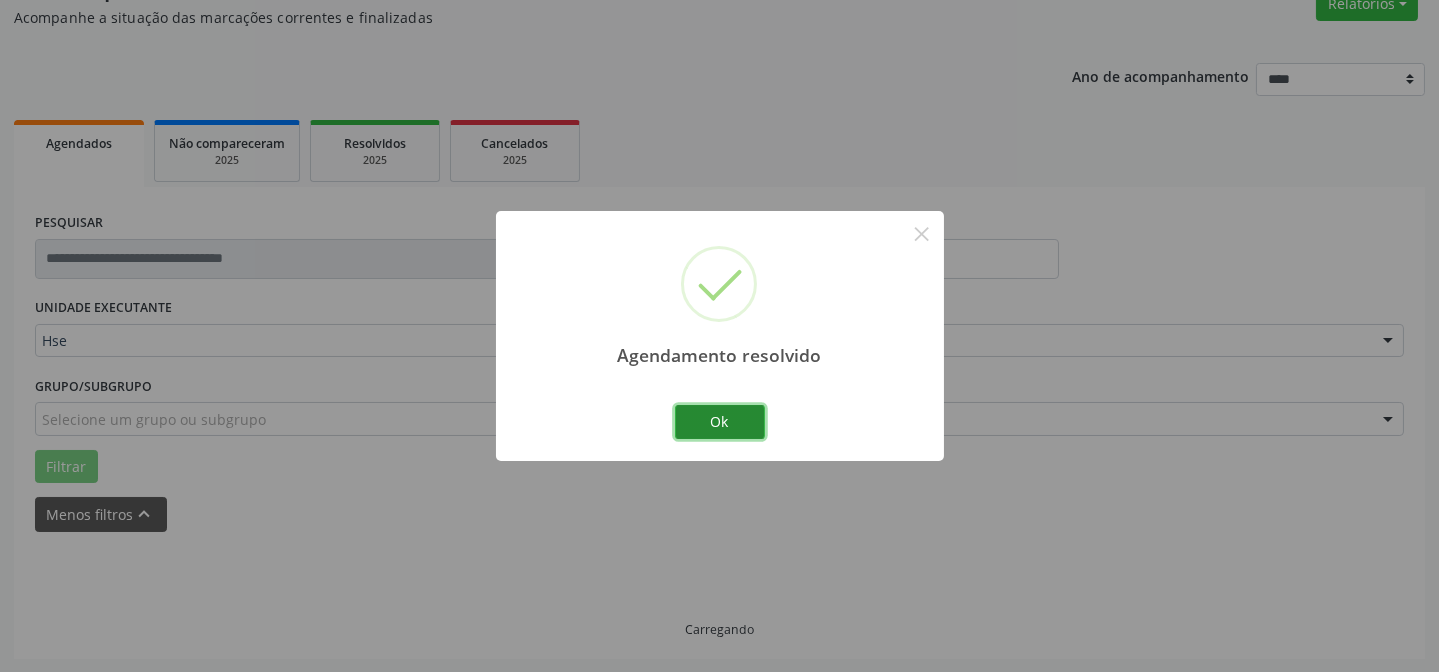click on "Ok" at bounding box center [720, 422] 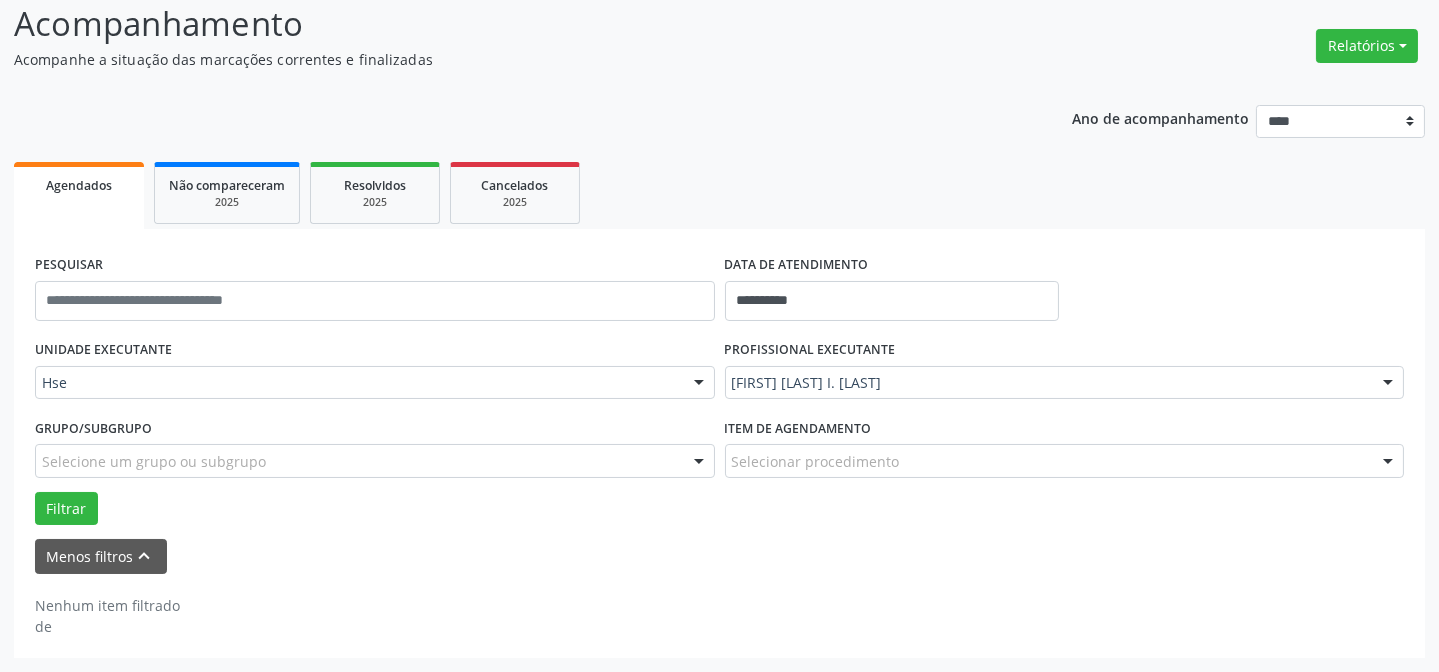 scroll, scrollTop: 135, scrollLeft: 0, axis: vertical 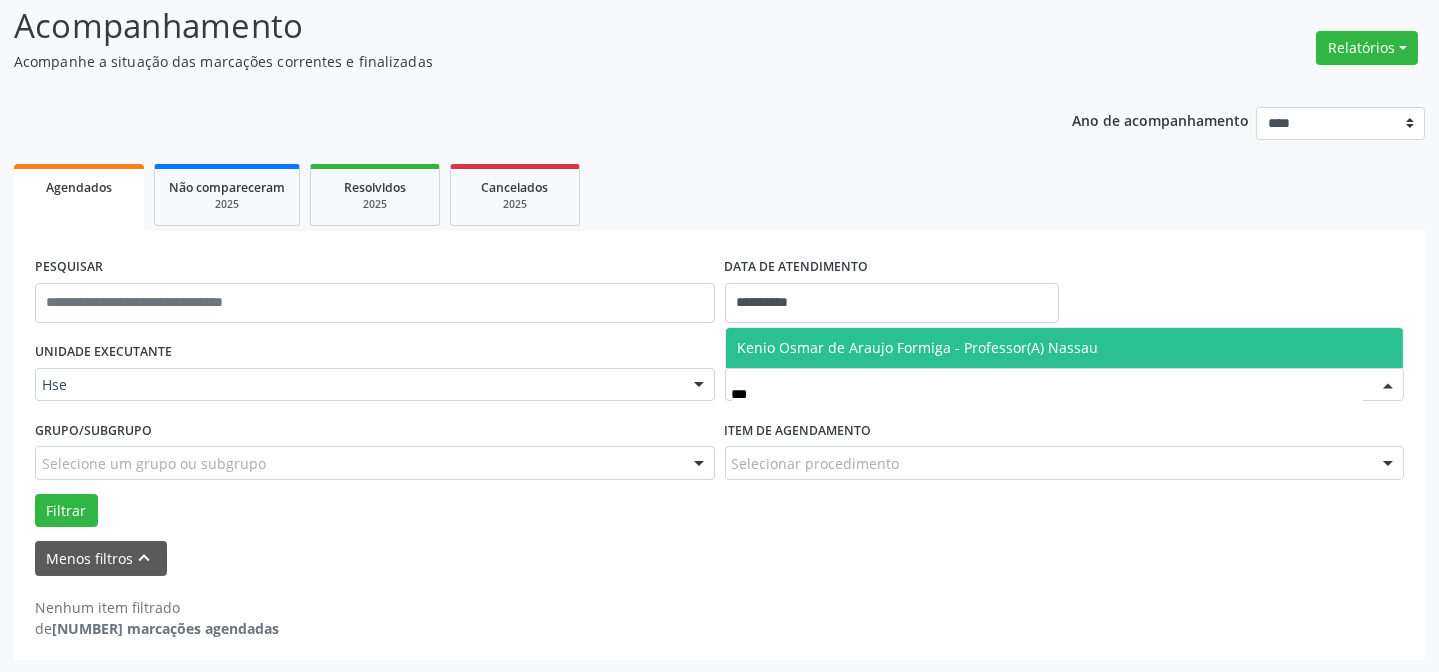 click on "Kenio Osmar de Araujo Formiga - Professor(A) Nassau" at bounding box center (918, 347) 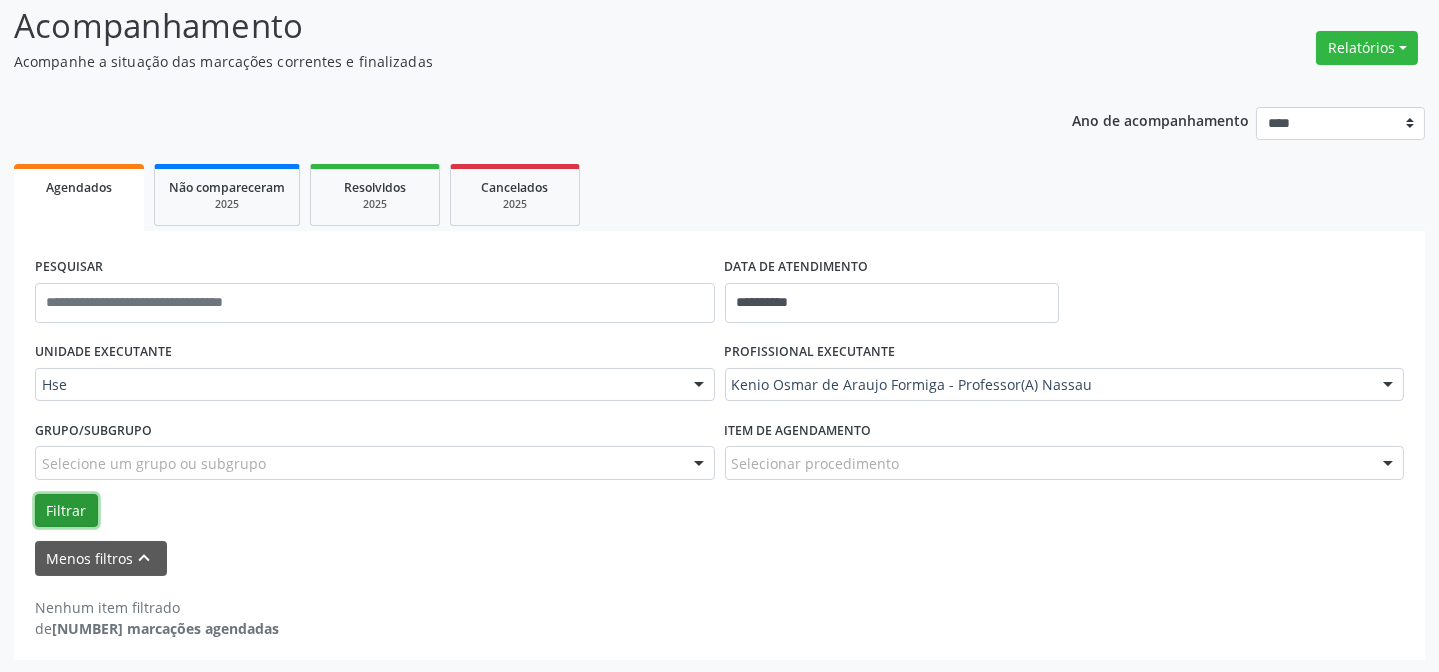 click on "Filtrar" at bounding box center [66, 511] 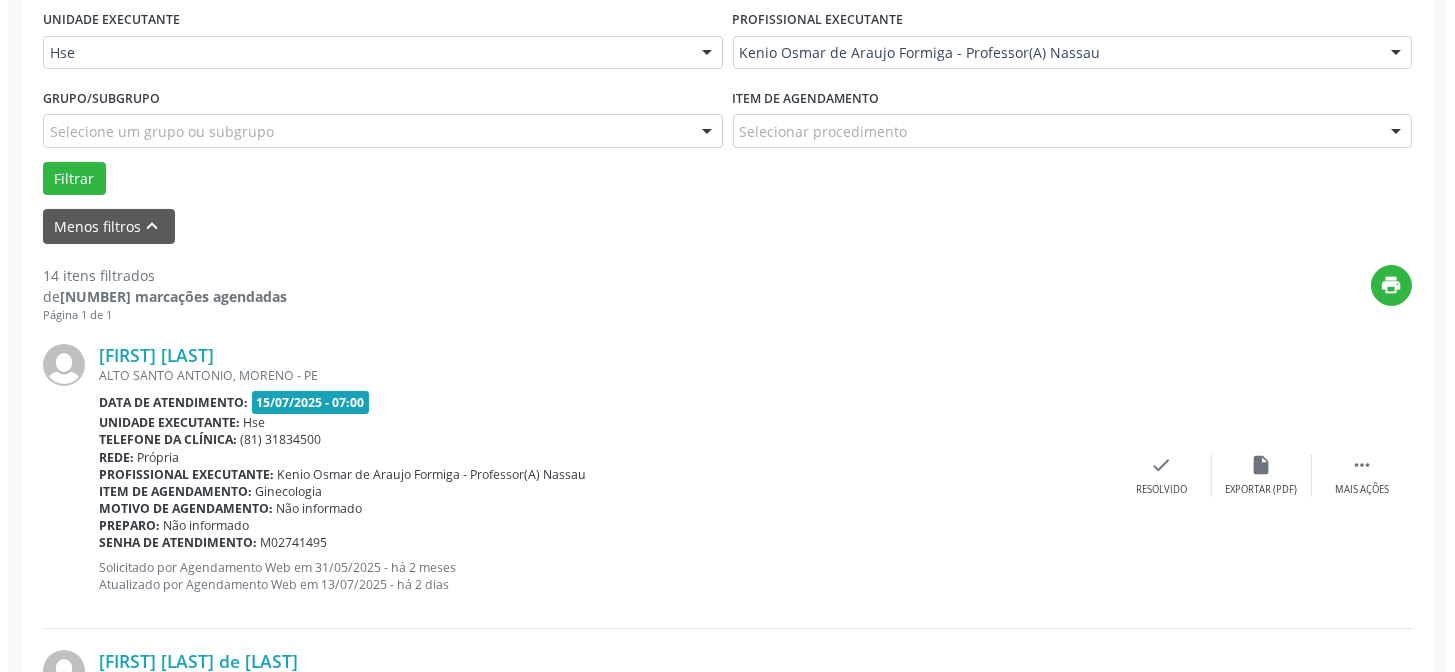 scroll, scrollTop: 499, scrollLeft: 0, axis: vertical 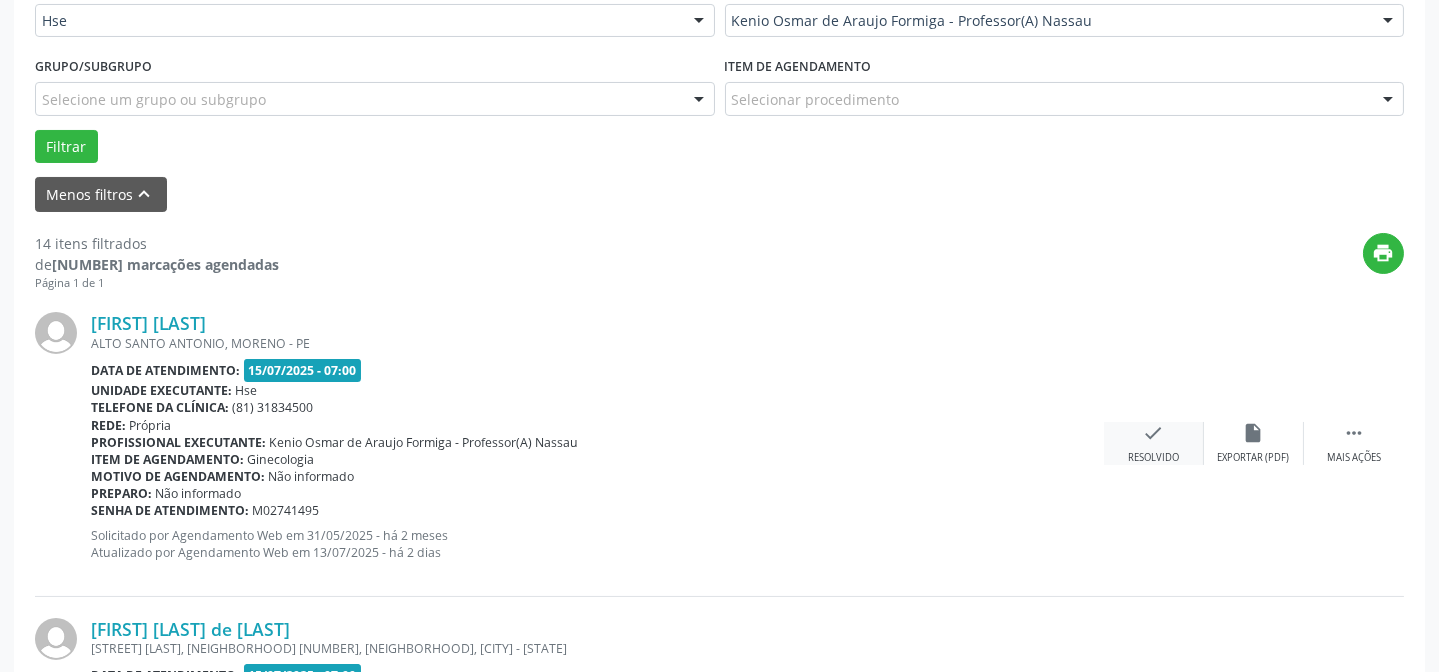 click on "Resolvido" at bounding box center (1153, 458) 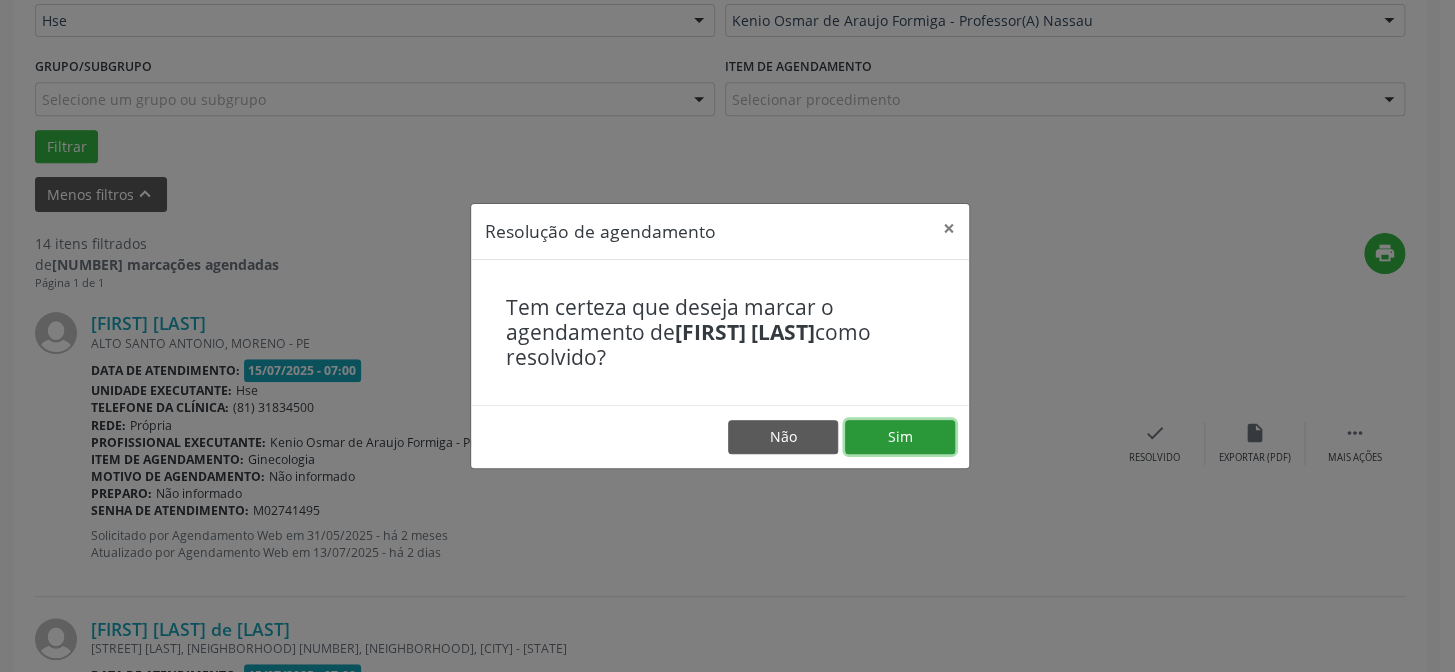 click on "Sim" at bounding box center (900, 437) 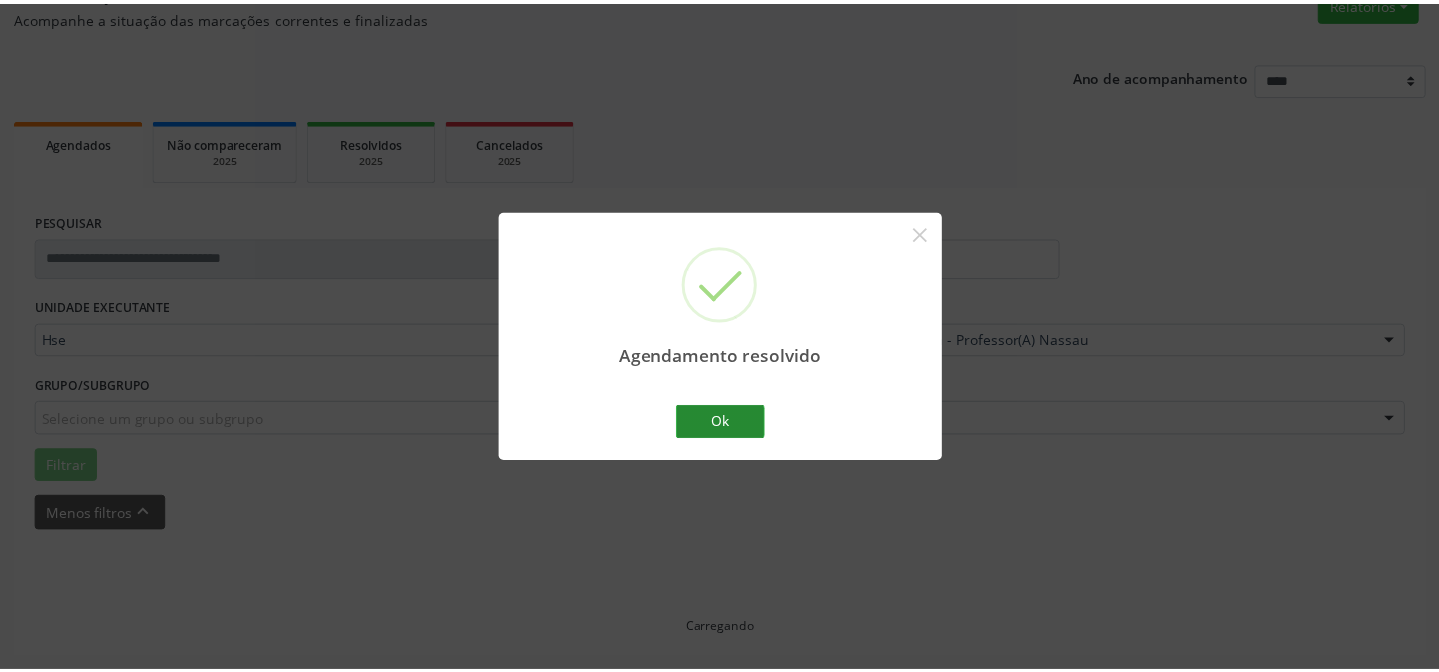 scroll, scrollTop: 179, scrollLeft: 0, axis: vertical 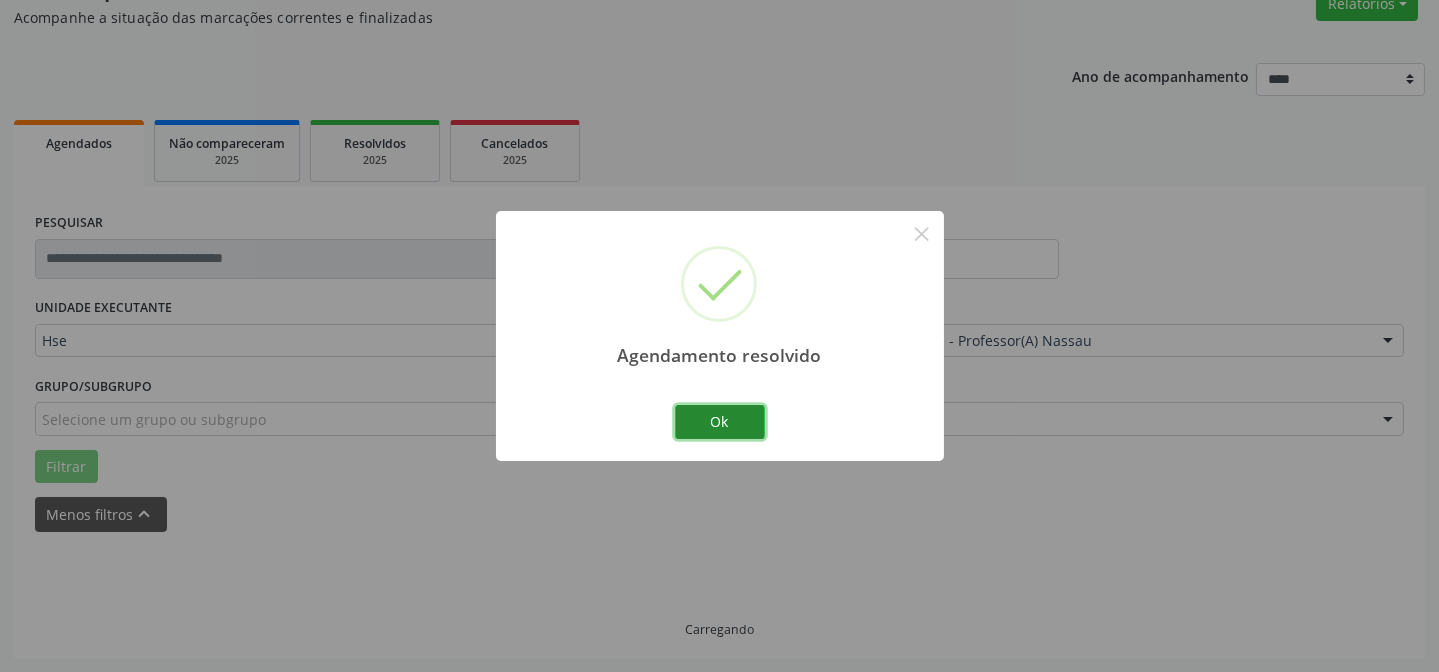 click on "Ok" at bounding box center (720, 422) 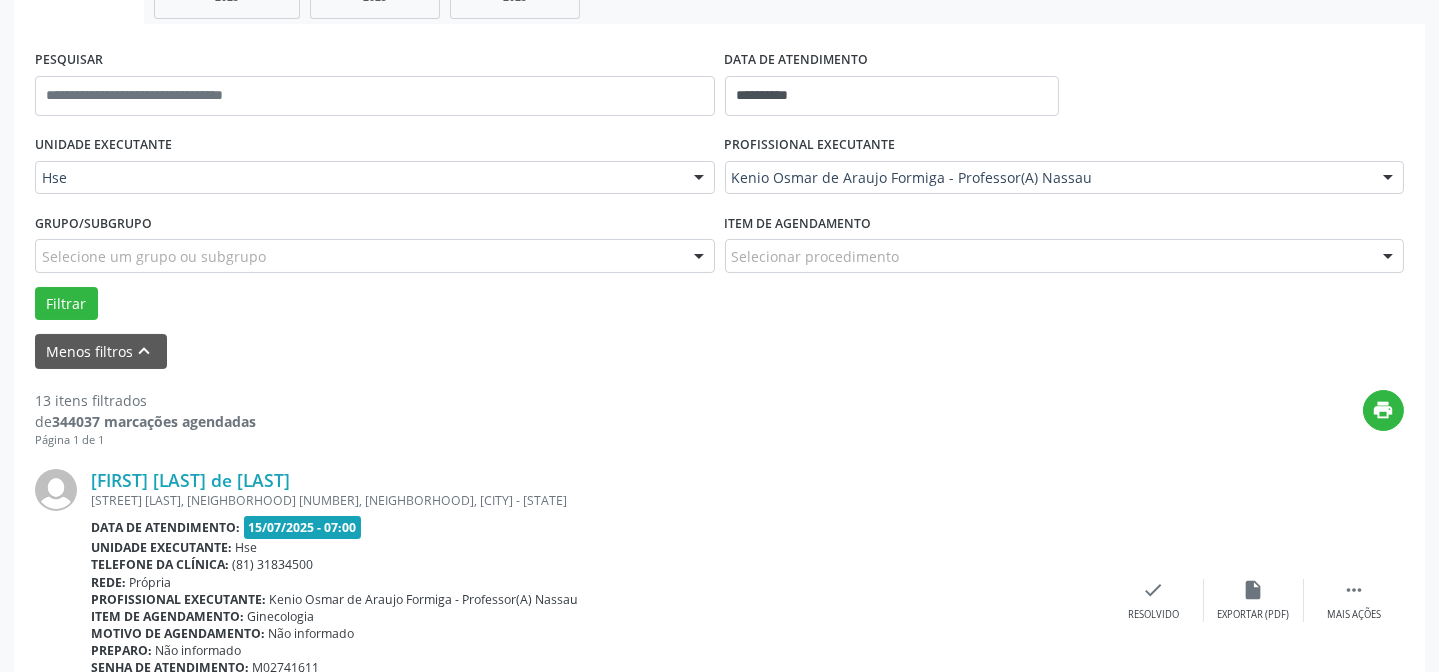 scroll, scrollTop: 360, scrollLeft: 0, axis: vertical 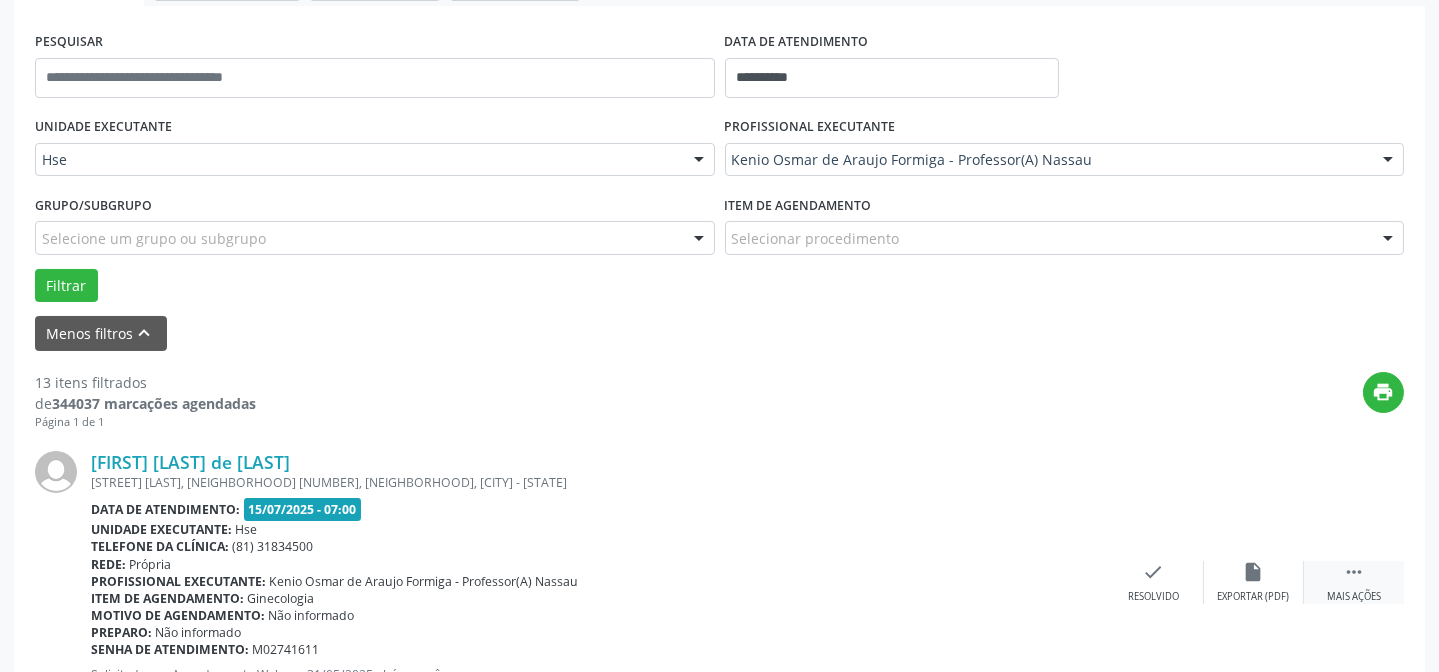click on "" at bounding box center [1354, 572] 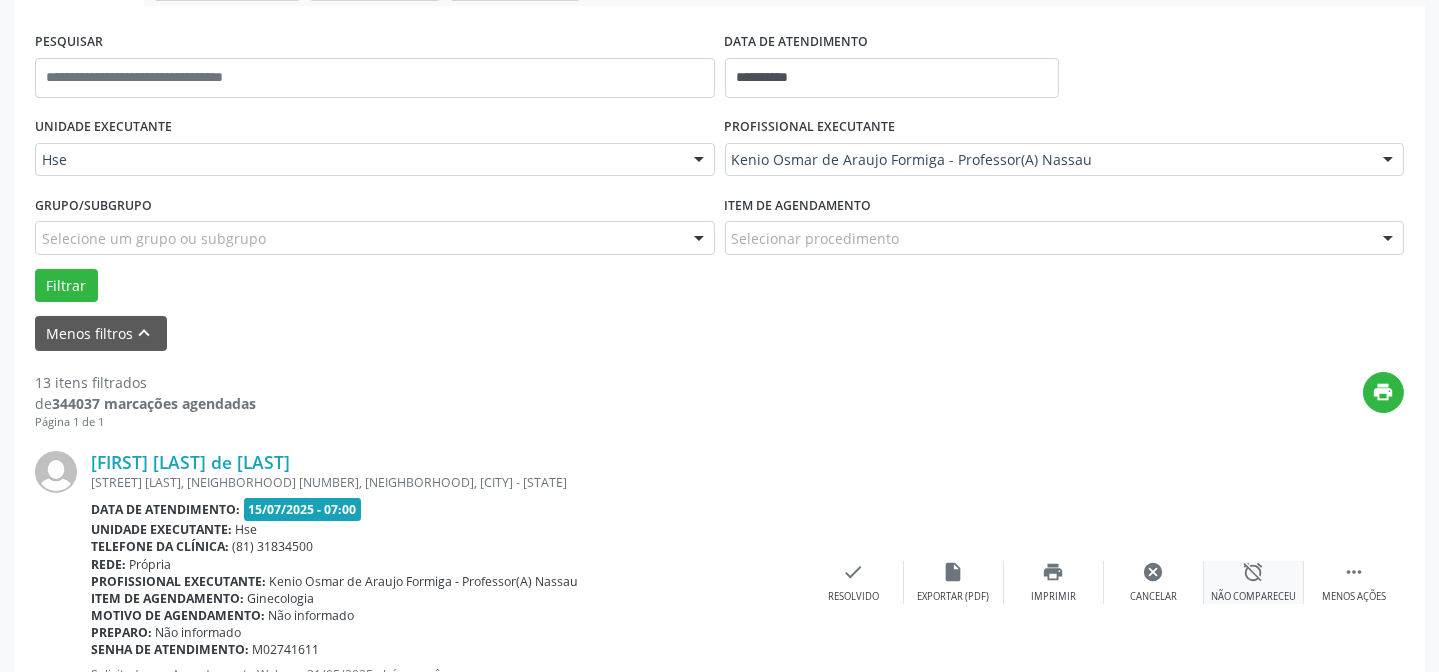 click on "alarm_off" at bounding box center (1254, 572) 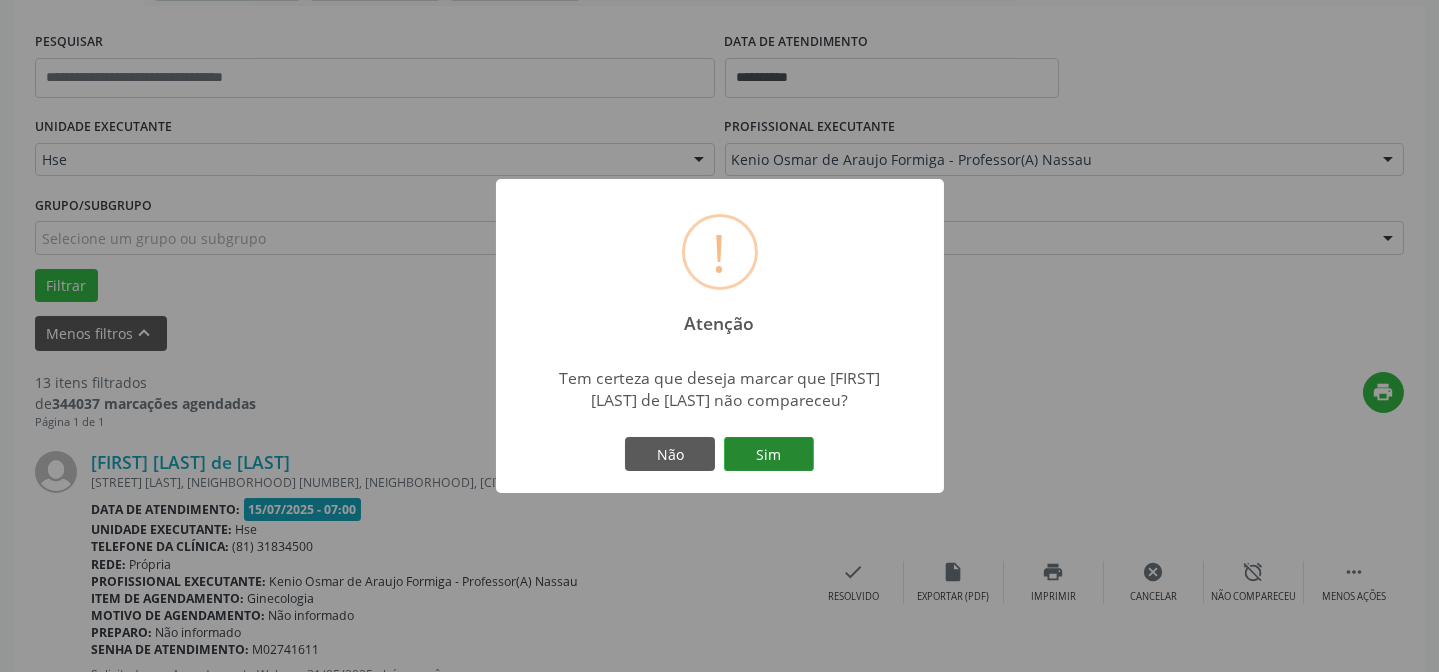 click on "Sim" at bounding box center (769, 454) 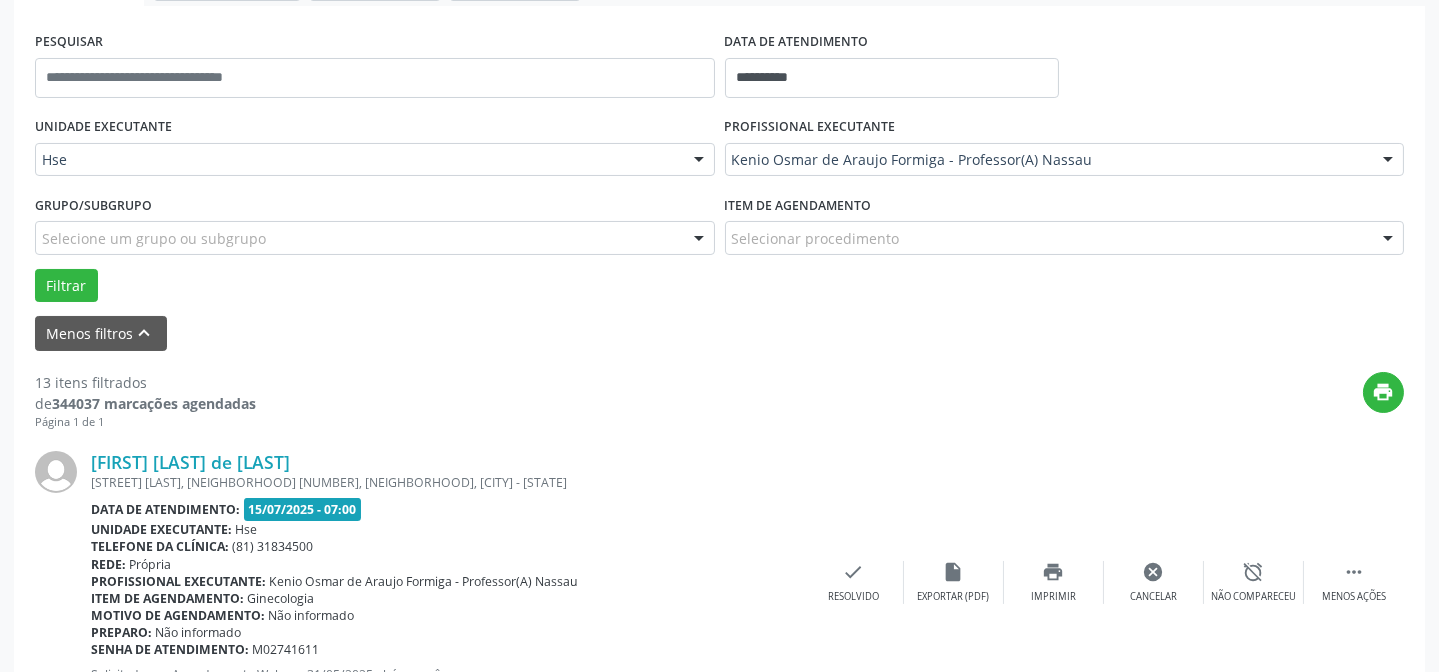 scroll, scrollTop: 200, scrollLeft: 0, axis: vertical 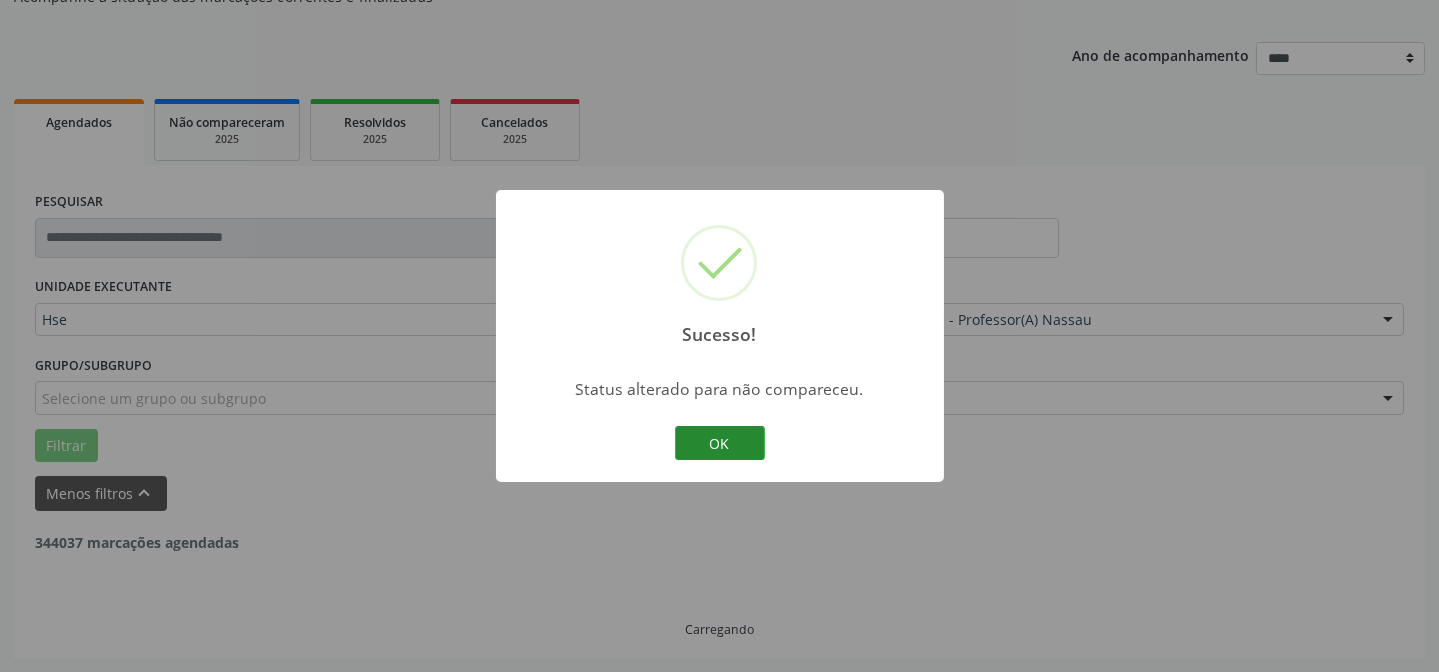 click on "OK" at bounding box center (720, 443) 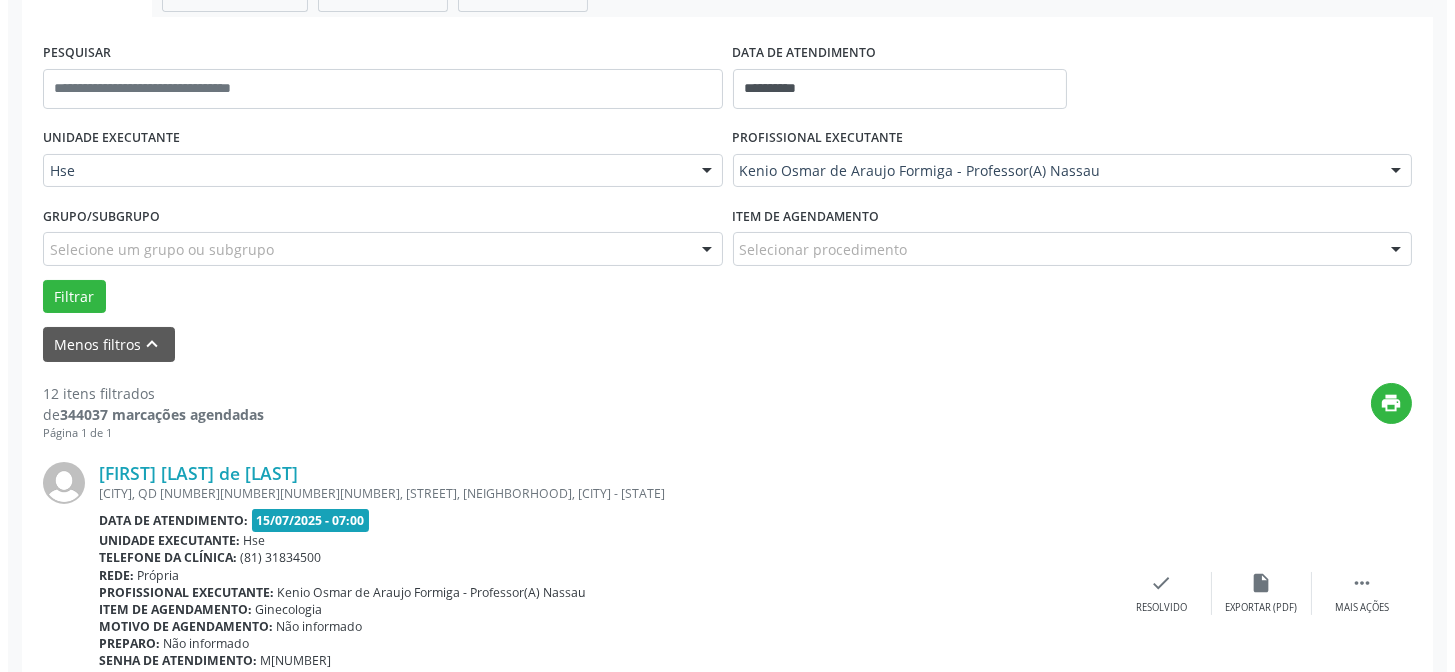 scroll, scrollTop: 381, scrollLeft: 0, axis: vertical 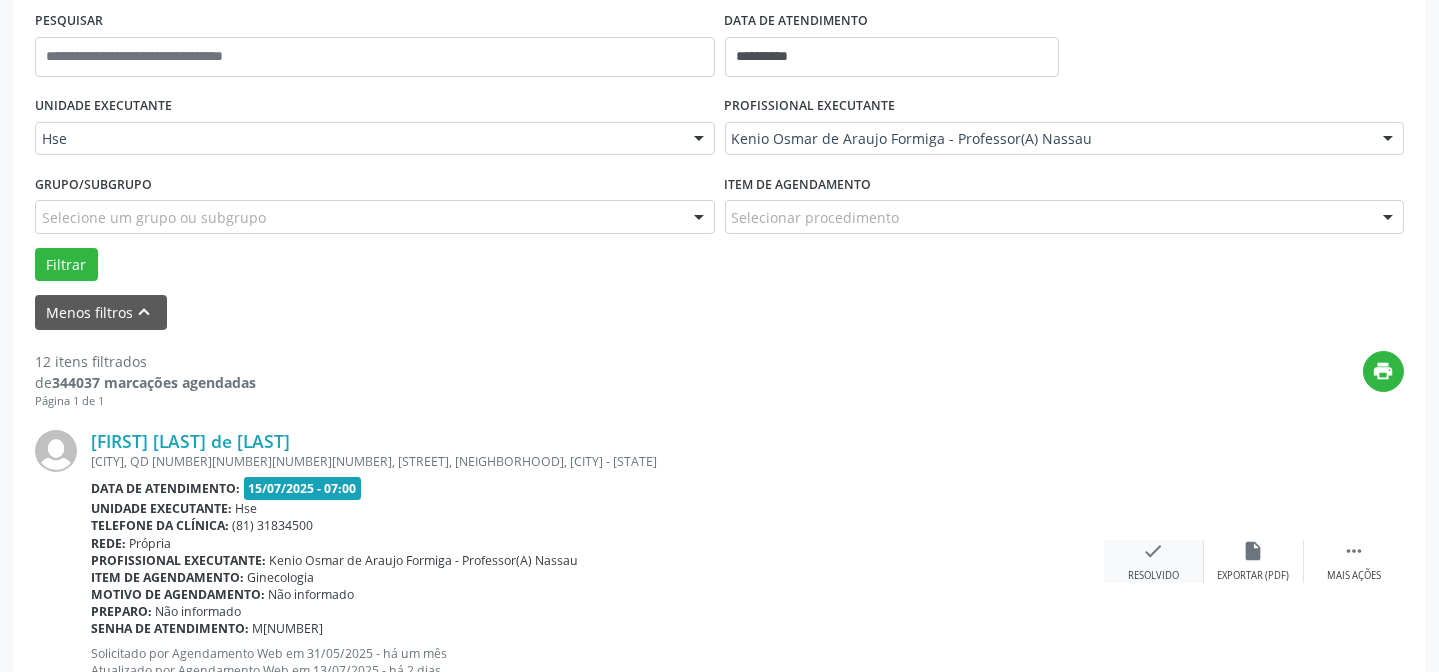 click on "check
Resolvido" at bounding box center [1154, 561] 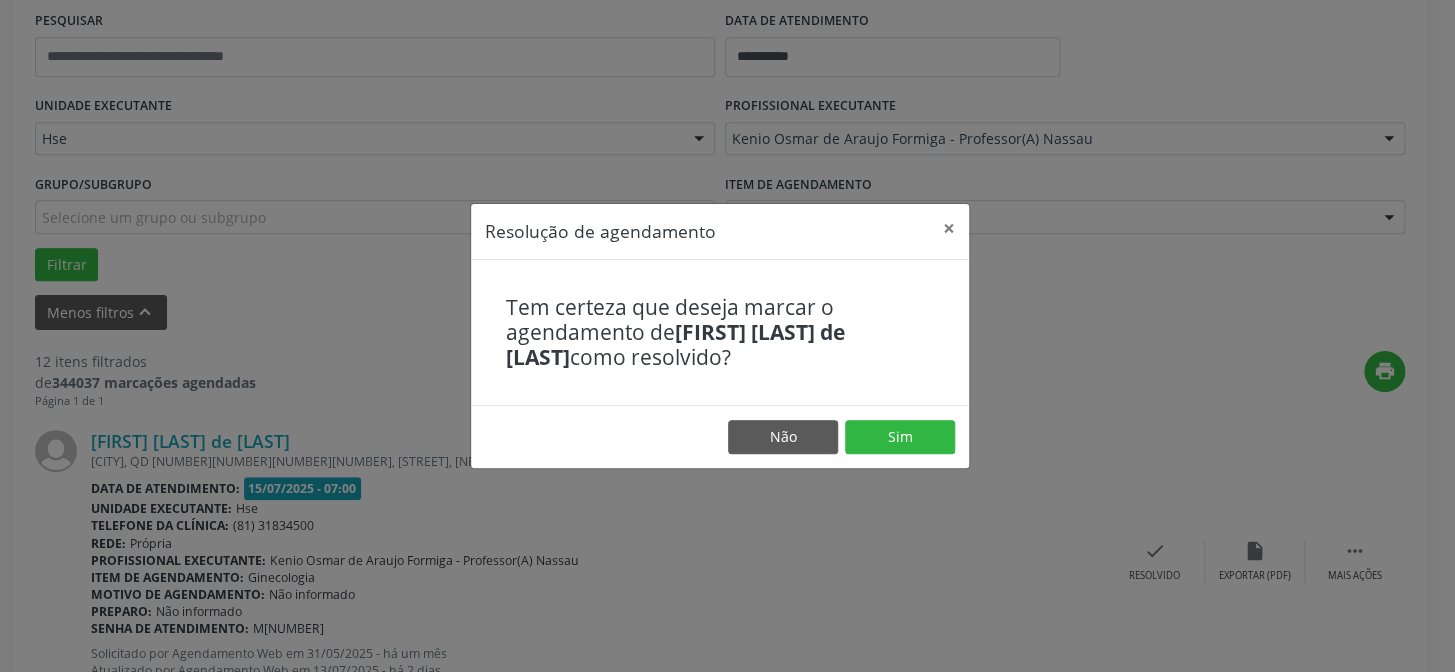 click on "Não Sim" at bounding box center (720, 436) 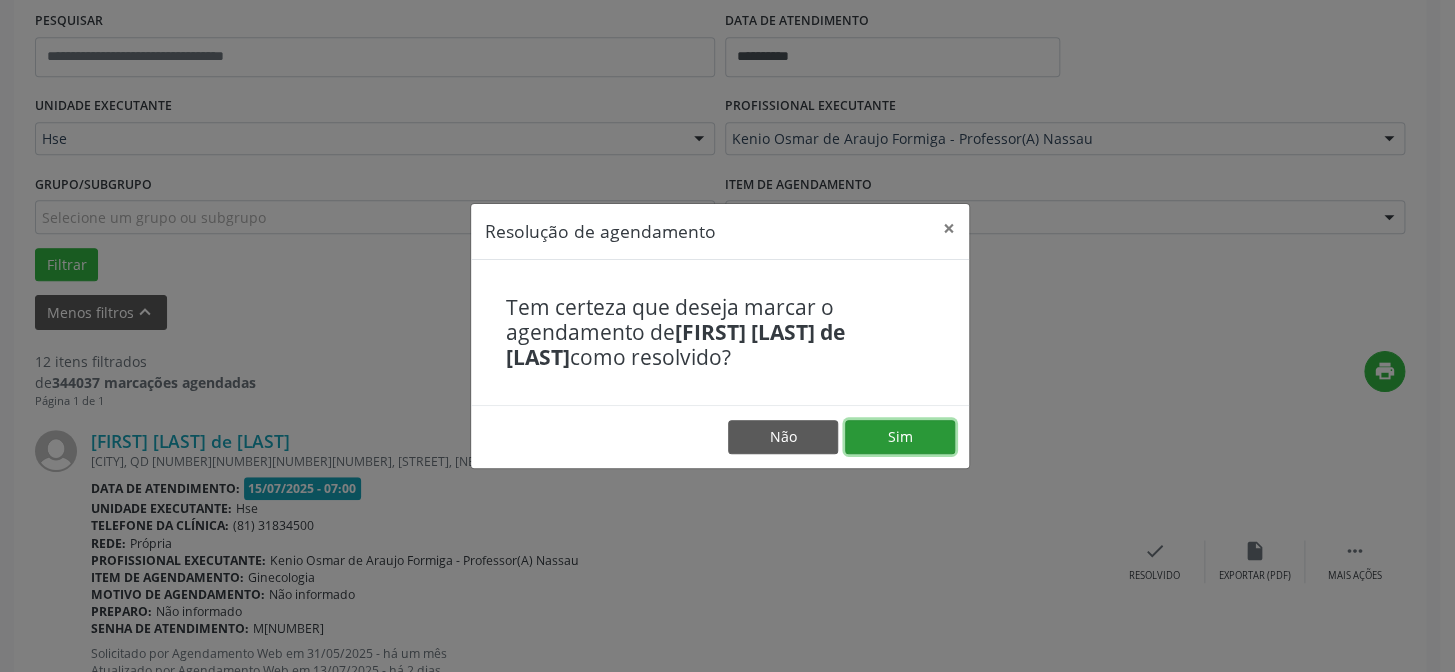 click on "Sim" at bounding box center [900, 437] 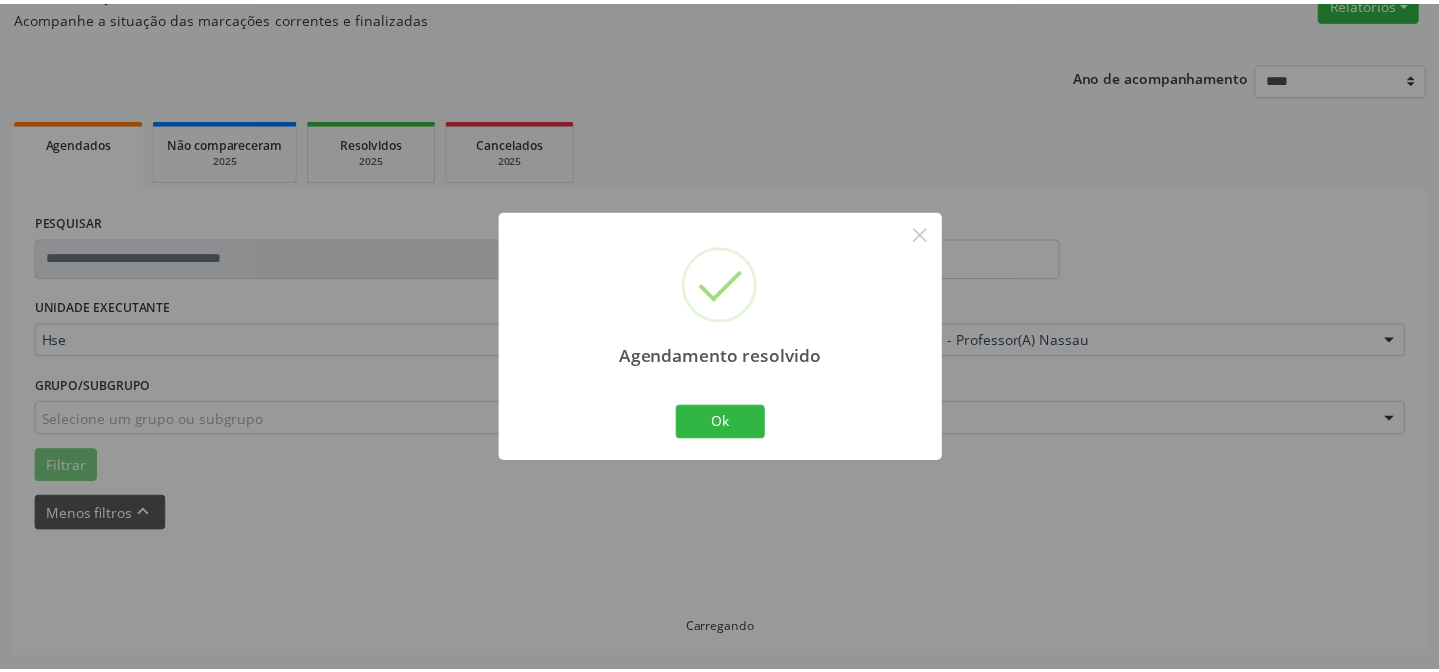 scroll, scrollTop: 179, scrollLeft: 0, axis: vertical 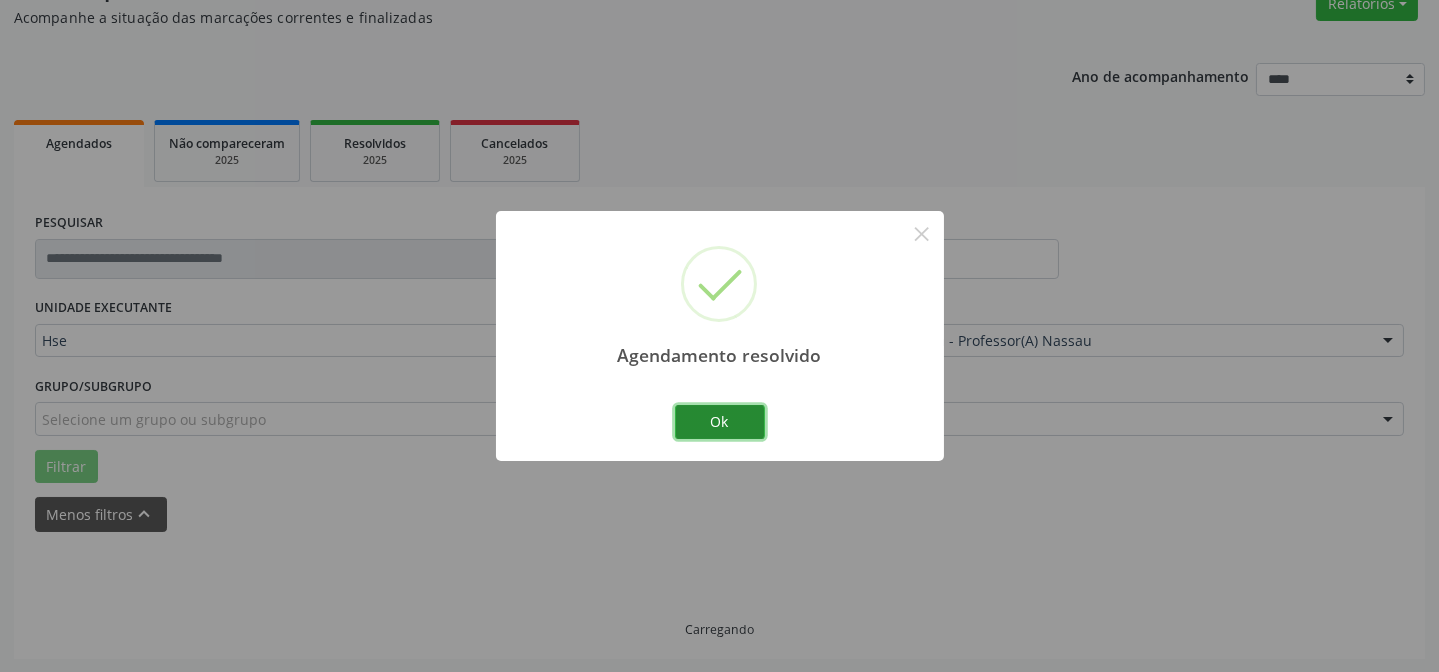 click on "Ok" at bounding box center [720, 422] 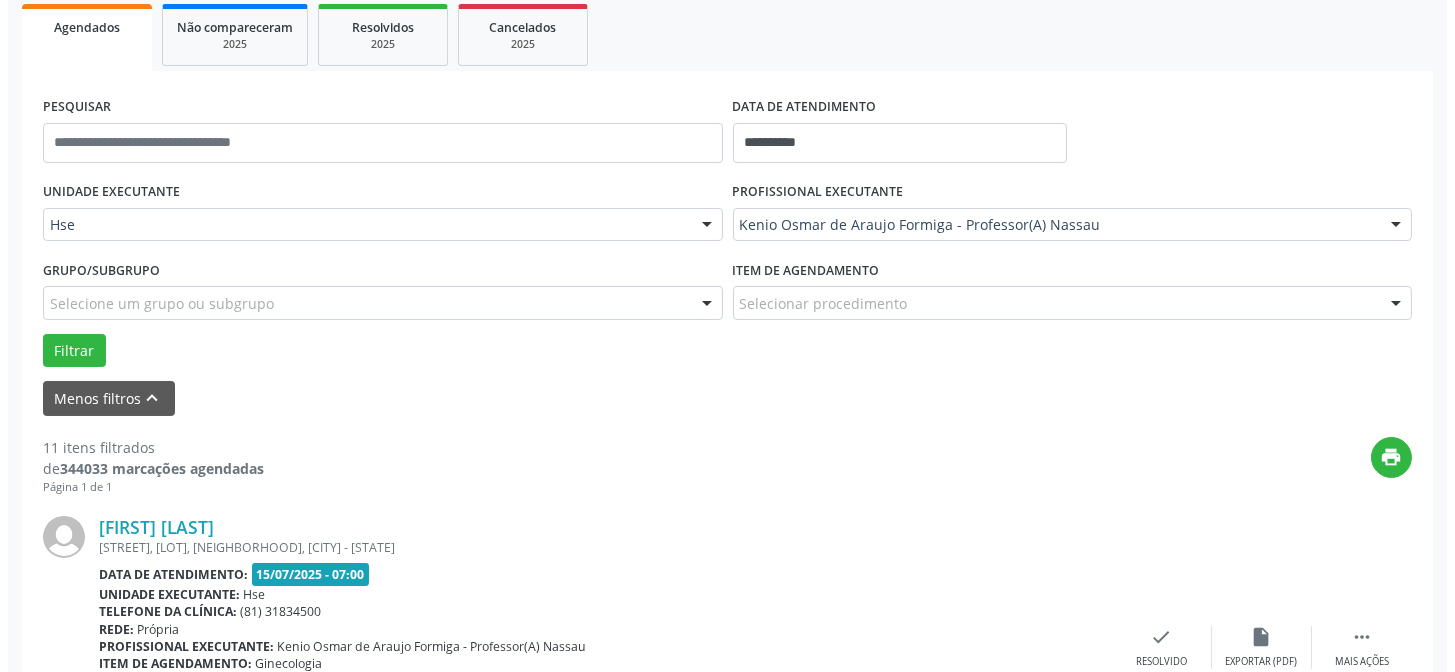 scroll, scrollTop: 451, scrollLeft: 0, axis: vertical 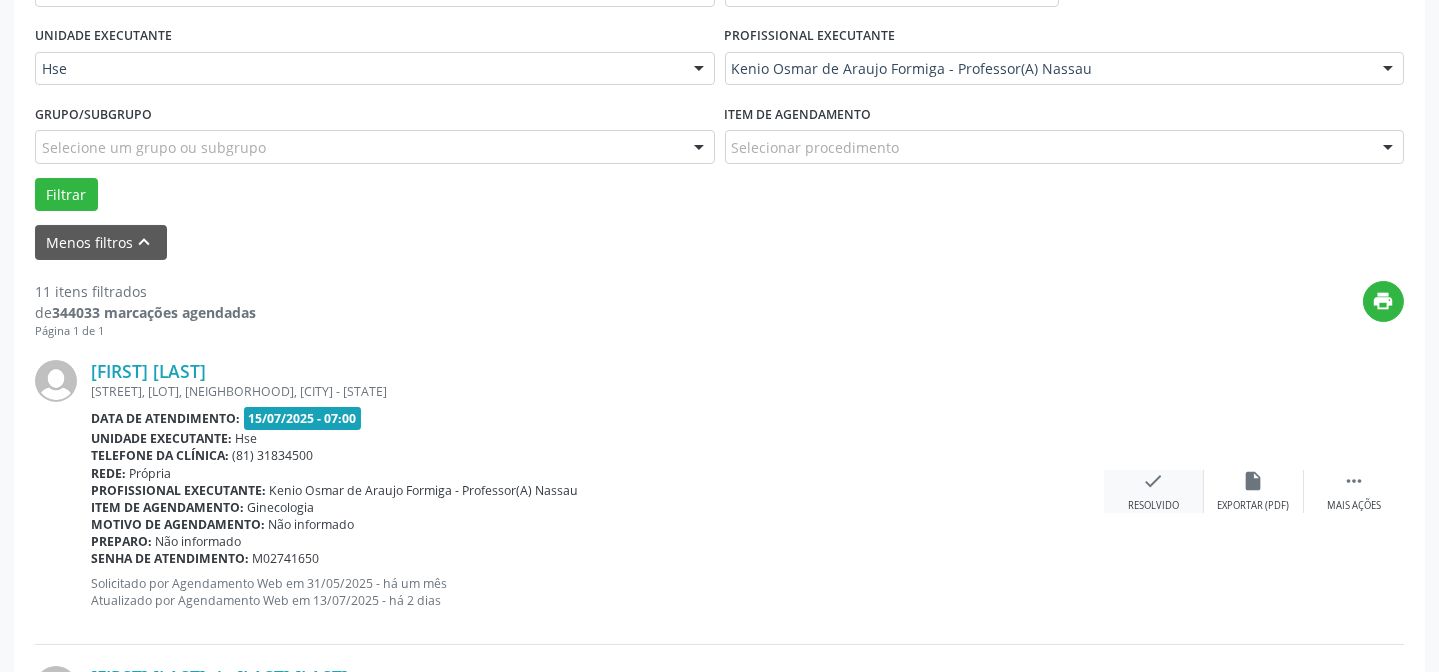 click on "Resolvido" at bounding box center (1153, 506) 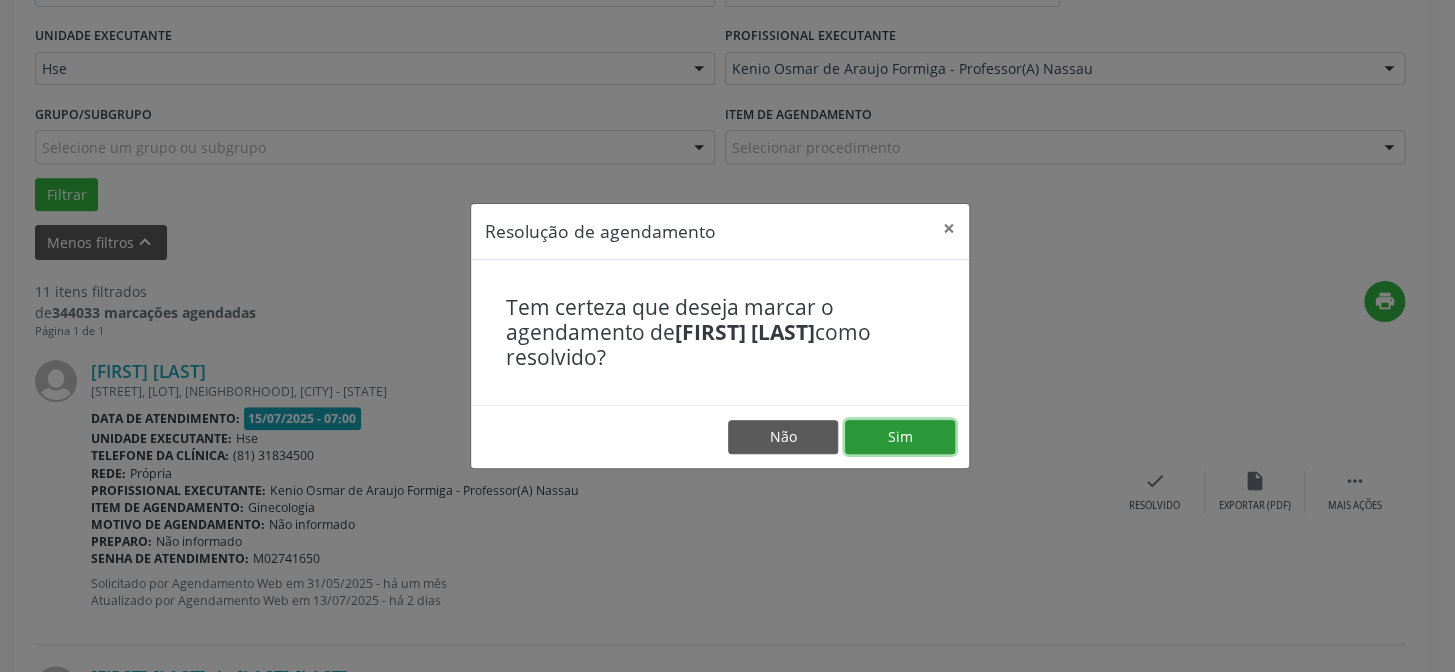 click on "Sim" at bounding box center [900, 437] 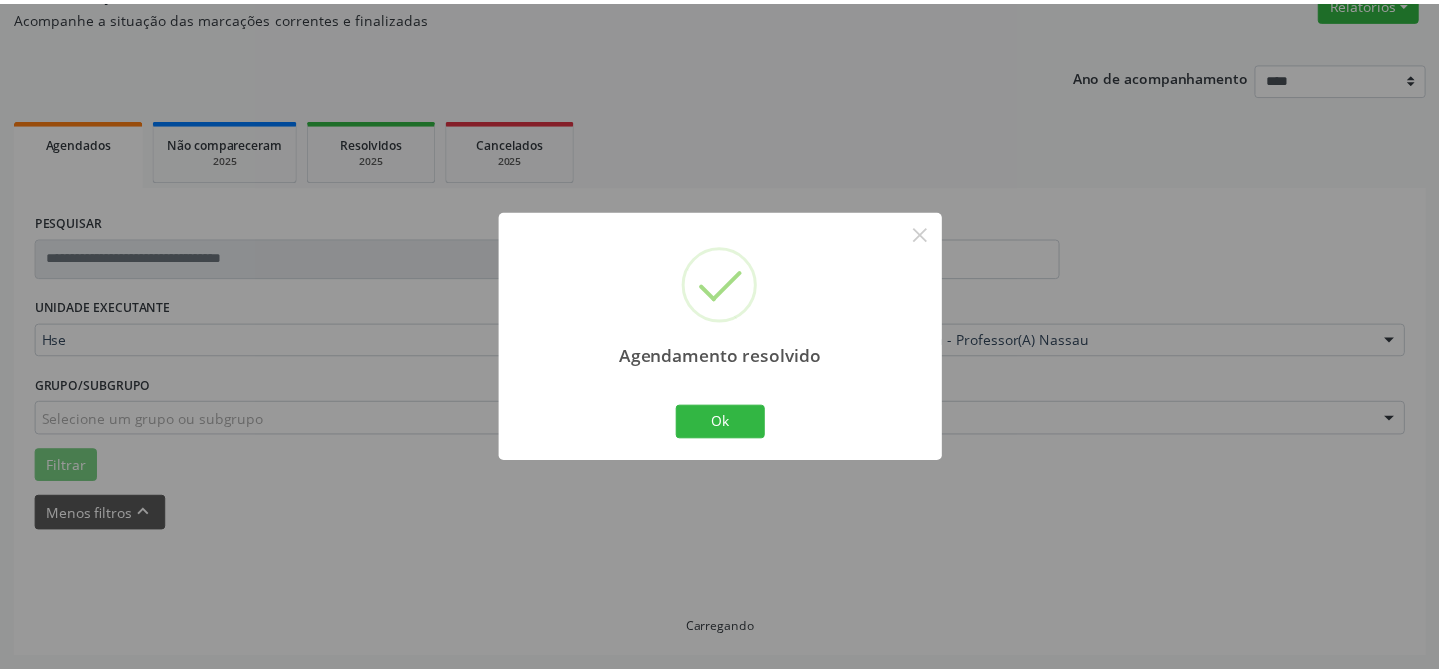 scroll, scrollTop: 179, scrollLeft: 0, axis: vertical 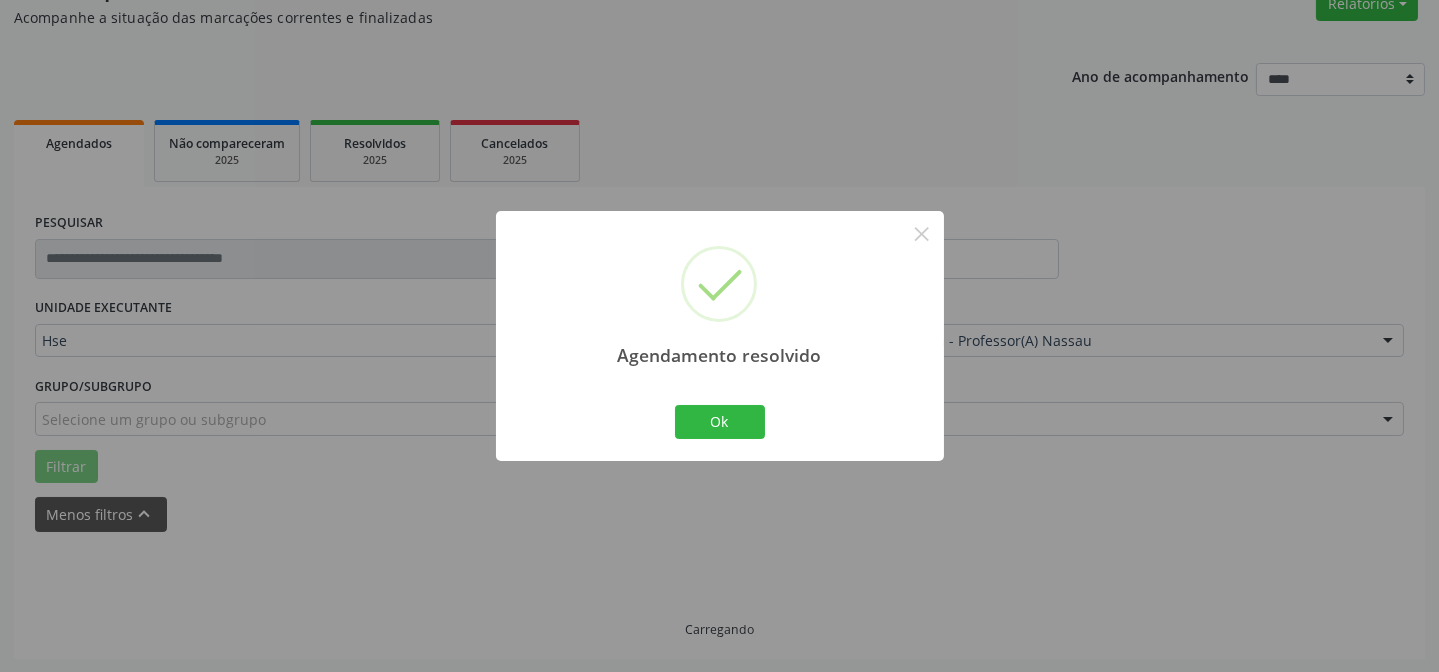 click on "Ok Cancel" at bounding box center [719, 422] 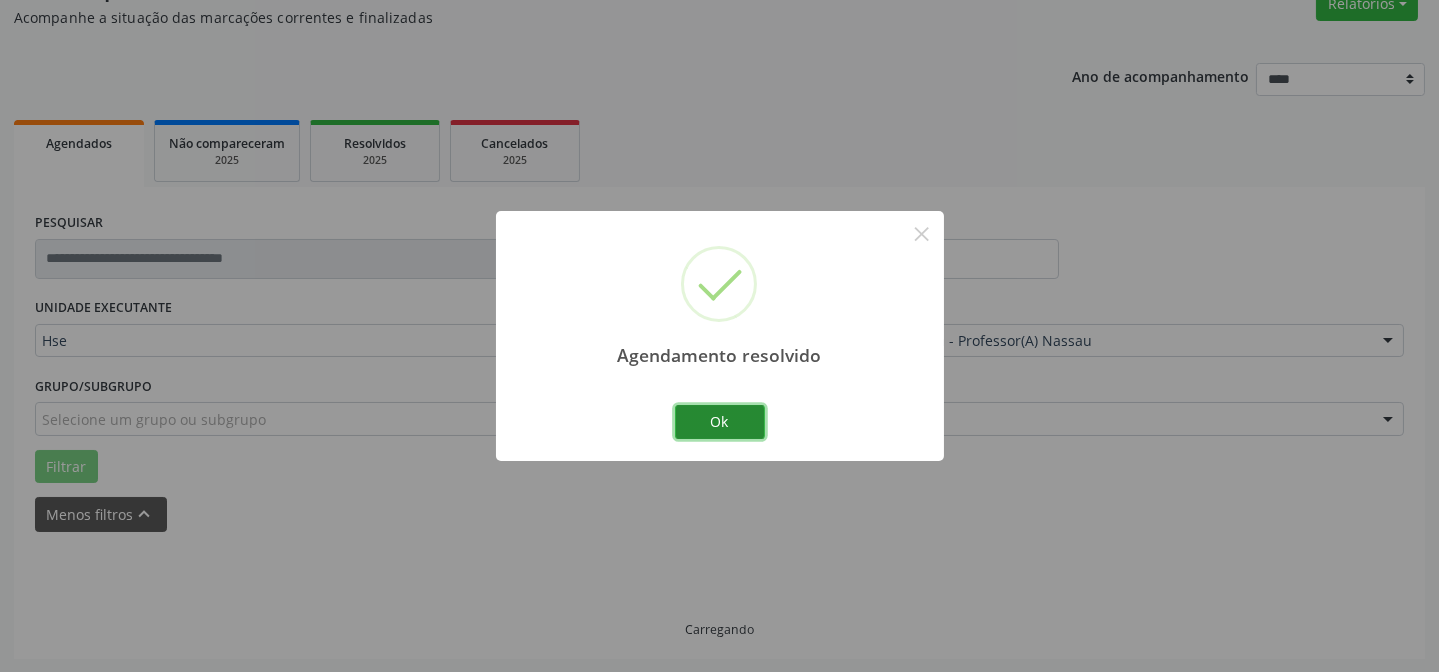 click on "Ok" at bounding box center (720, 422) 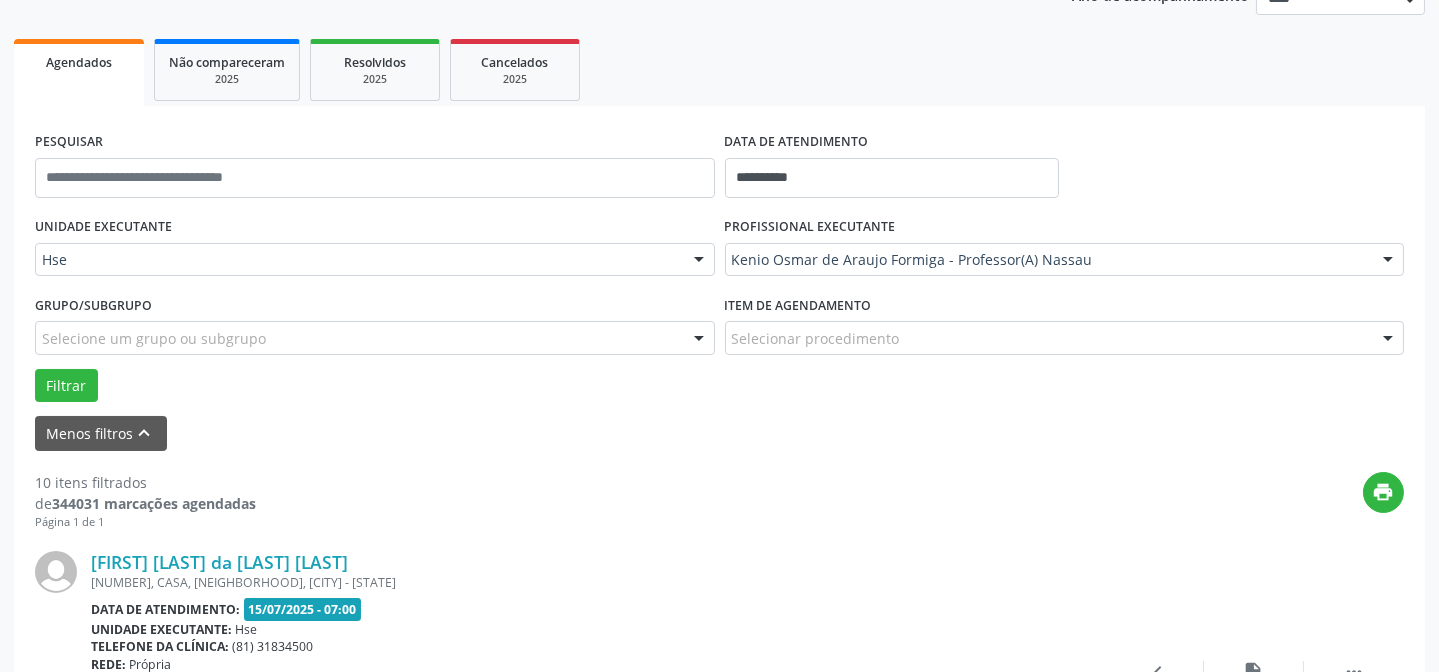 scroll, scrollTop: 290, scrollLeft: 0, axis: vertical 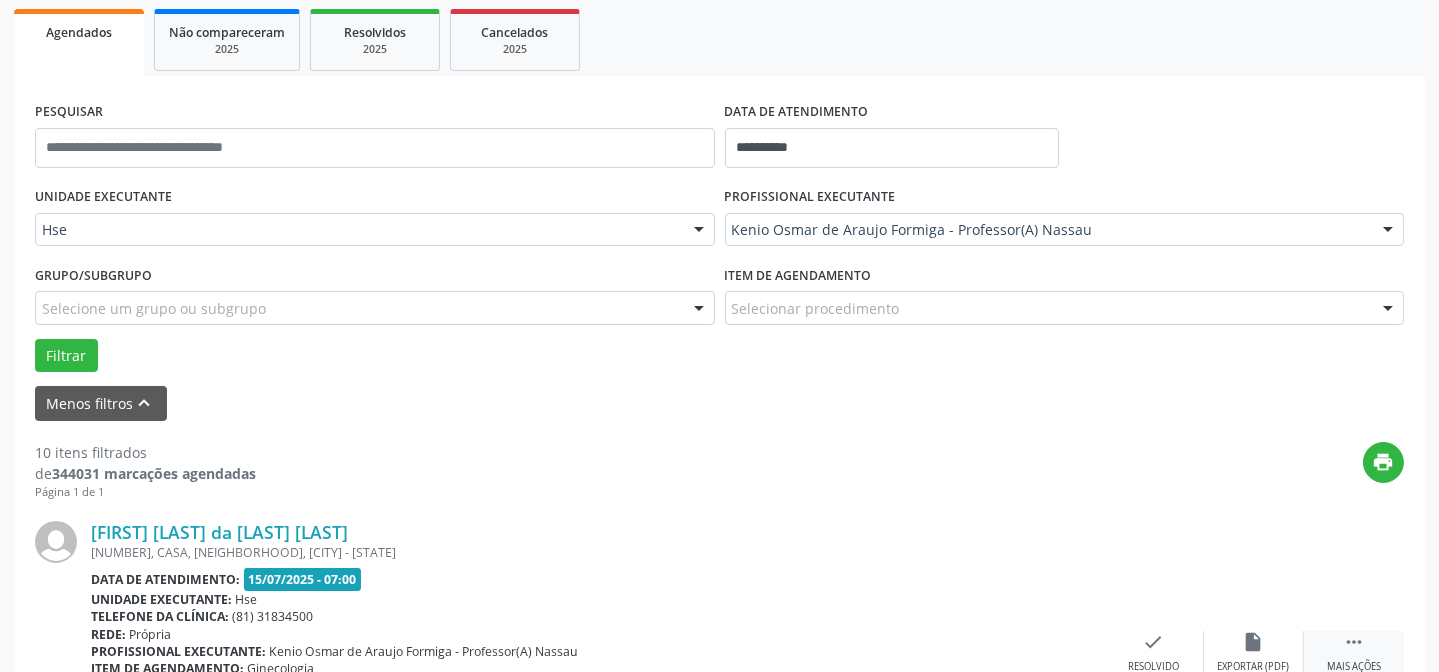 click on "Mais ações" at bounding box center [1354, 667] 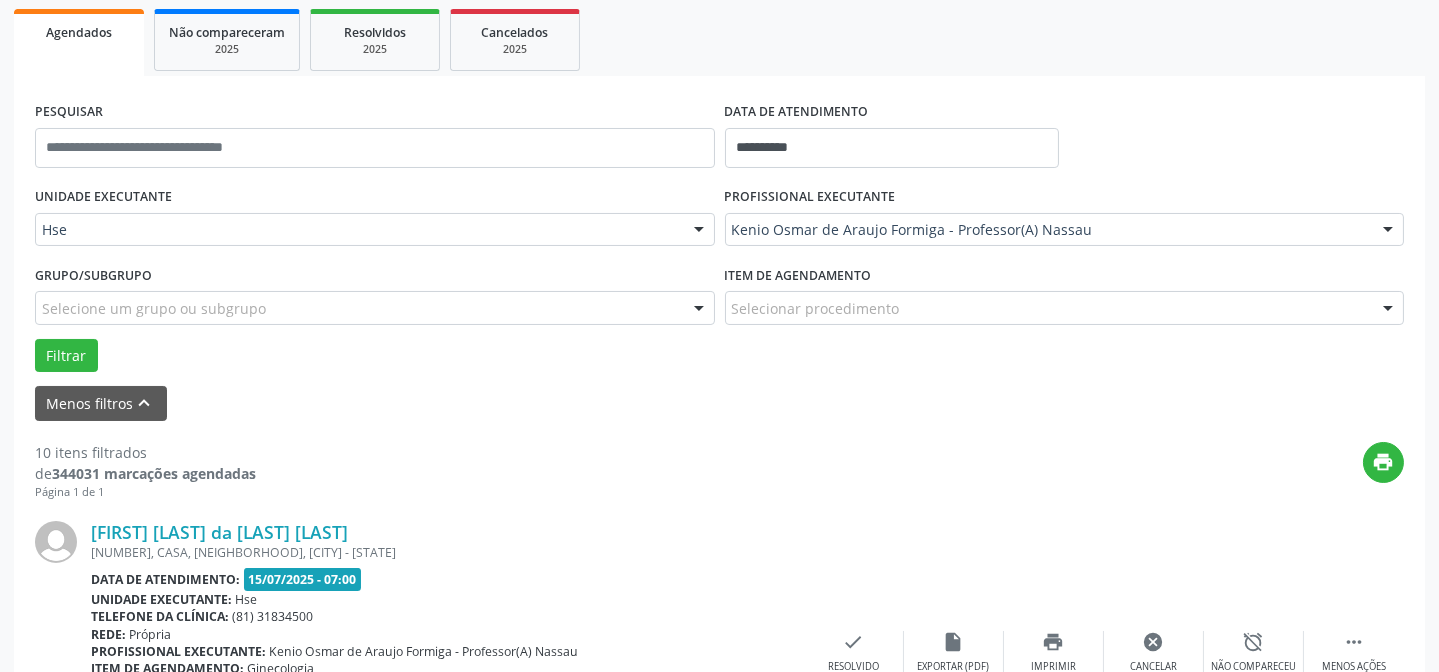 click on "[FIRST] [LAST]
[NUMBER], CASA, [NEIGHBORHOOD], [CITY] - [STATE]
Data de atendimento:
[DATE] - 07:00
Unidade executante:
Hse
Telefone da clínica:
([AREA_CODE]) [PHONE]
Rede:
Própria
Profissional executante:
[FIRST] [LAST] - Professor(A) [INSTITUTION]
Item de agendamento:
Ginecologia
Motivo de agendamento:
Não informado
Preparo:
Não informado
Senha de atendimento:
[ID_NUMBER]
Solicitado por Agendamento Web em [DATE] - há [TIME]
Atualizado por Agendamento Web em [DATE] - há [TIME]

Menos ações
alarm_off
Não compareceu
cancel
Cancelar
print
Imprimir
insert_drive_file
Exportar (PDF)
check
Resolvido" at bounding box center (719, 652) 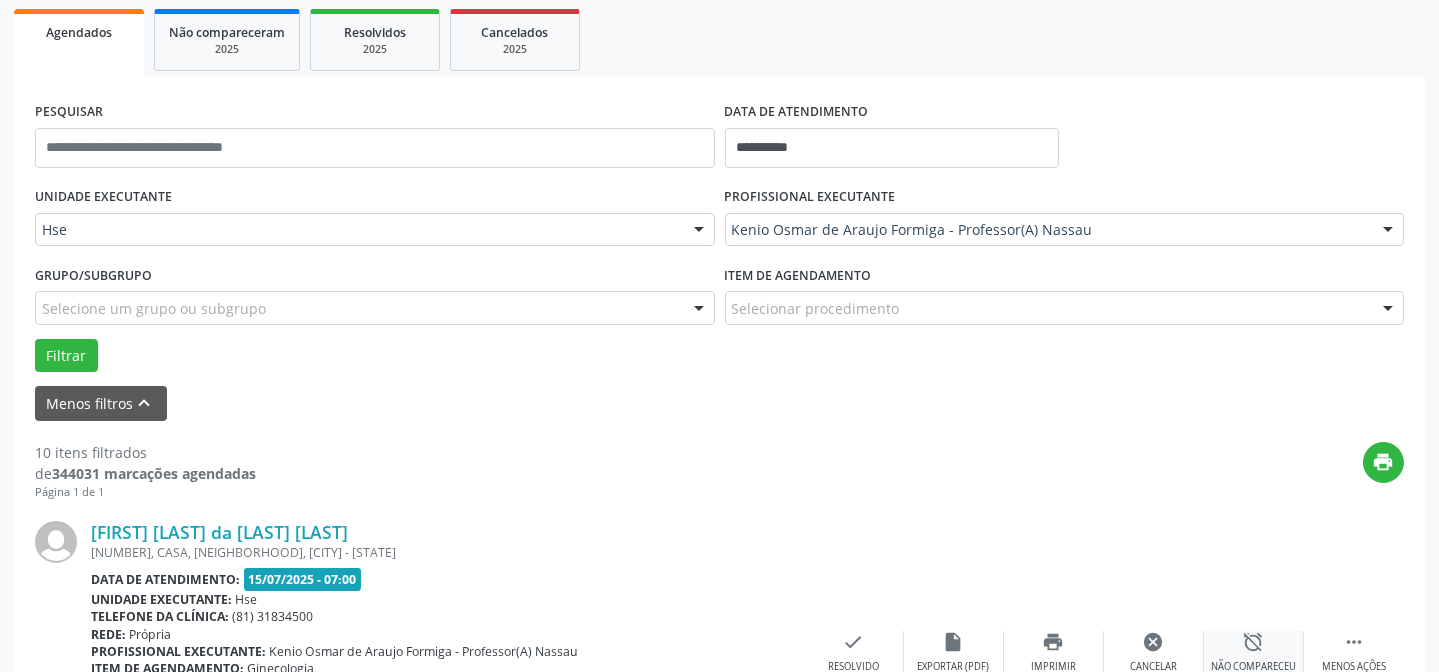 click on "alarm_off
Não compareceu" at bounding box center [1254, 652] 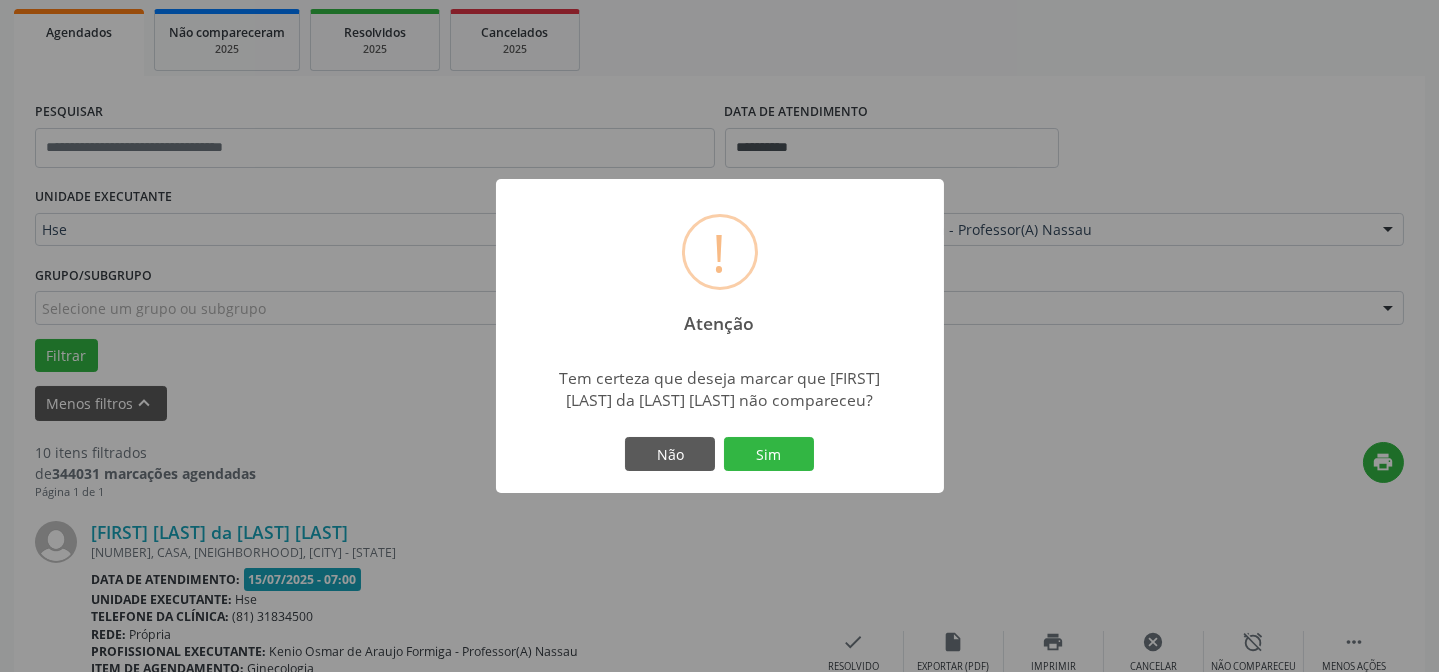 click on "Não Sim" at bounding box center (720, 454) 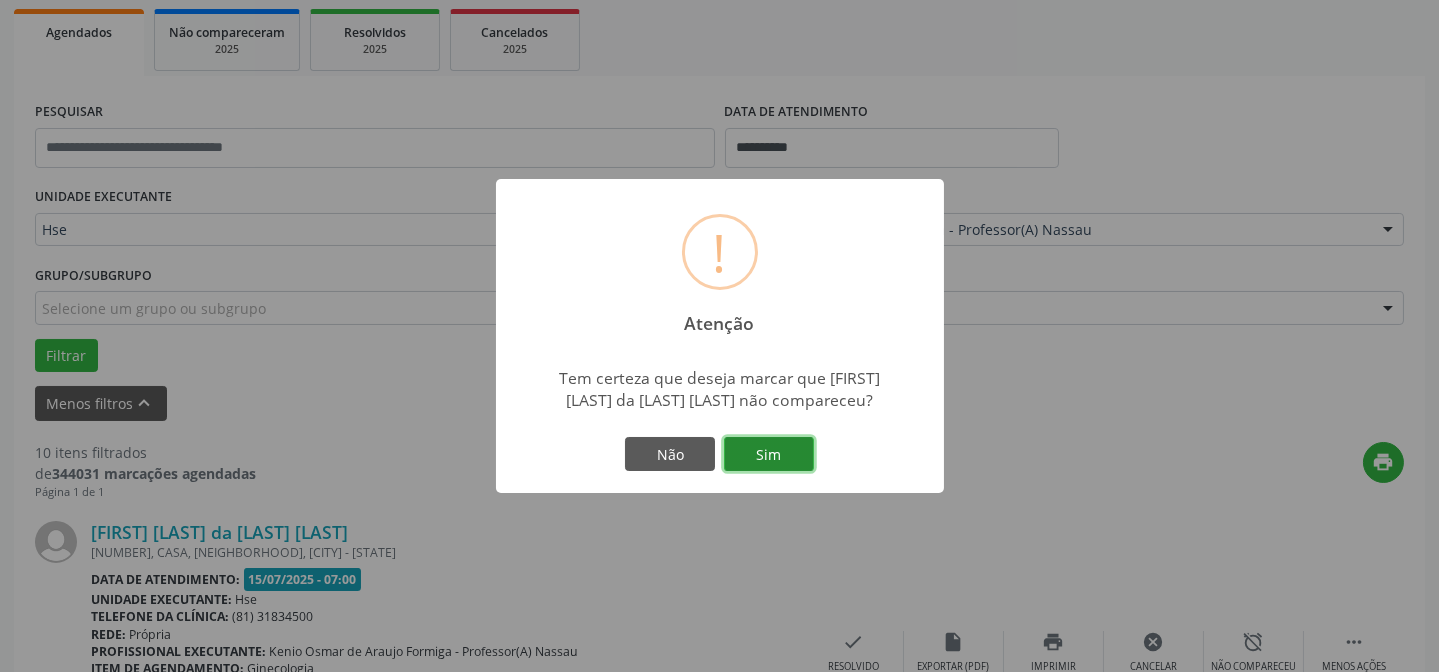 click on "Sim" at bounding box center [769, 454] 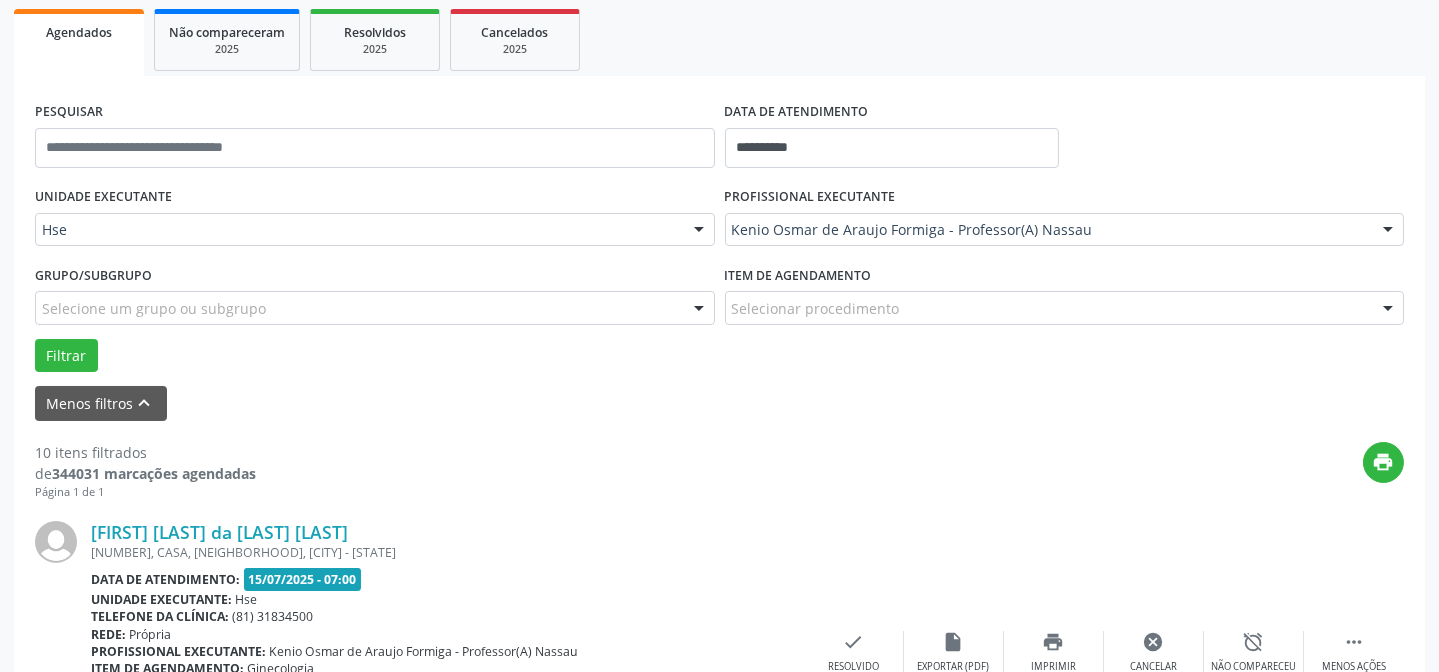 scroll, scrollTop: 200, scrollLeft: 0, axis: vertical 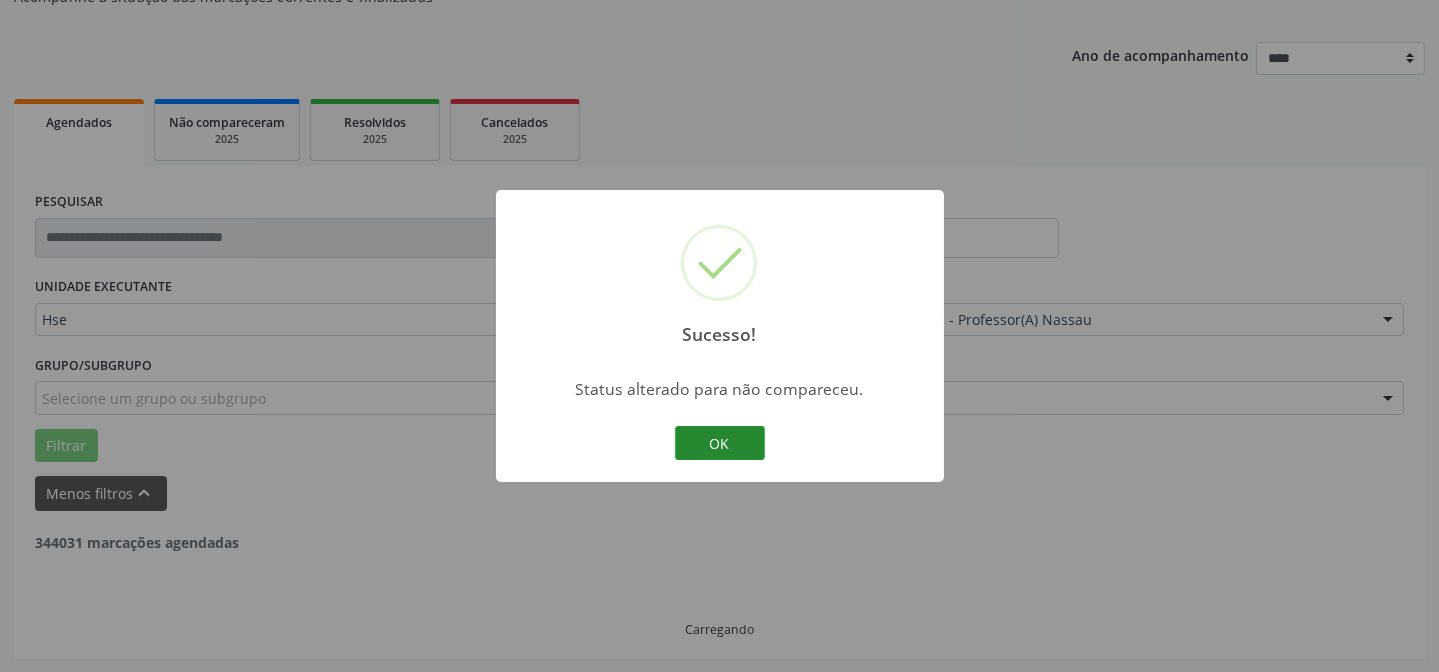 click on "OK" at bounding box center [720, 443] 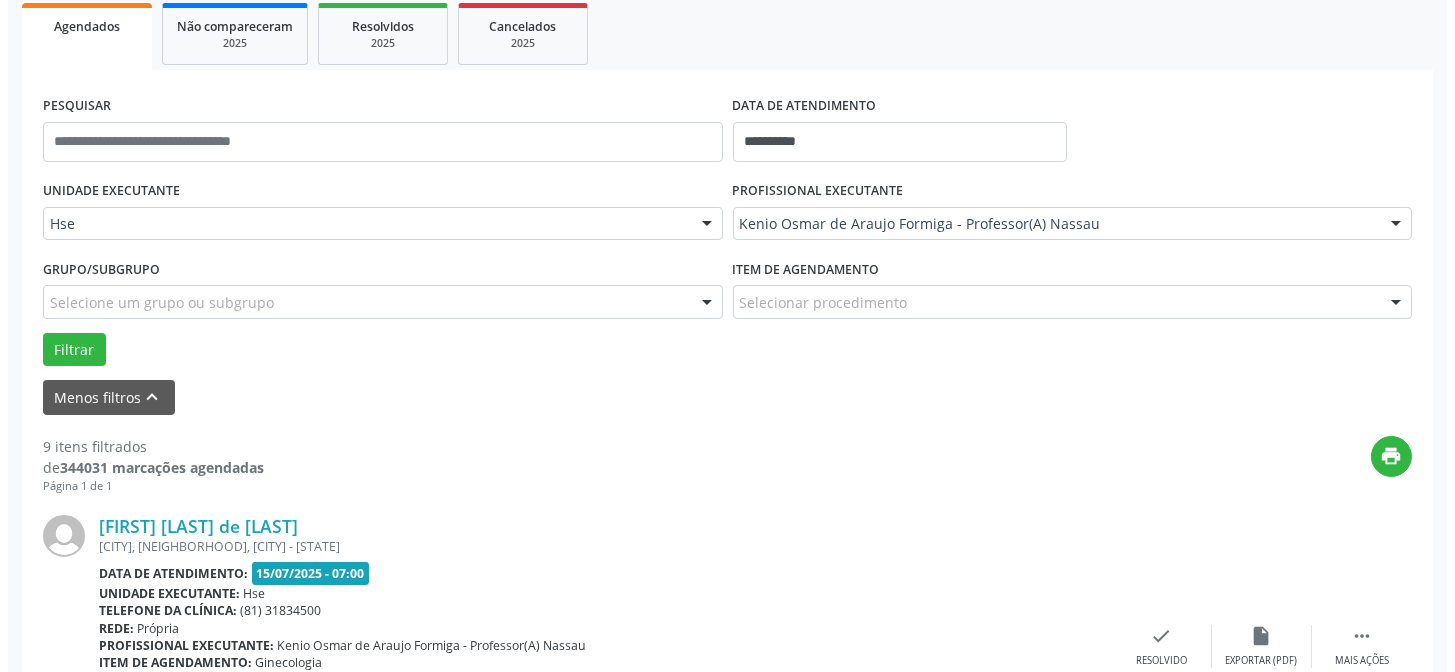 scroll, scrollTop: 381, scrollLeft: 0, axis: vertical 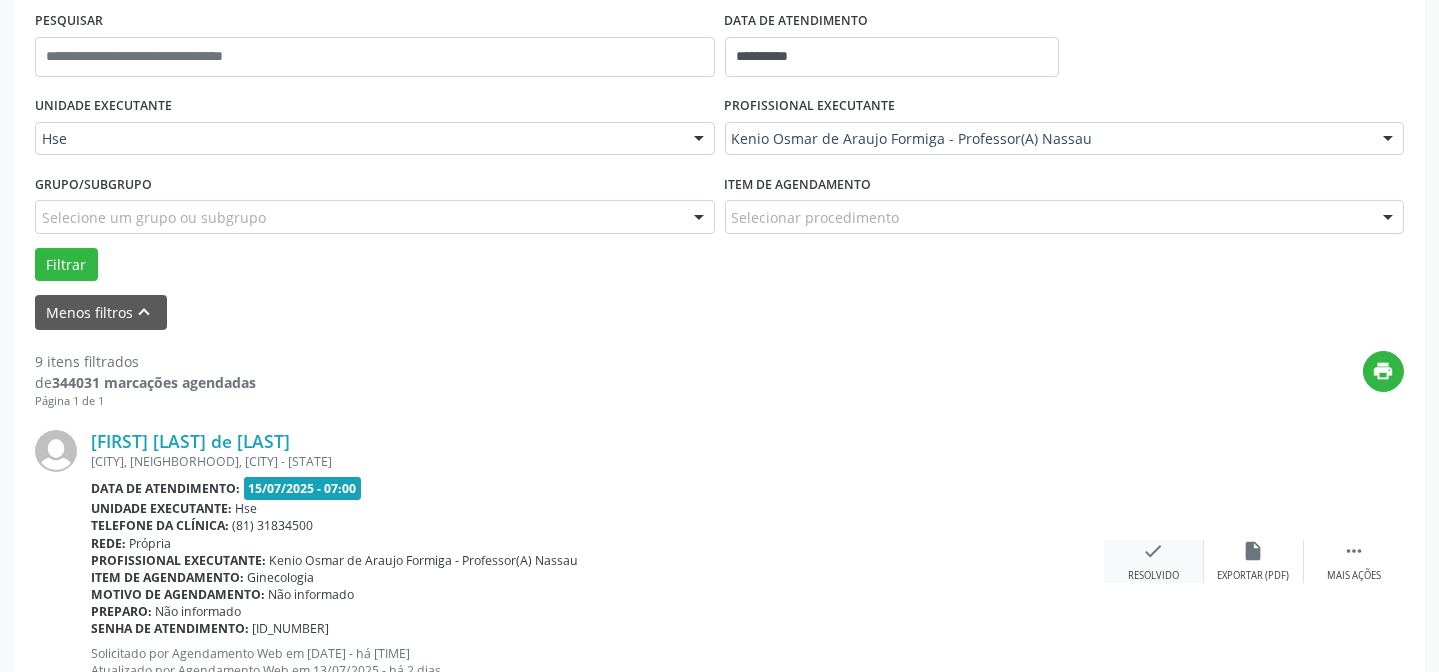 click on "check
Resolvido" at bounding box center (1154, 561) 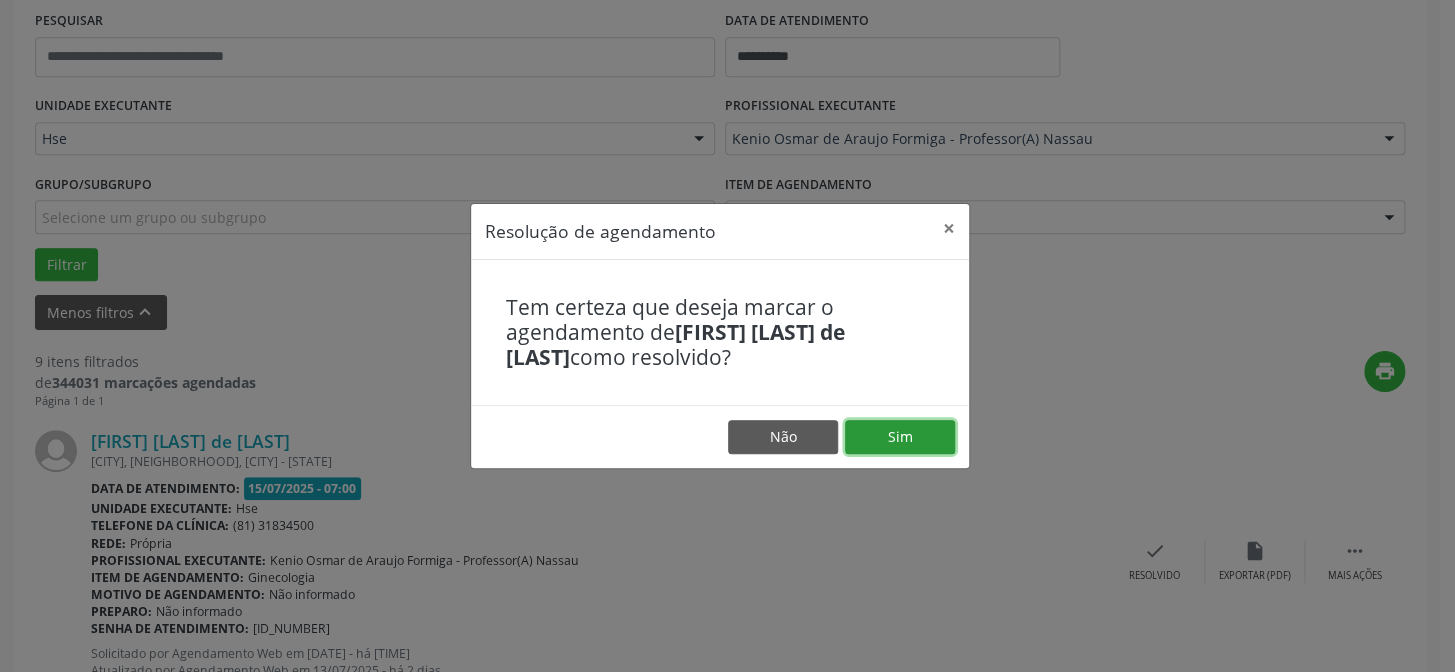 click on "Sim" at bounding box center [900, 437] 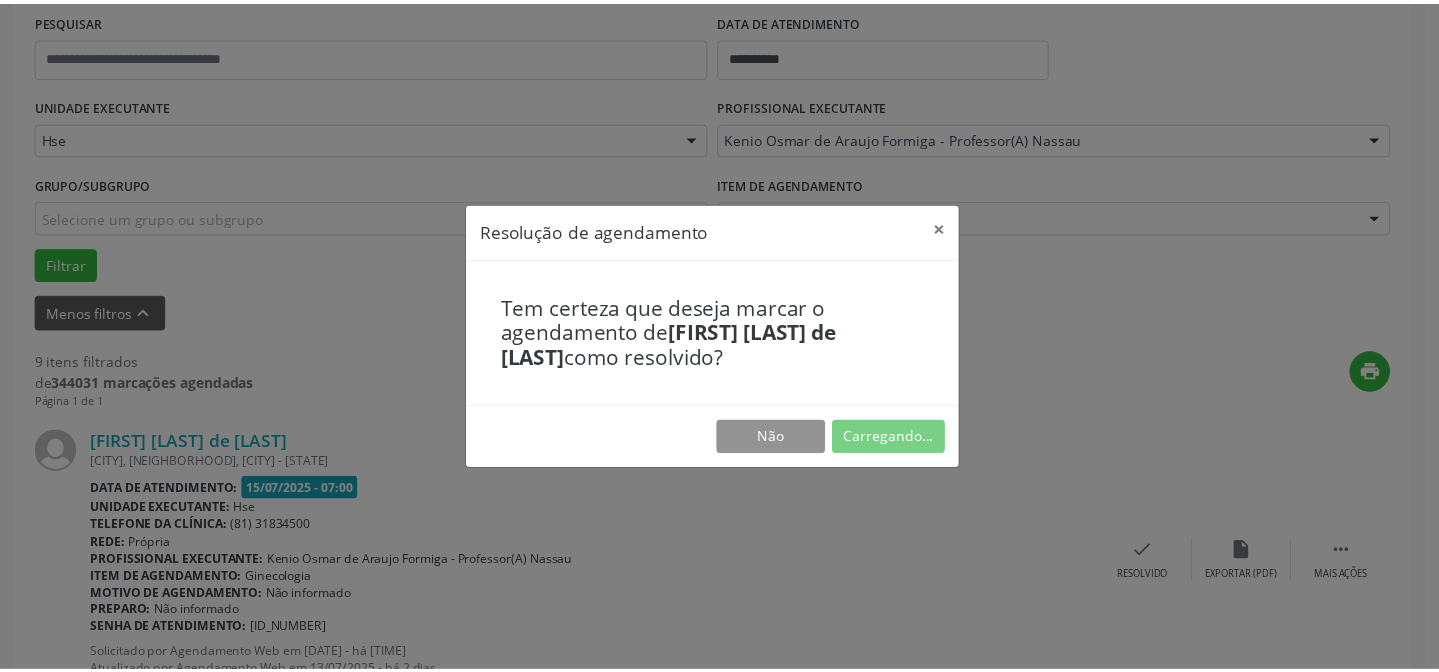 scroll, scrollTop: 179, scrollLeft: 0, axis: vertical 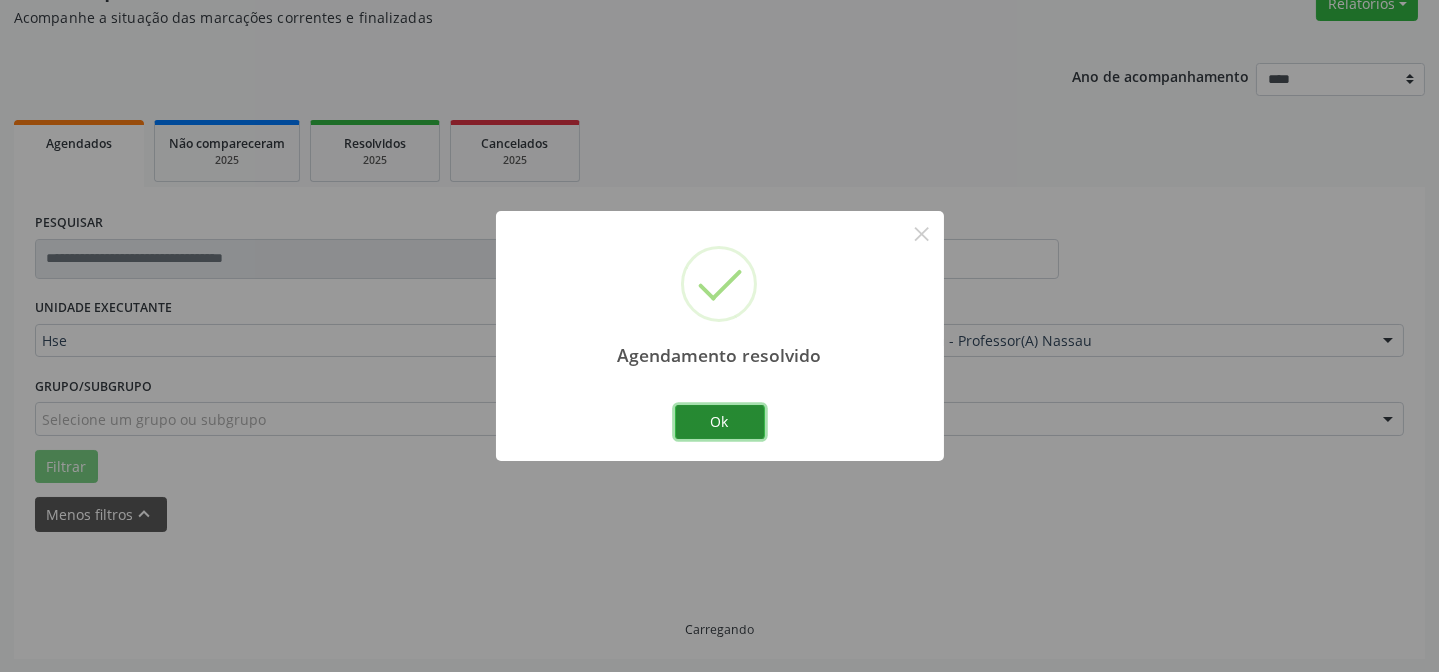 click on "Ok" at bounding box center [720, 422] 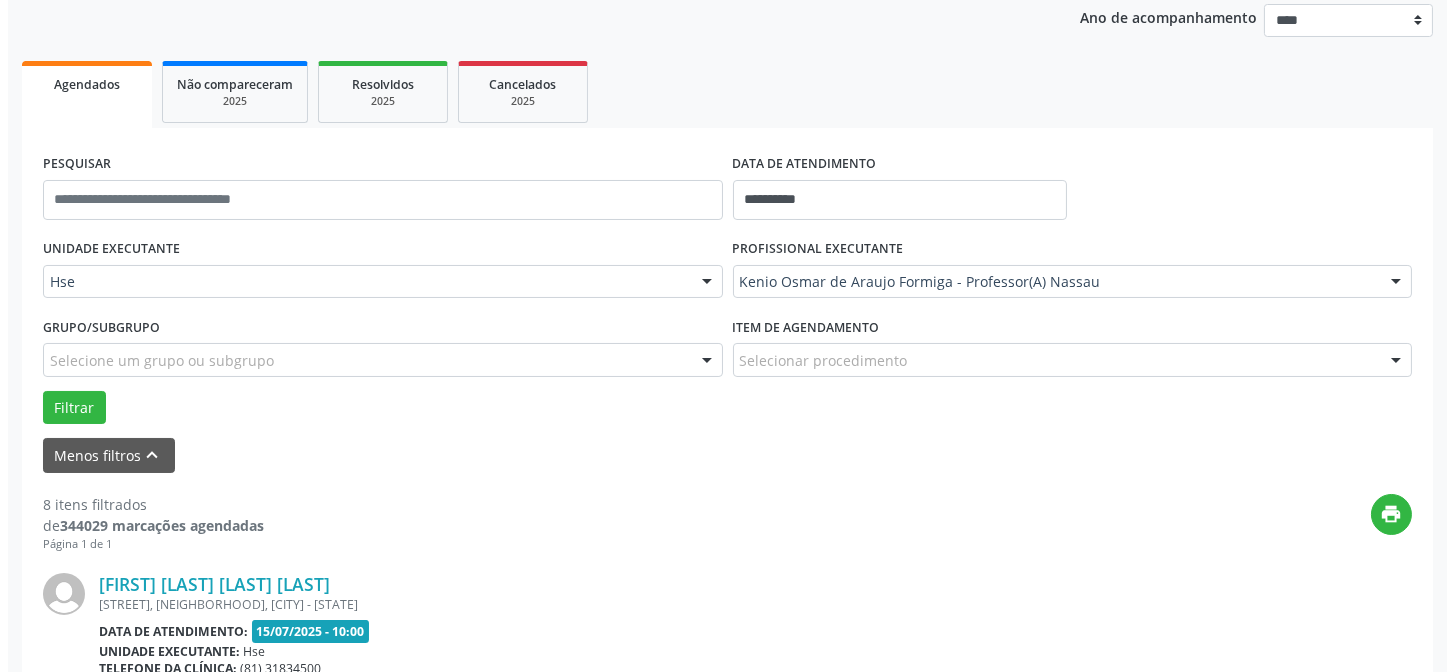 scroll, scrollTop: 270, scrollLeft: 0, axis: vertical 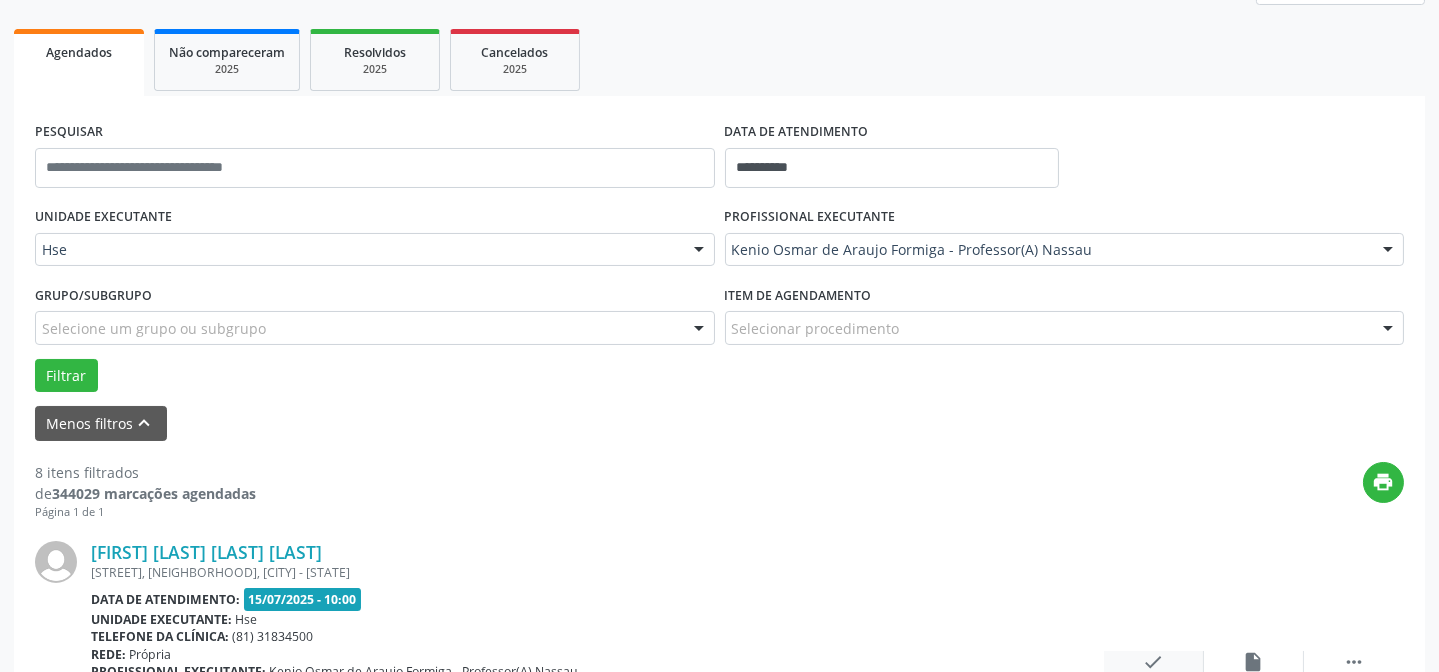 click on "check" at bounding box center [1154, 662] 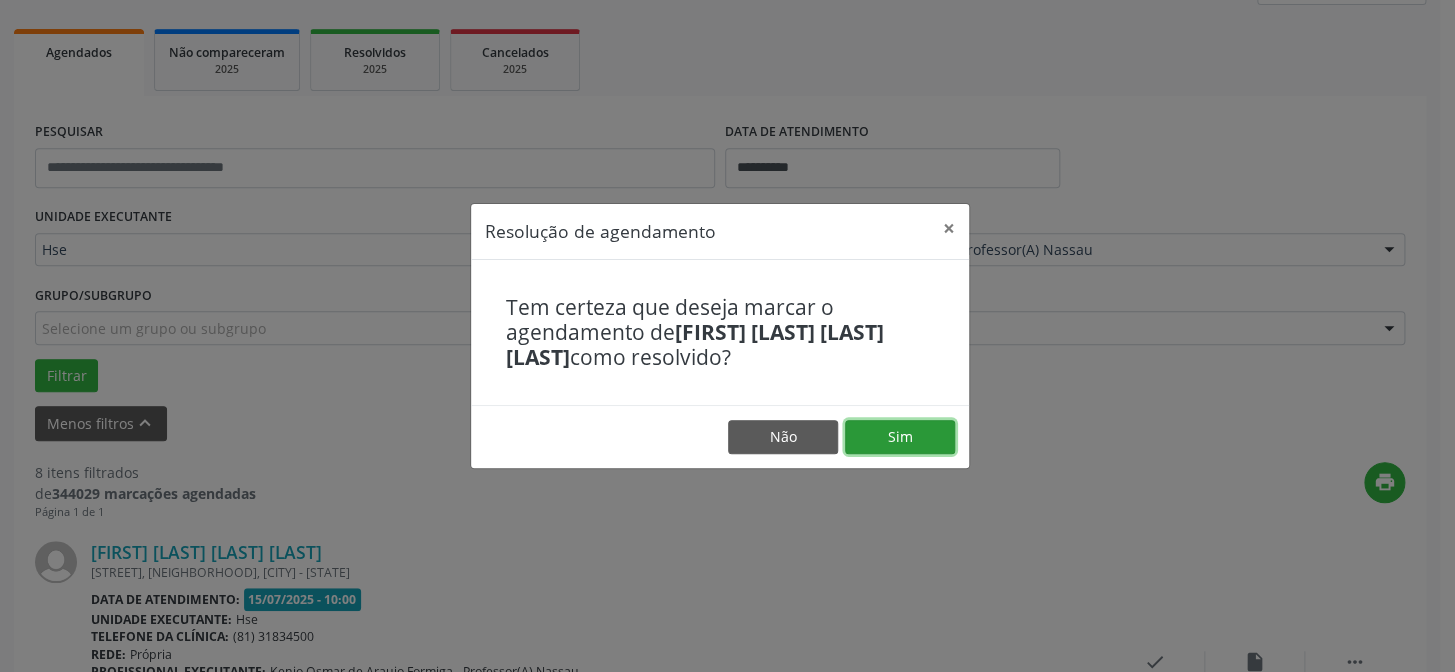 click on "Sim" at bounding box center (900, 437) 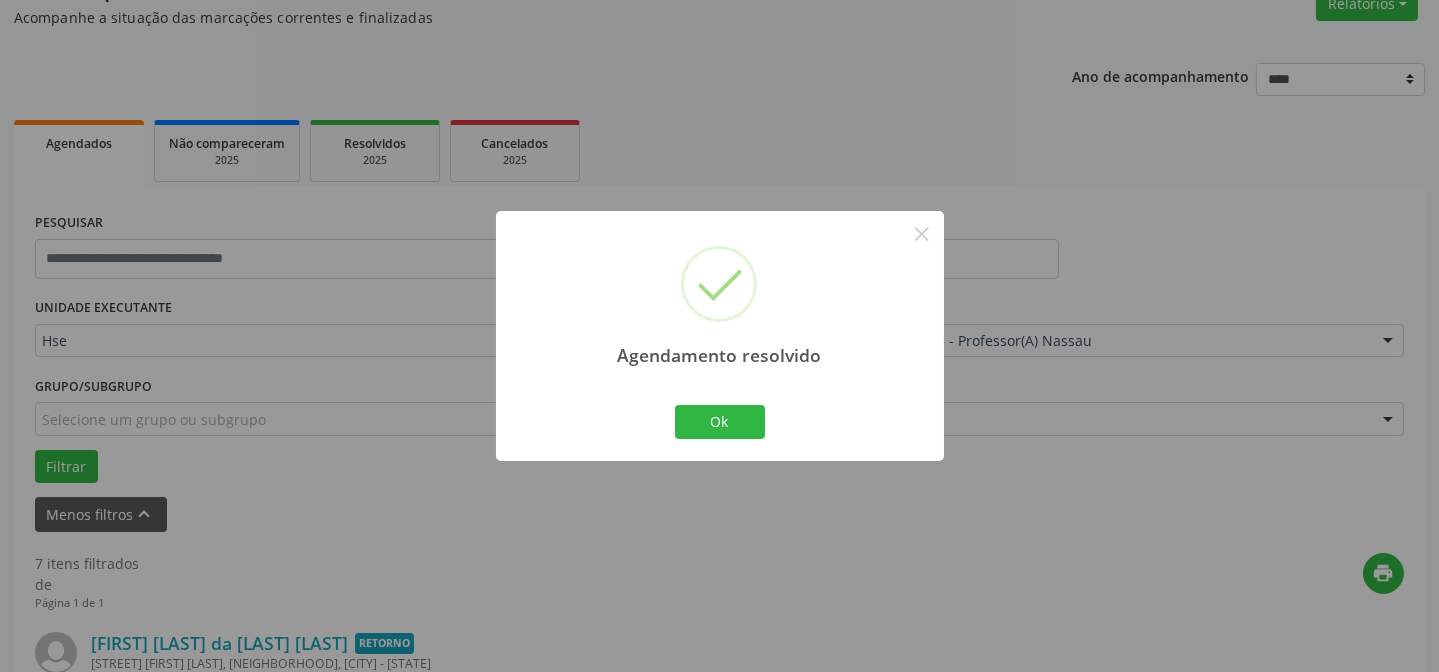 scroll, scrollTop: 270, scrollLeft: 0, axis: vertical 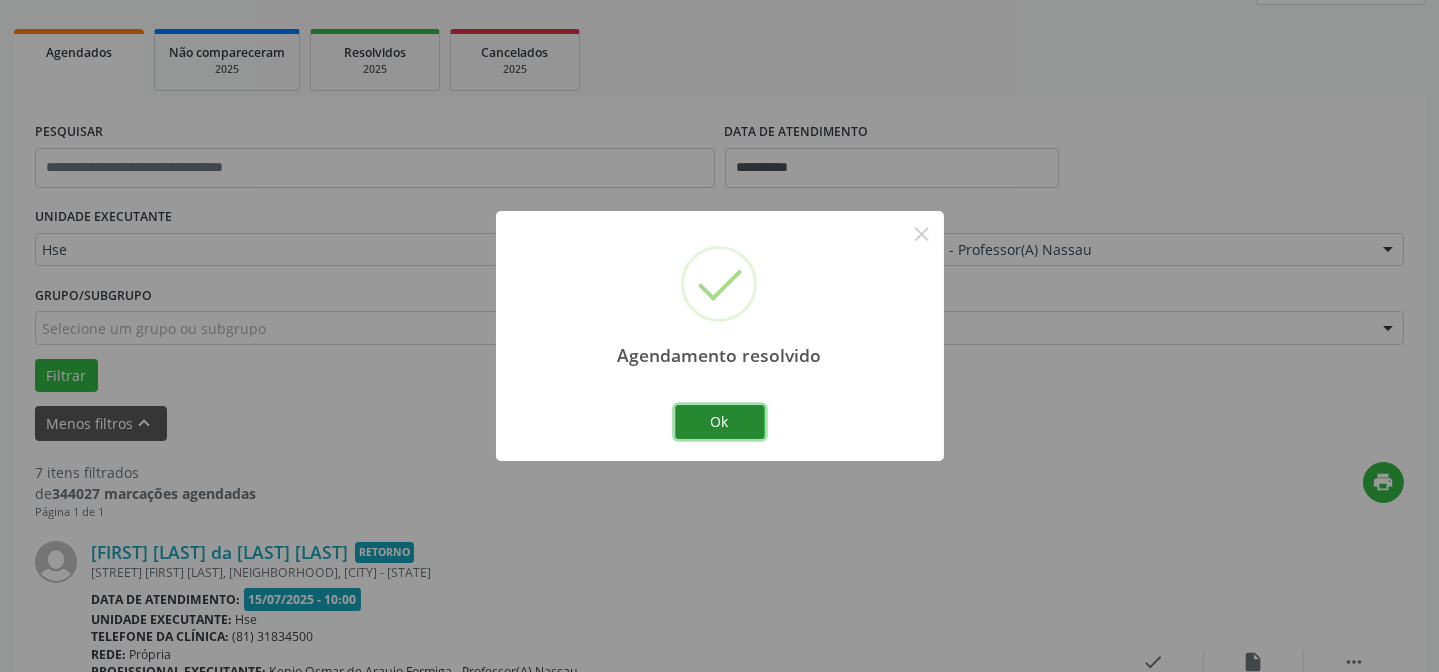 click on "Ok" at bounding box center (720, 422) 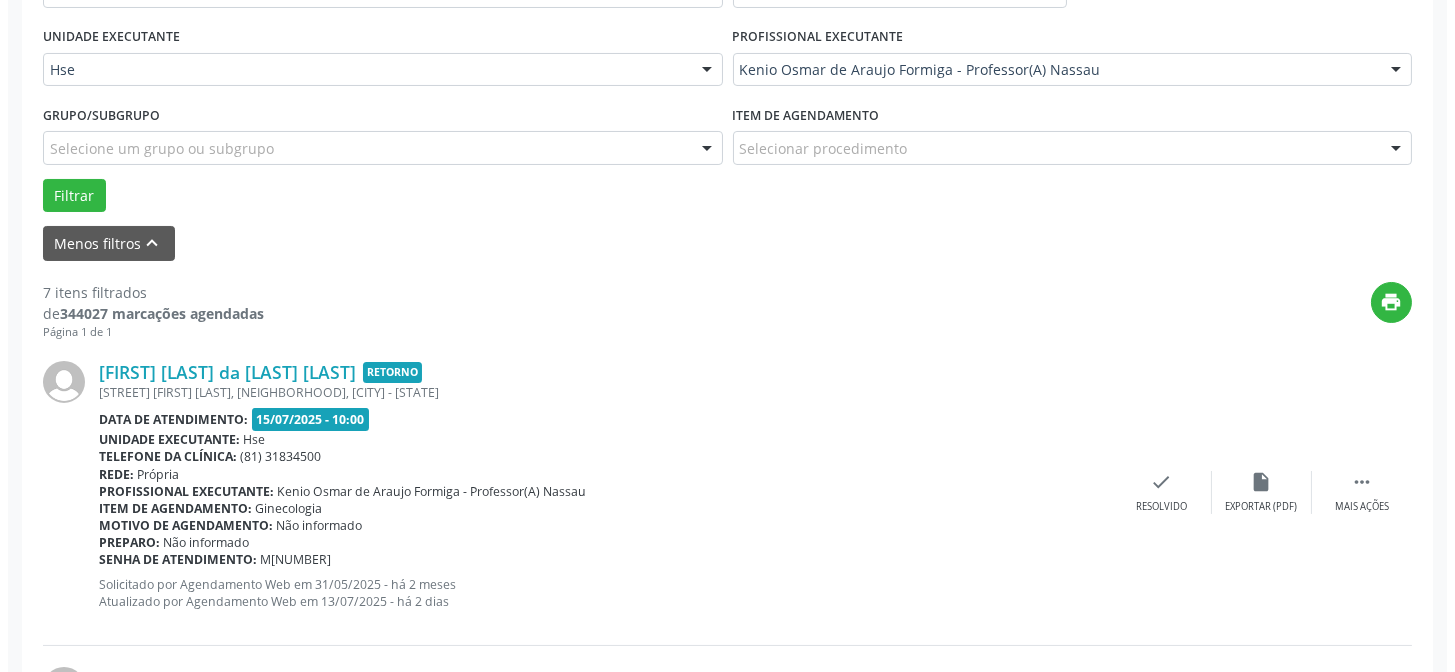 scroll, scrollTop: 451, scrollLeft: 0, axis: vertical 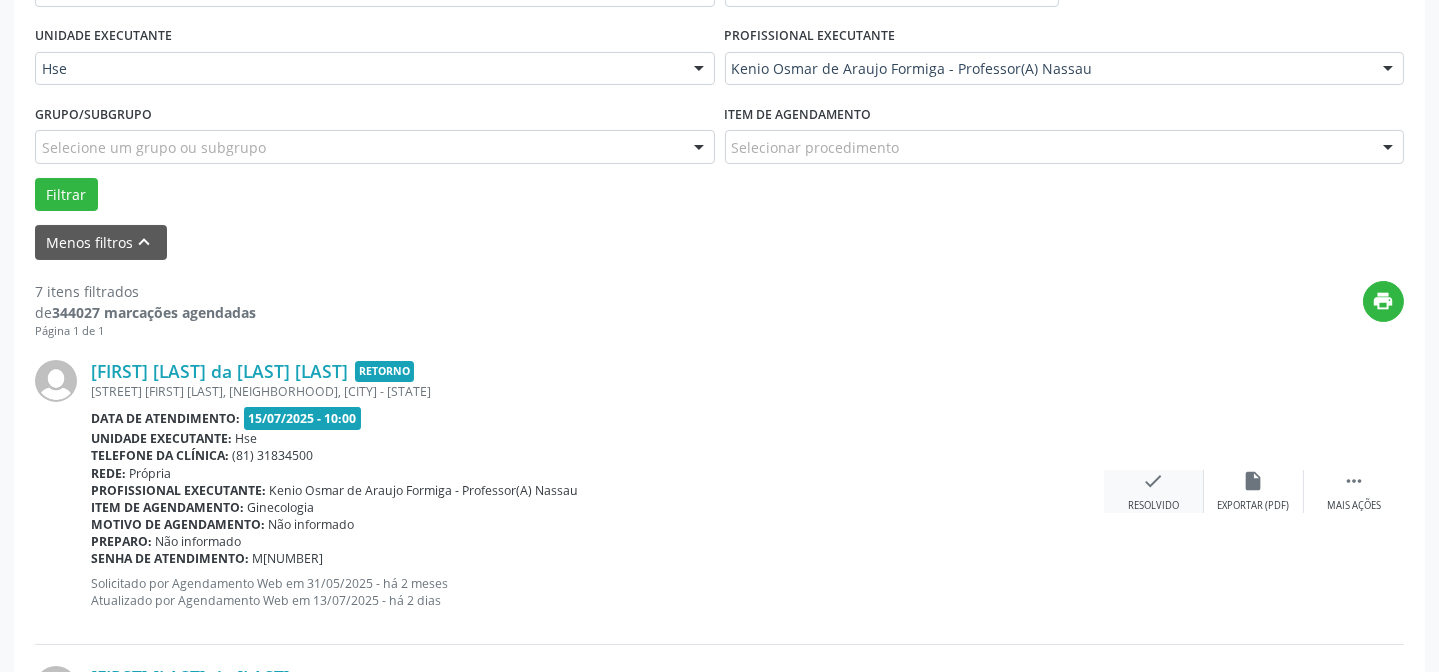 click on "check
Resolvido" at bounding box center [1154, 491] 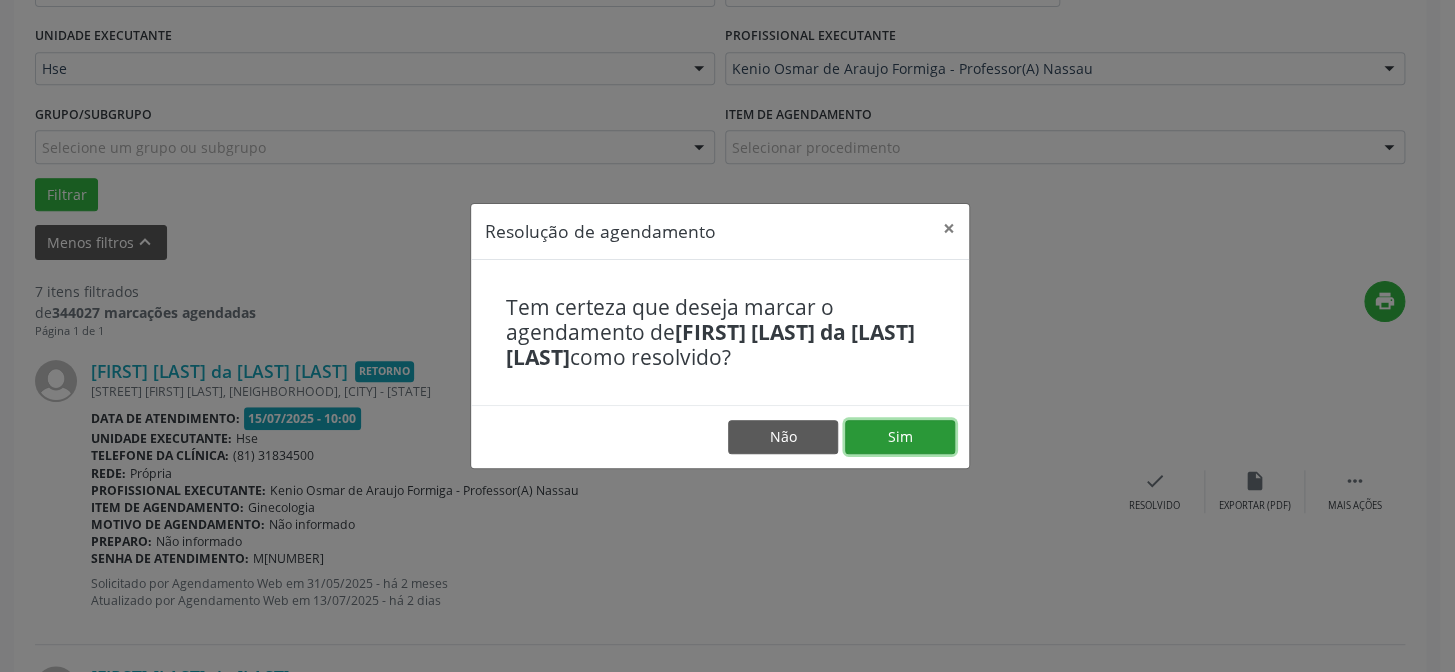 click on "Sim" at bounding box center [900, 437] 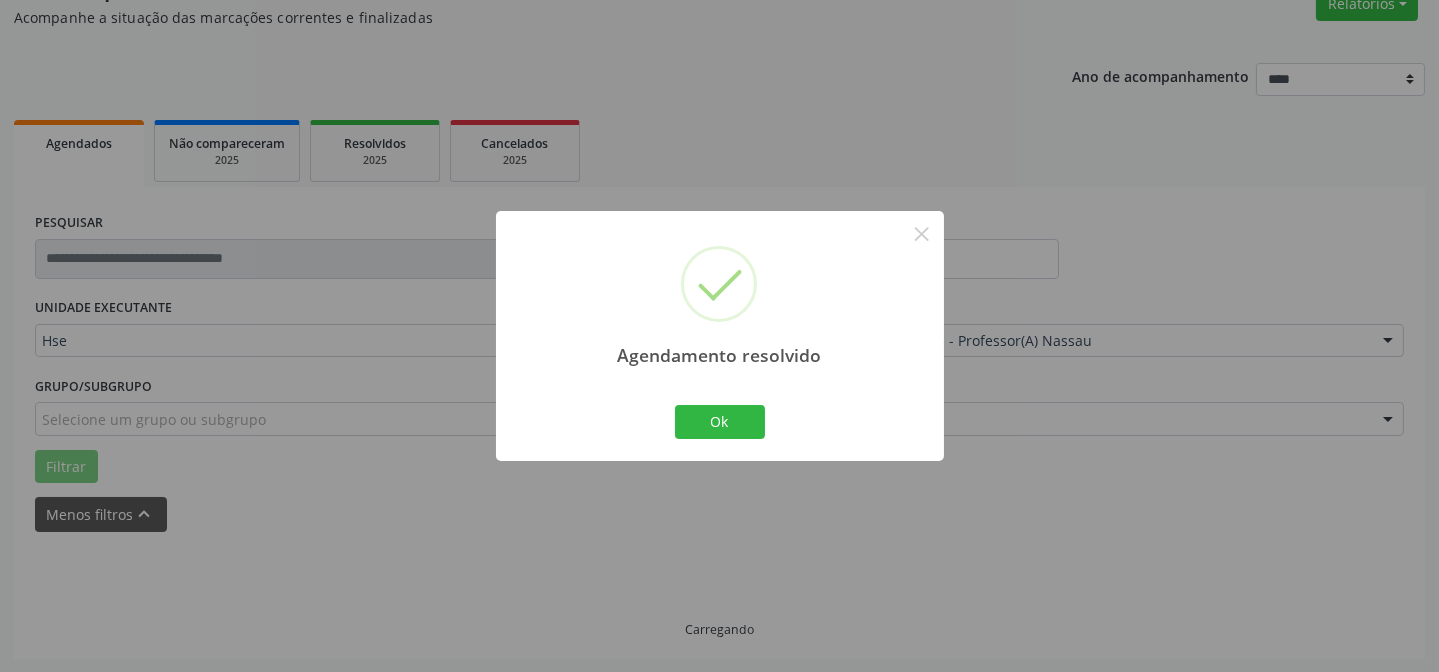 scroll, scrollTop: 451, scrollLeft: 0, axis: vertical 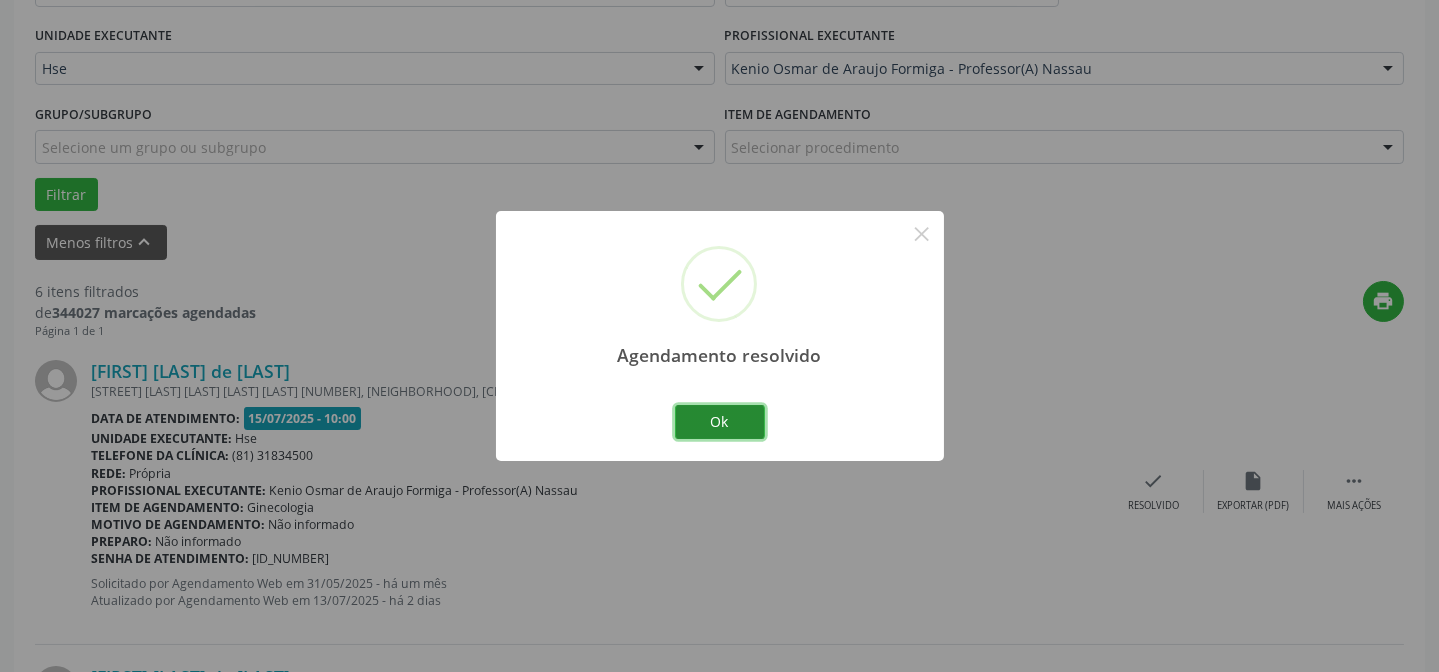 click on "Ok" at bounding box center (720, 422) 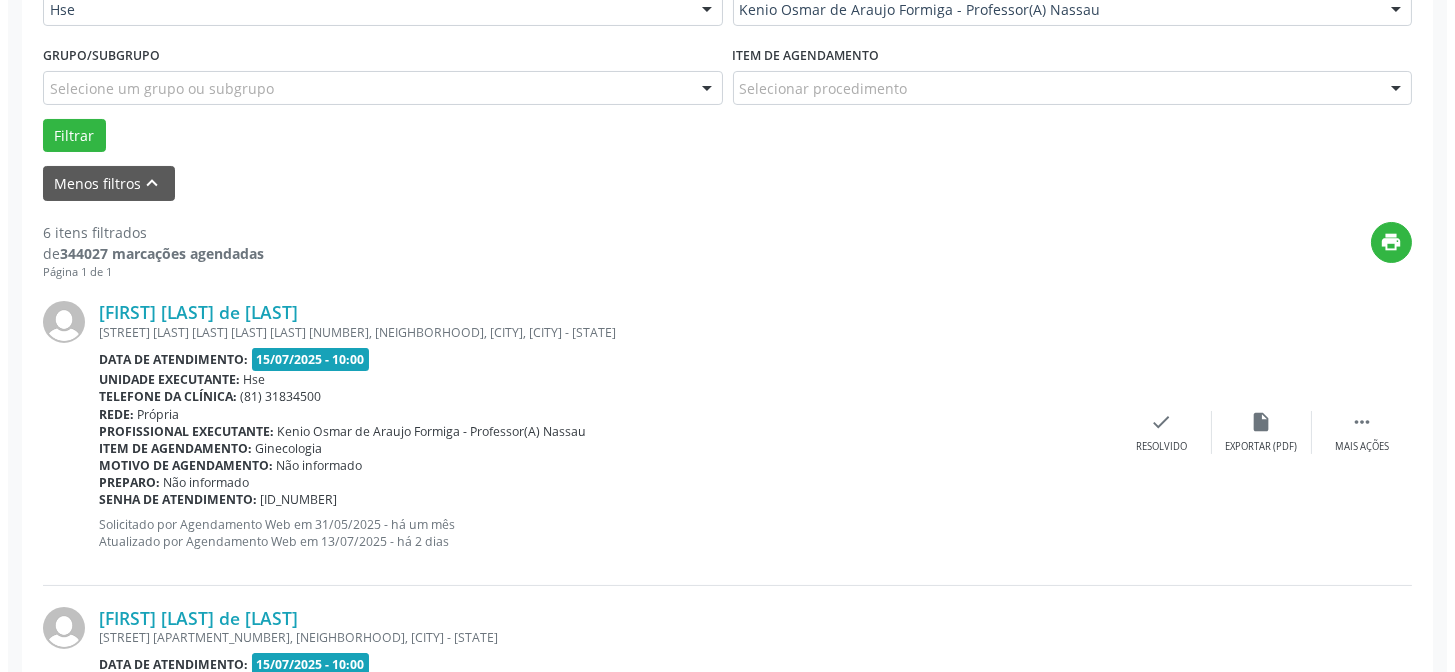 scroll, scrollTop: 542, scrollLeft: 0, axis: vertical 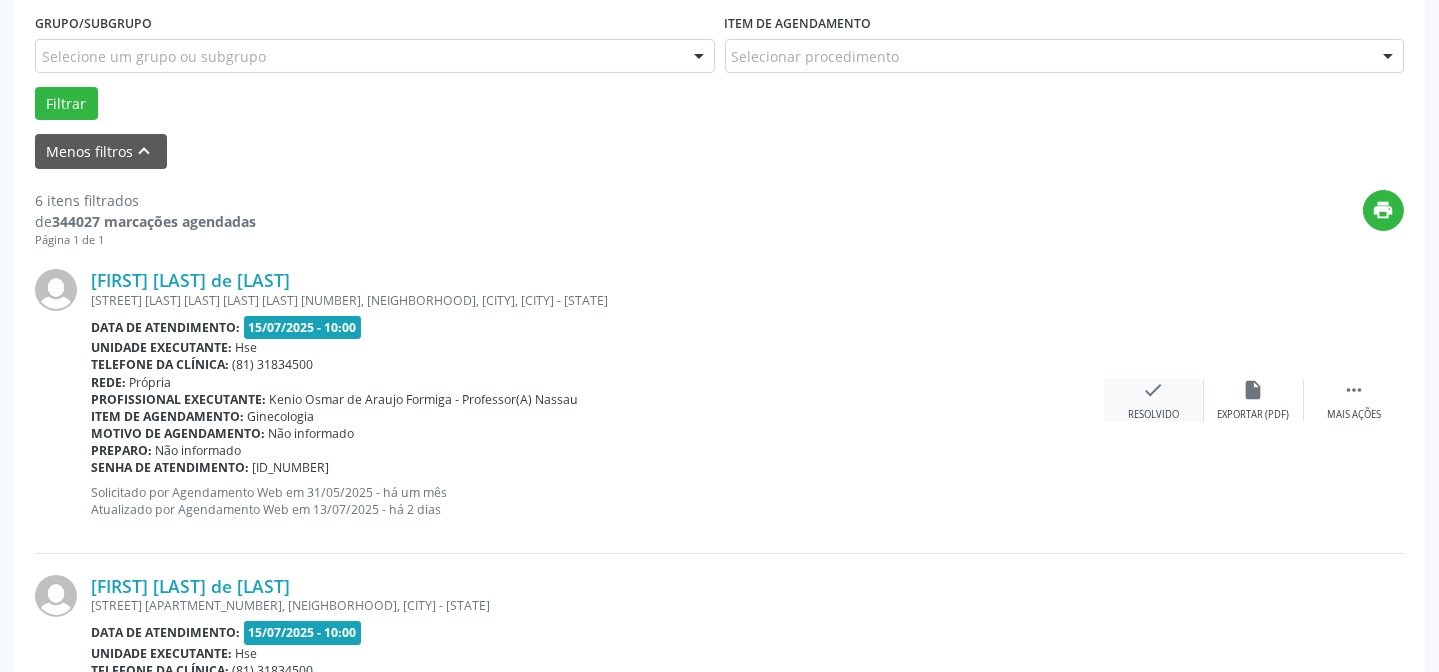 click on "Resolvido" at bounding box center [1153, 415] 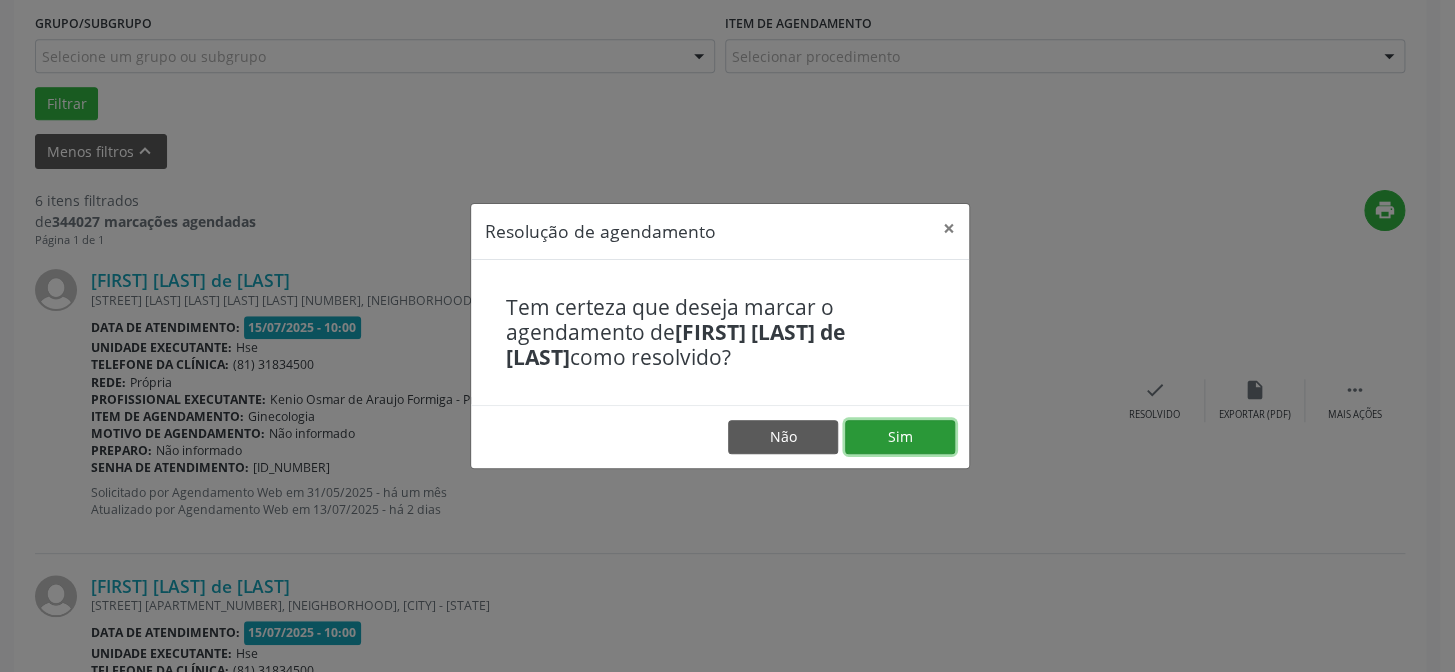 click on "Sim" at bounding box center (900, 437) 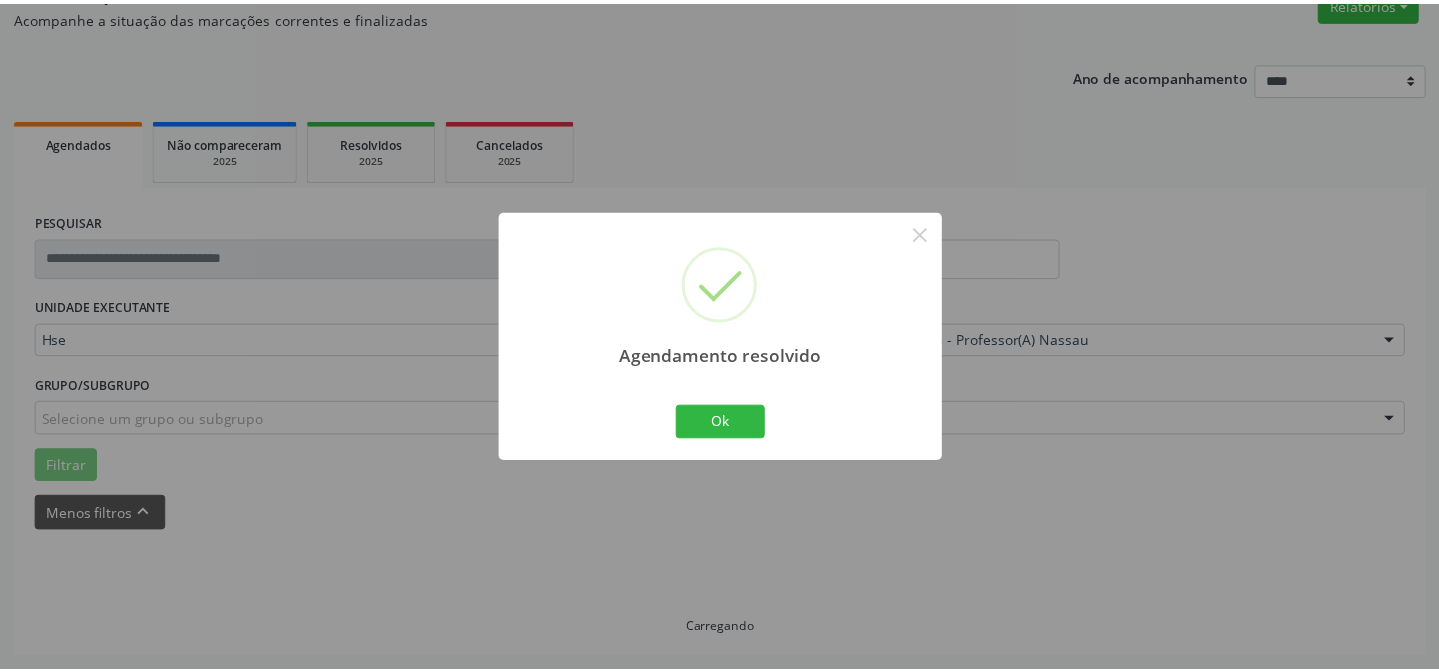 scroll, scrollTop: 179, scrollLeft: 0, axis: vertical 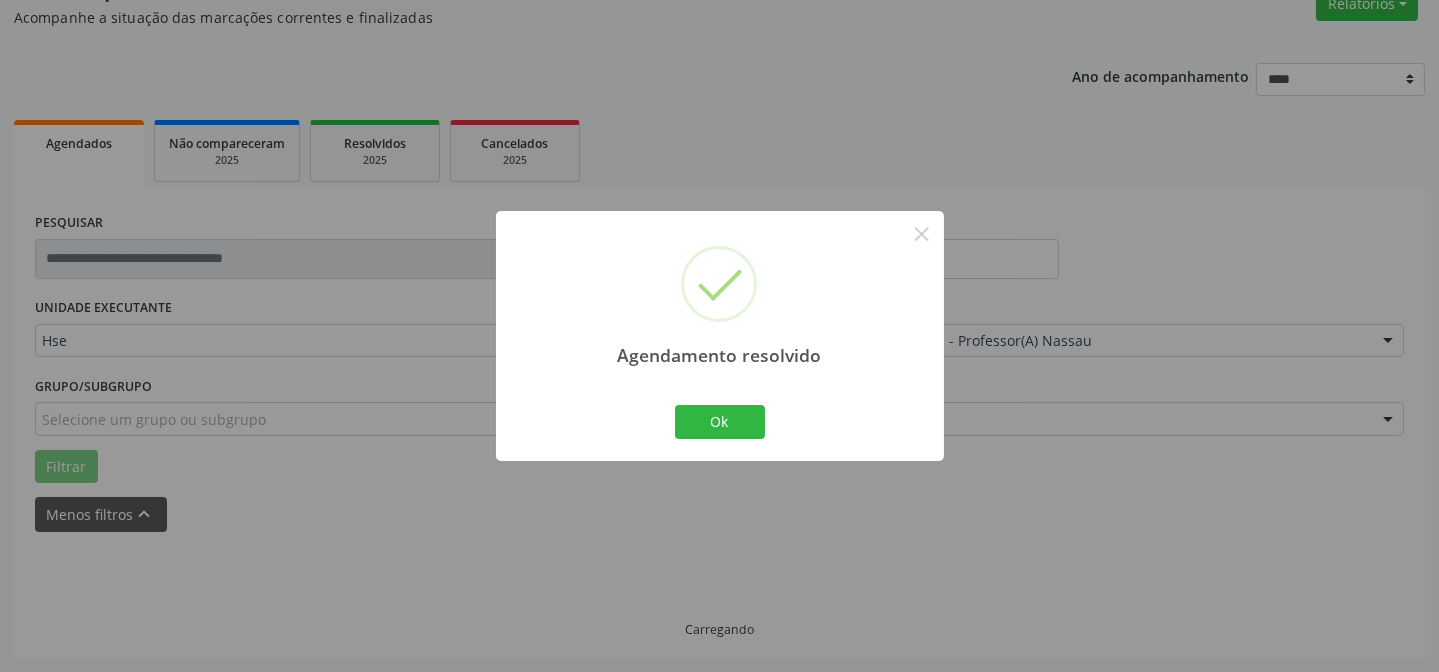 drag, startPoint x: 700, startPoint y: 440, endPoint x: 709, endPoint y: 429, distance: 14.21267 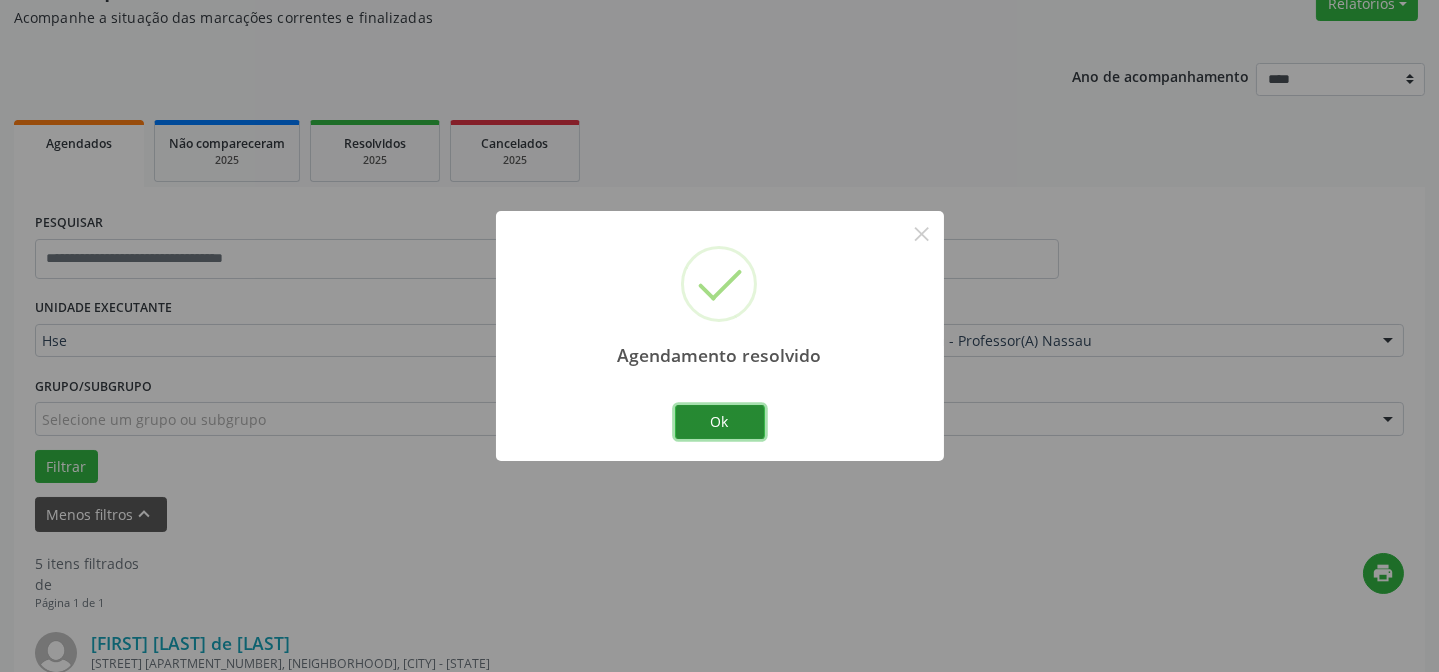click on "Ok" at bounding box center (720, 422) 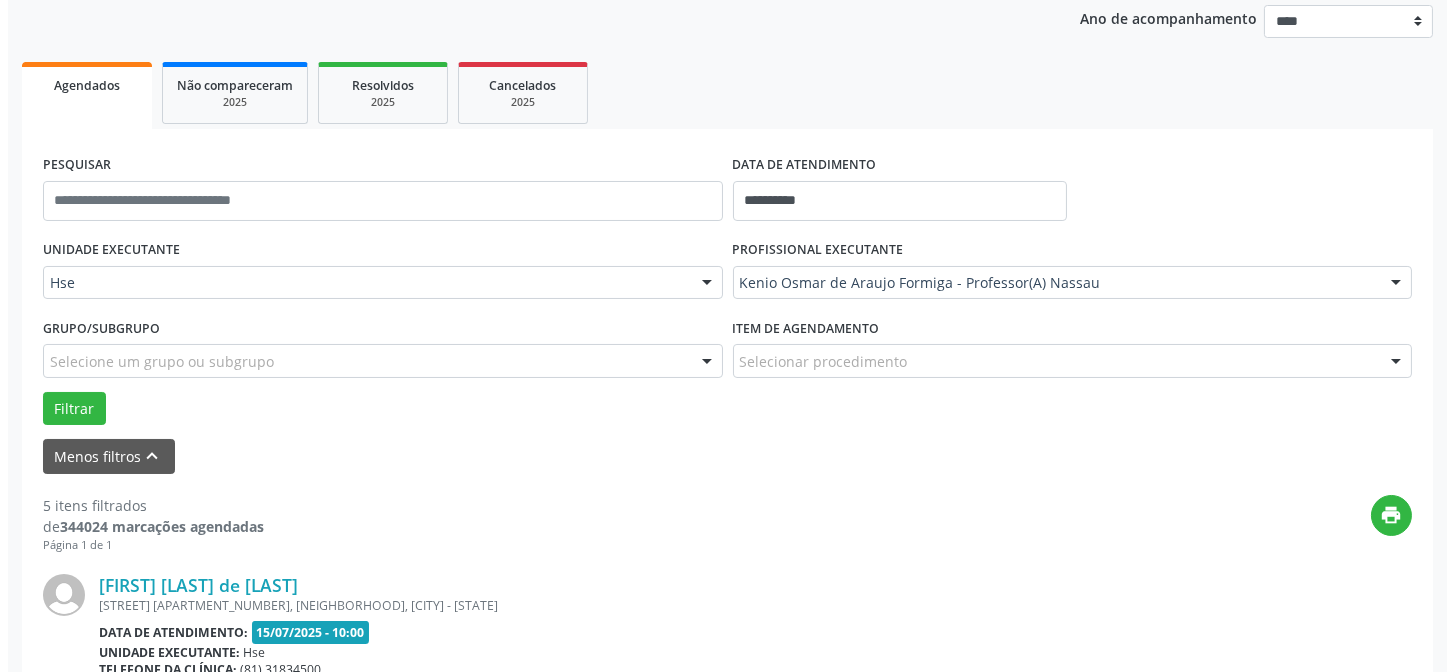 scroll, scrollTop: 270, scrollLeft: 0, axis: vertical 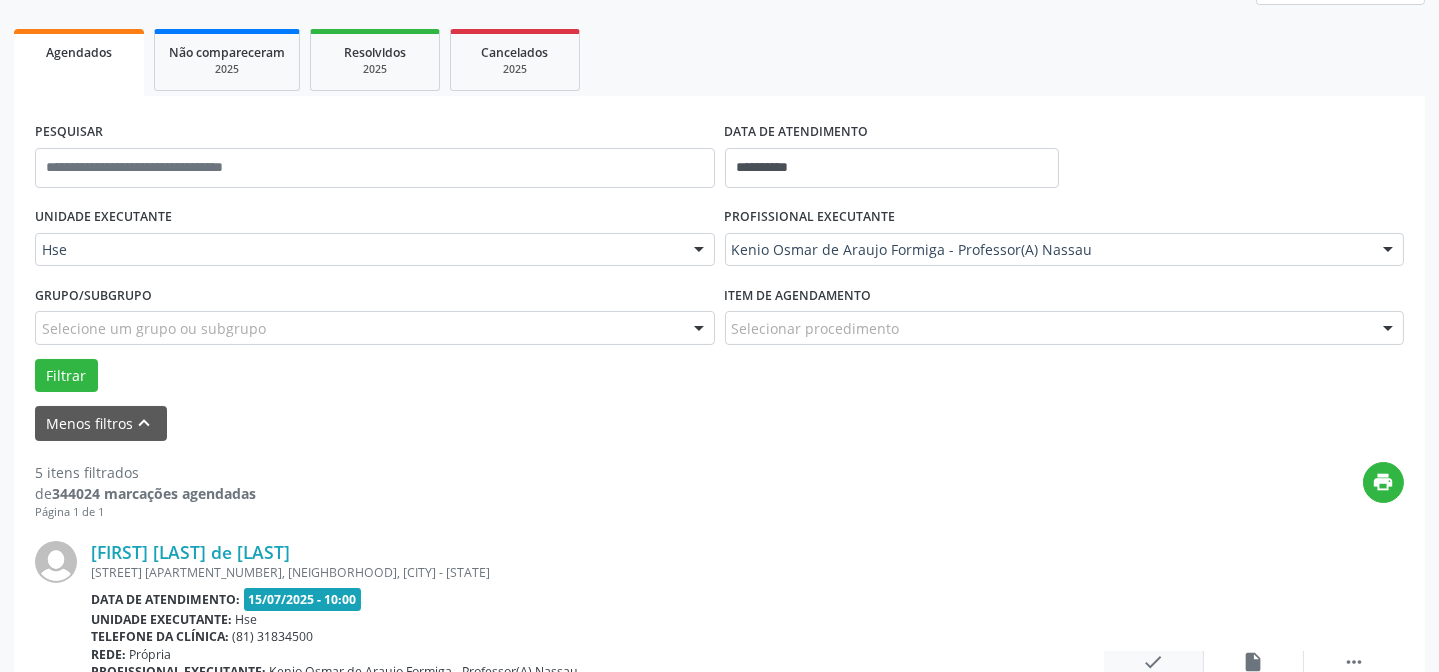 click on "check
Resolvido" at bounding box center [1154, 672] 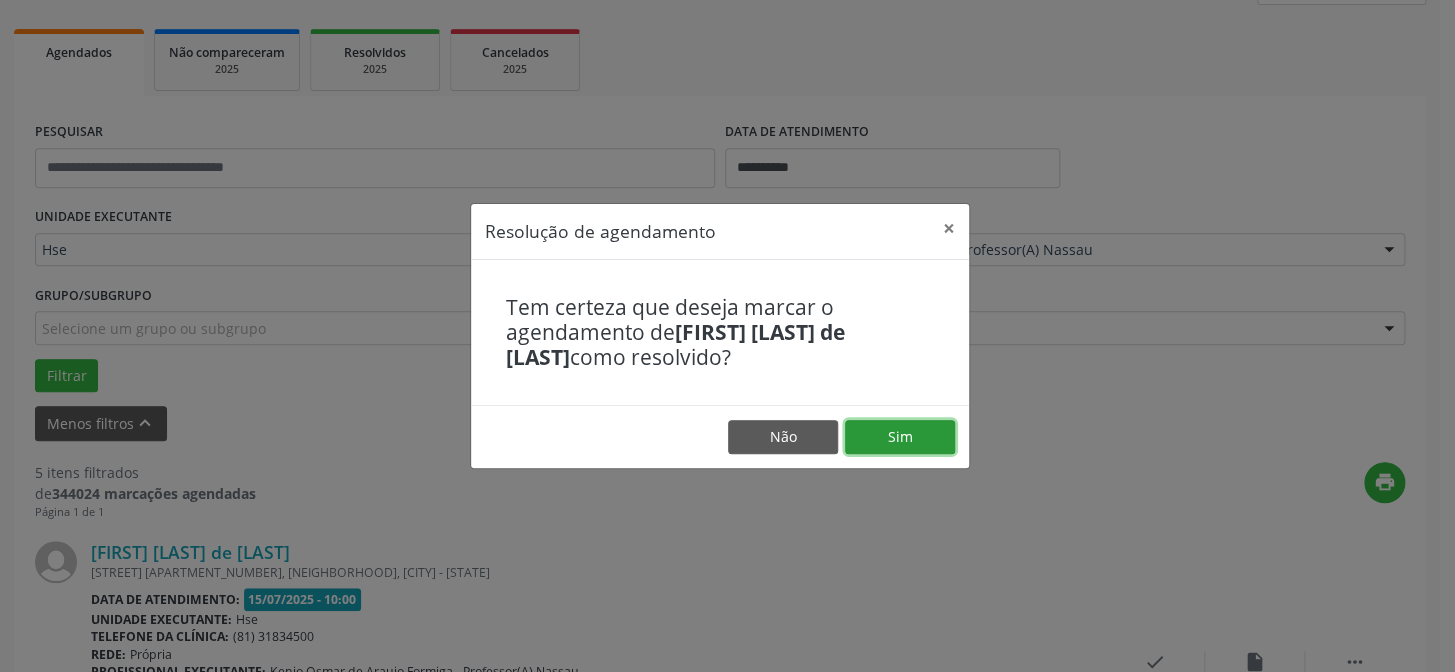 click on "Sim" at bounding box center [900, 437] 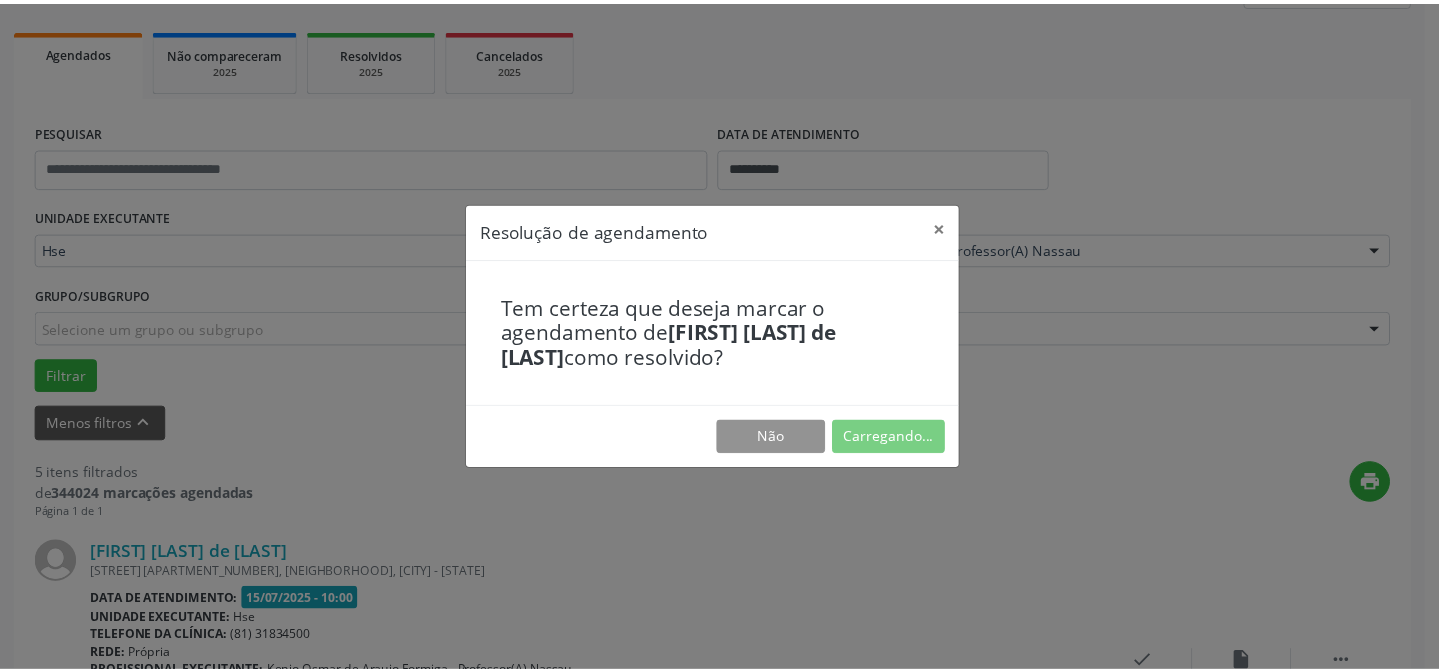 scroll, scrollTop: 179, scrollLeft: 0, axis: vertical 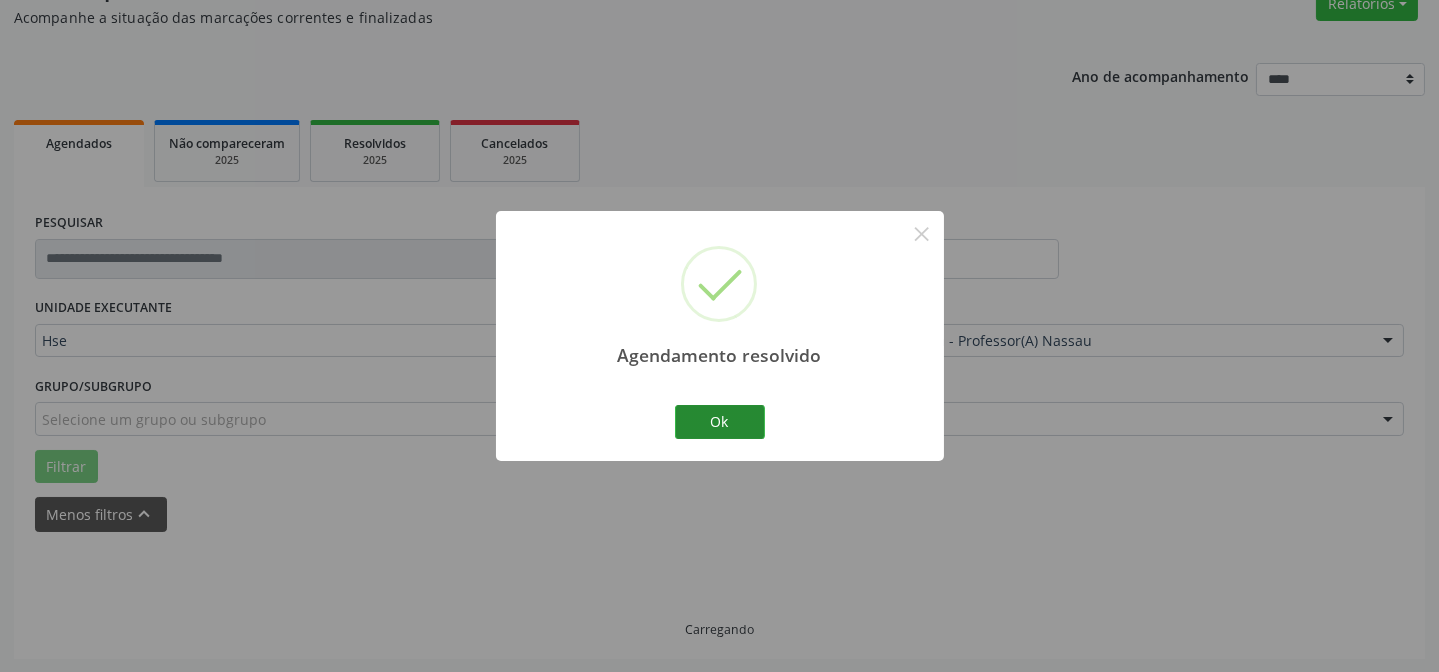 drag, startPoint x: 729, startPoint y: 402, endPoint x: 712, endPoint y: 413, distance: 20.248457 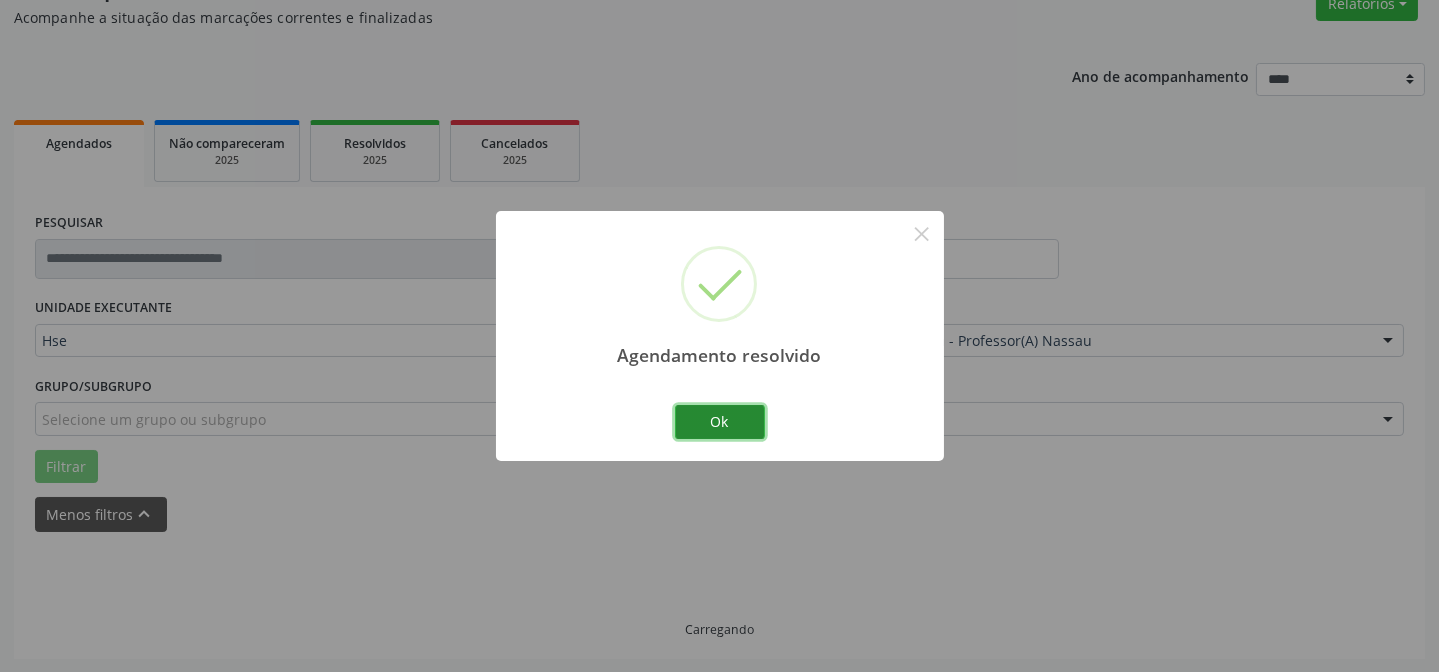 click on "Ok" at bounding box center (720, 422) 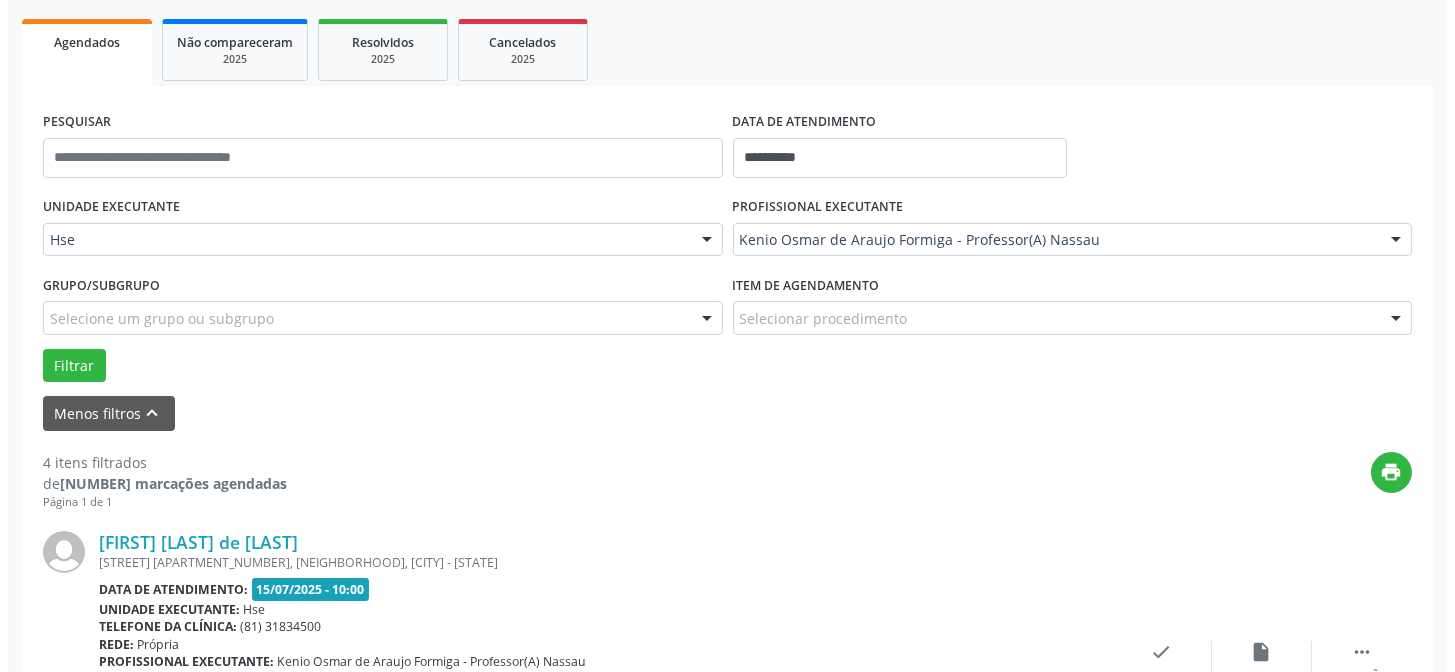 scroll, scrollTop: 451, scrollLeft: 0, axis: vertical 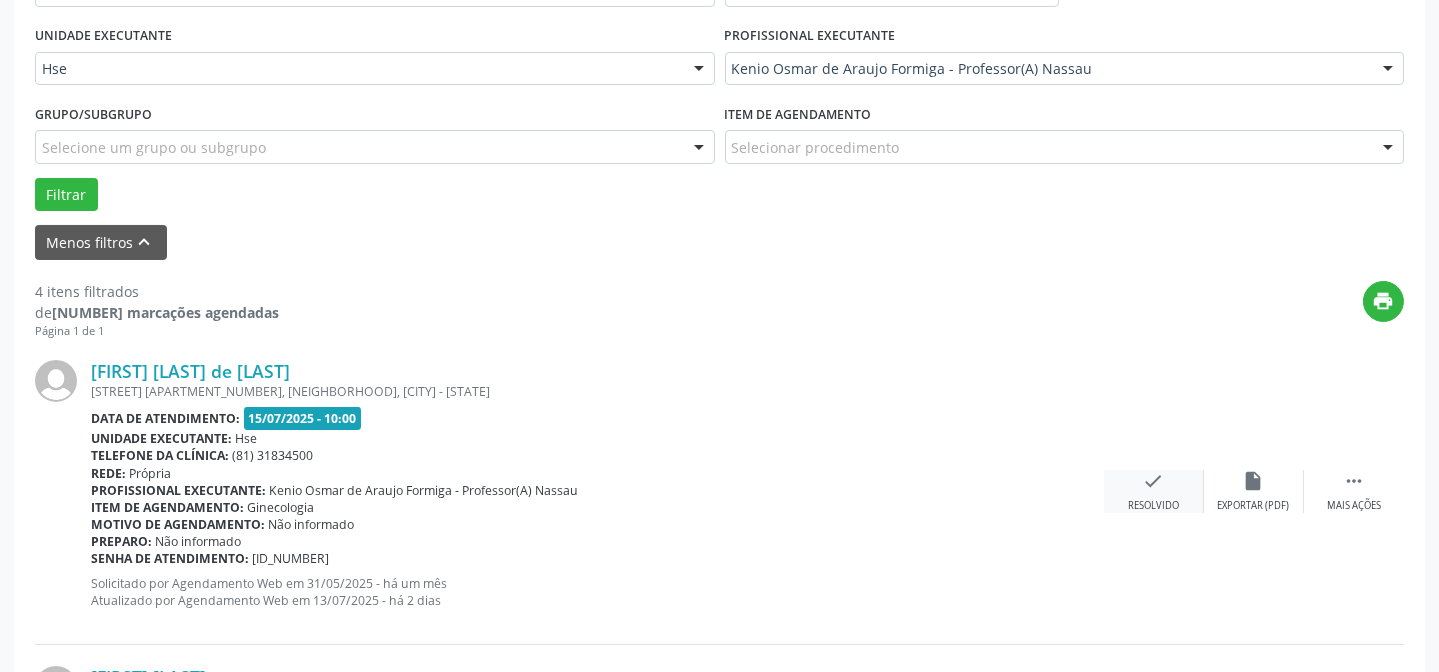 click on "check
Resolvido" at bounding box center [1154, 491] 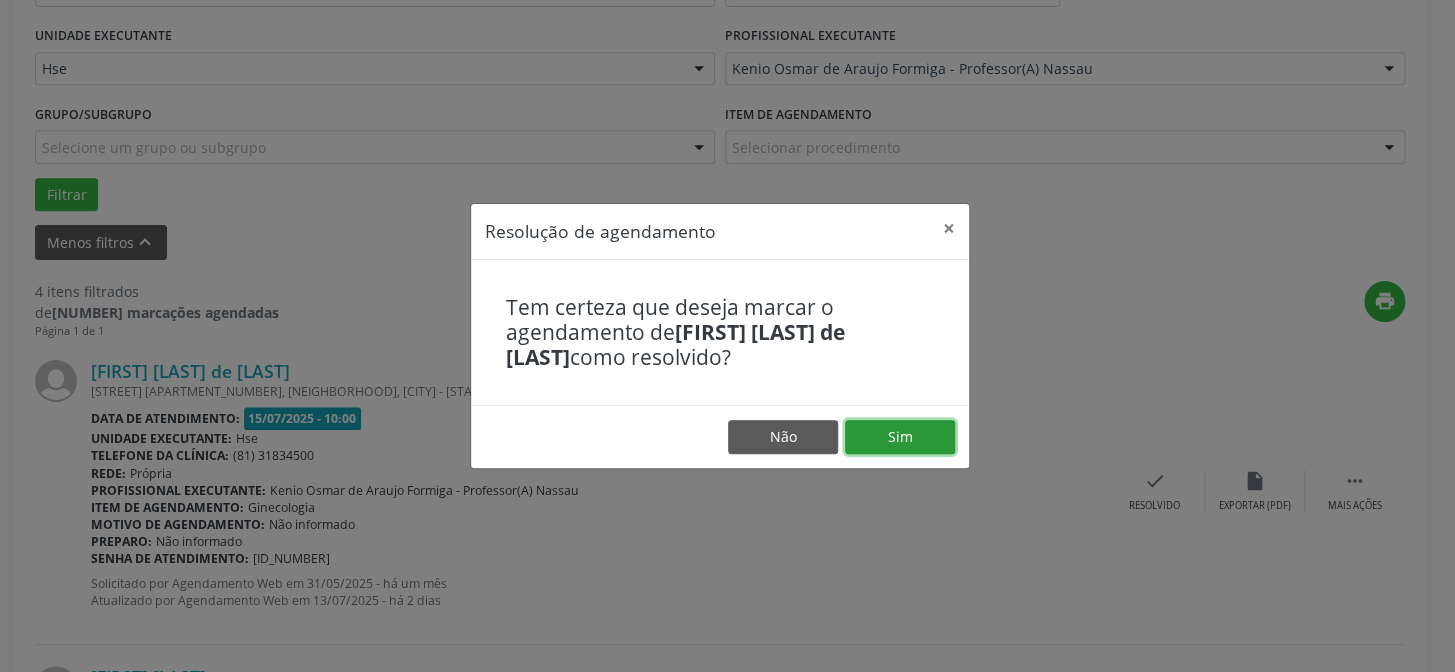 click on "Sim" at bounding box center (900, 437) 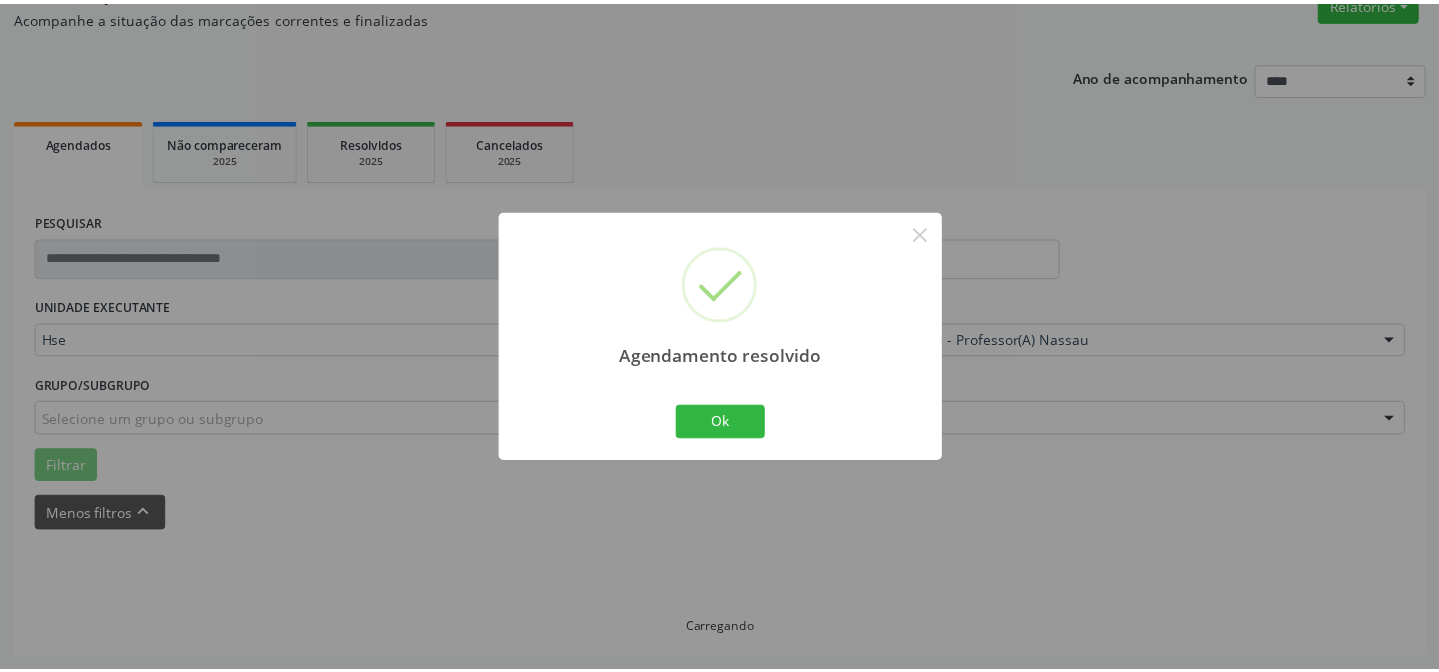 scroll, scrollTop: 179, scrollLeft: 0, axis: vertical 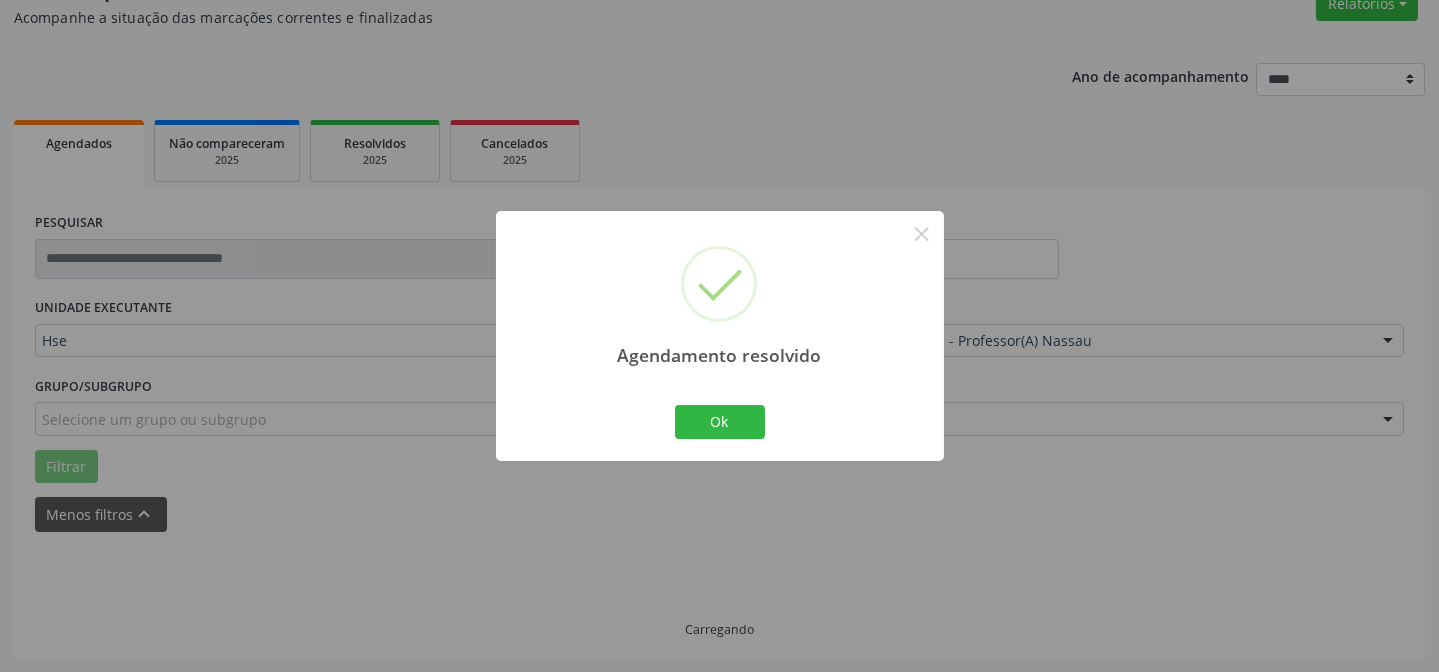 click on "Ok Cancel" at bounding box center [719, 422] 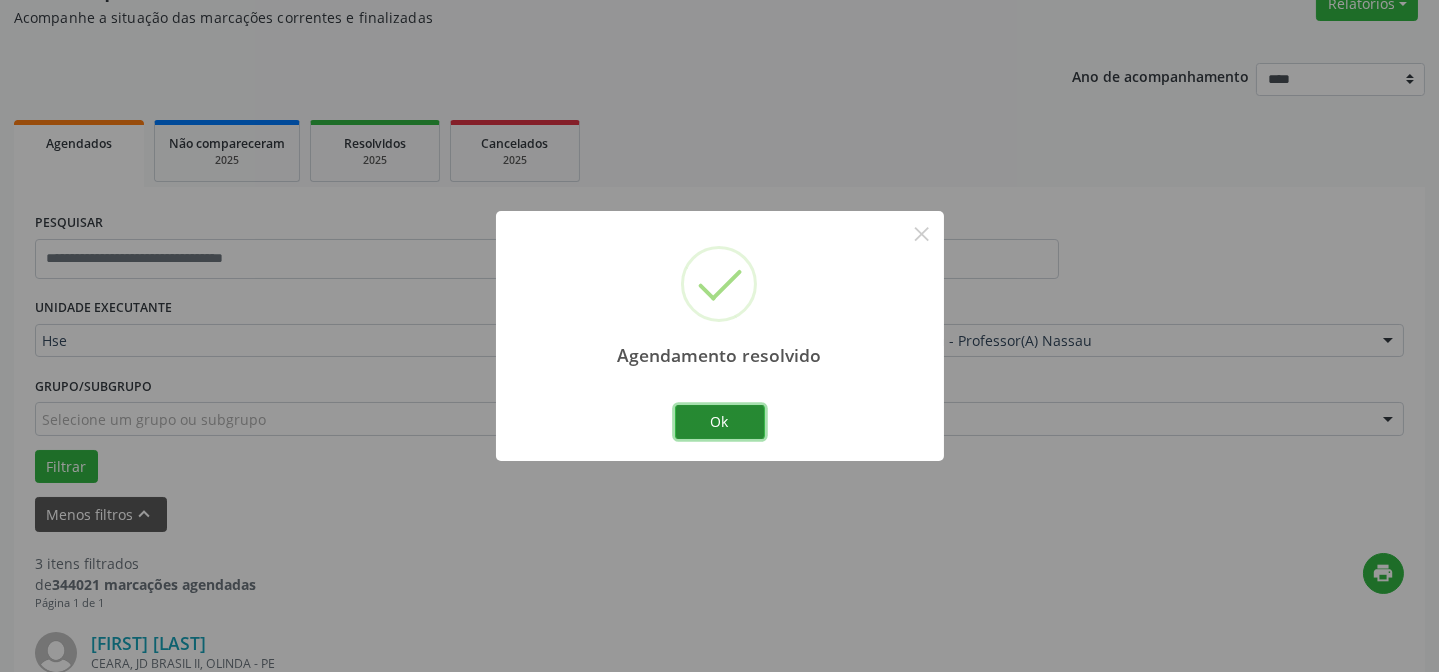 click on "Ok" at bounding box center [720, 422] 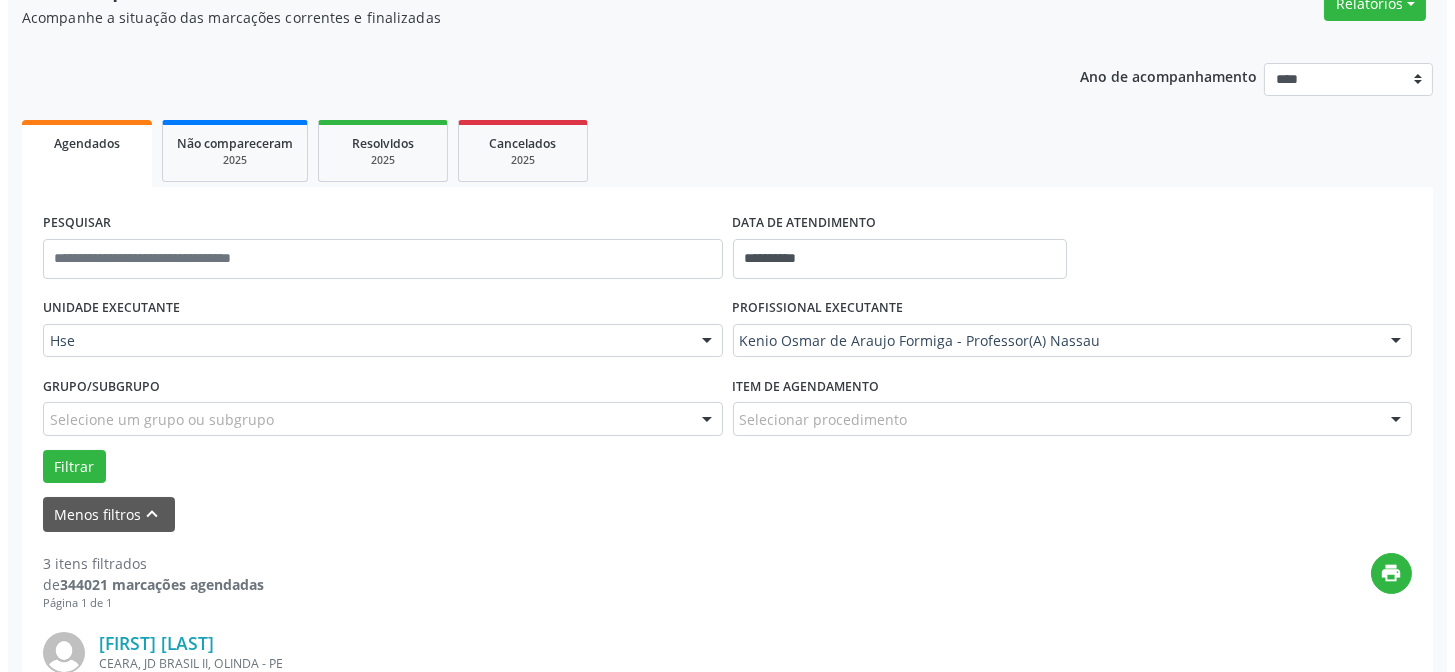 scroll, scrollTop: 360, scrollLeft: 0, axis: vertical 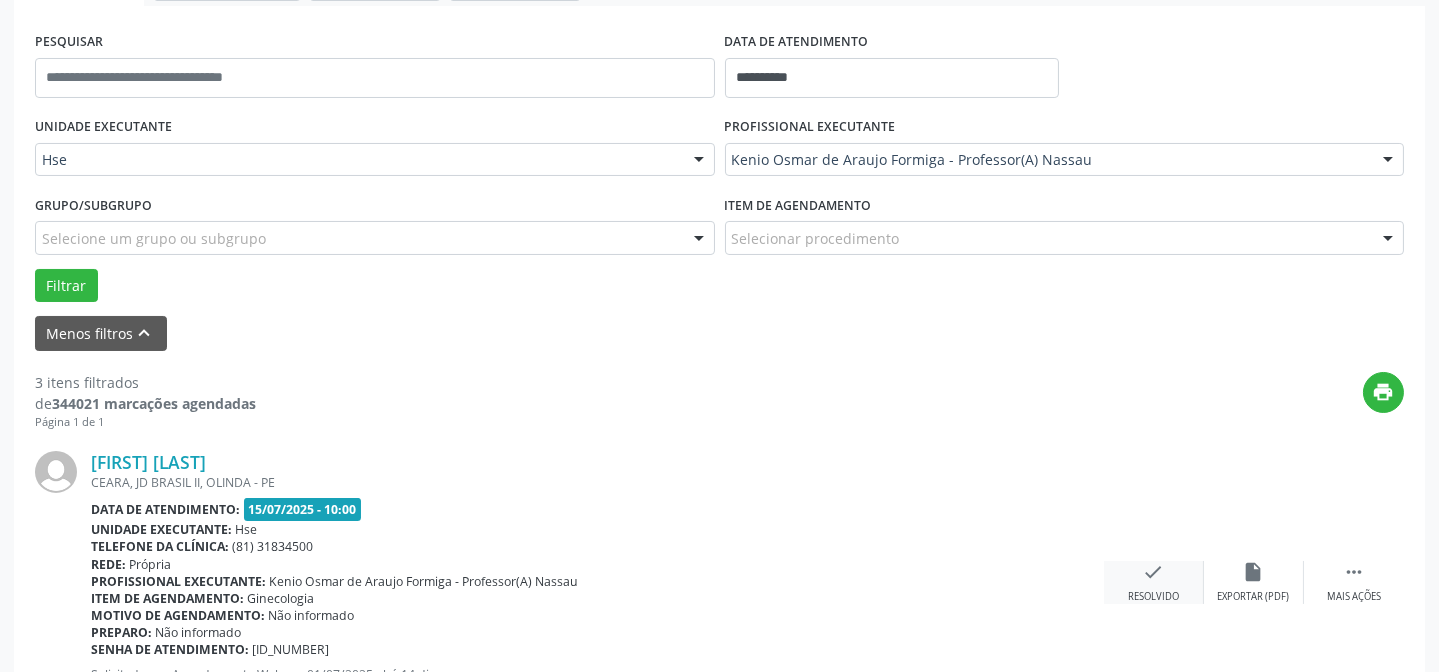 click on "Resolvido" at bounding box center (1153, 597) 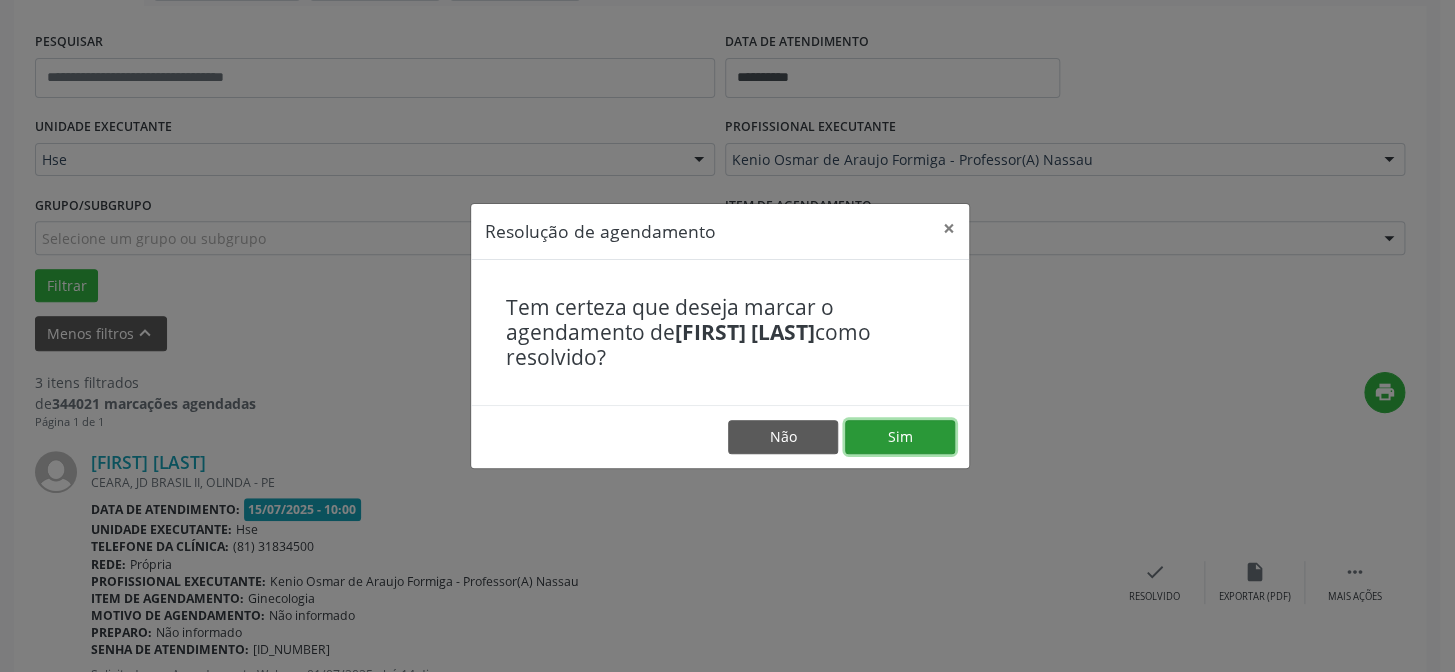 click on "Sim" at bounding box center [900, 437] 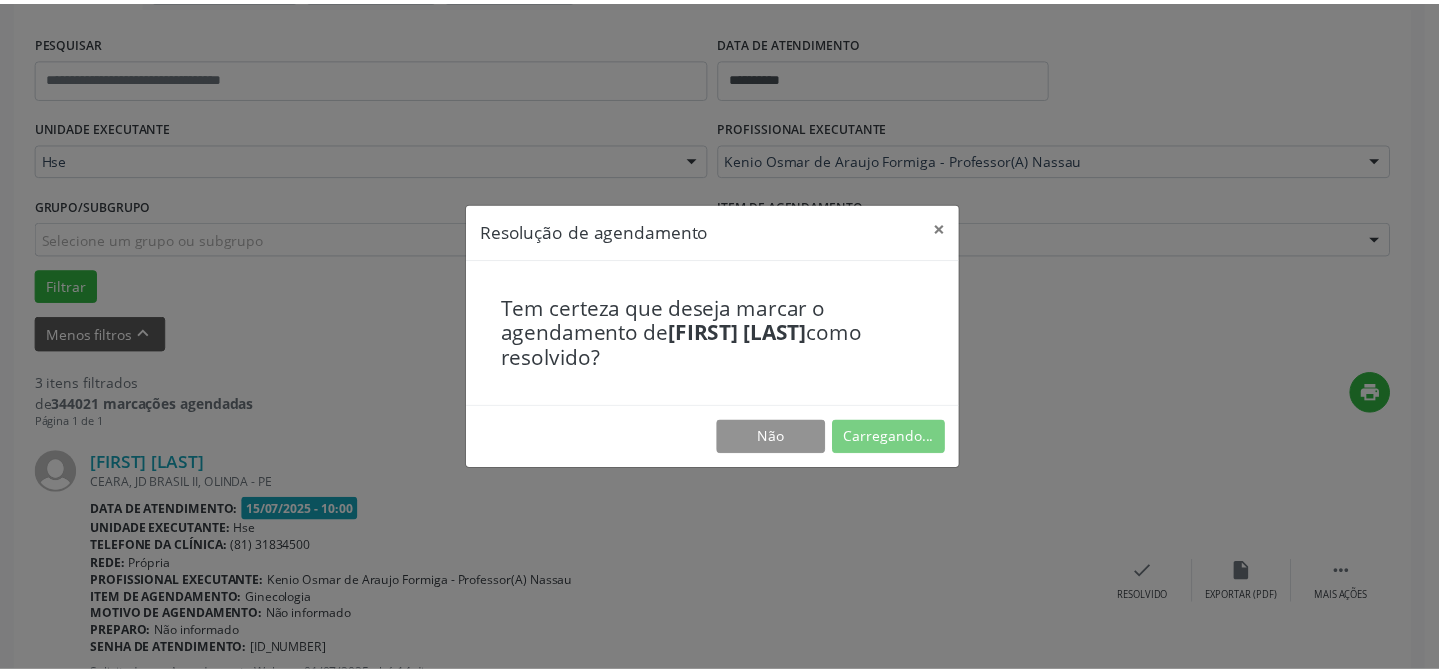 scroll, scrollTop: 179, scrollLeft: 0, axis: vertical 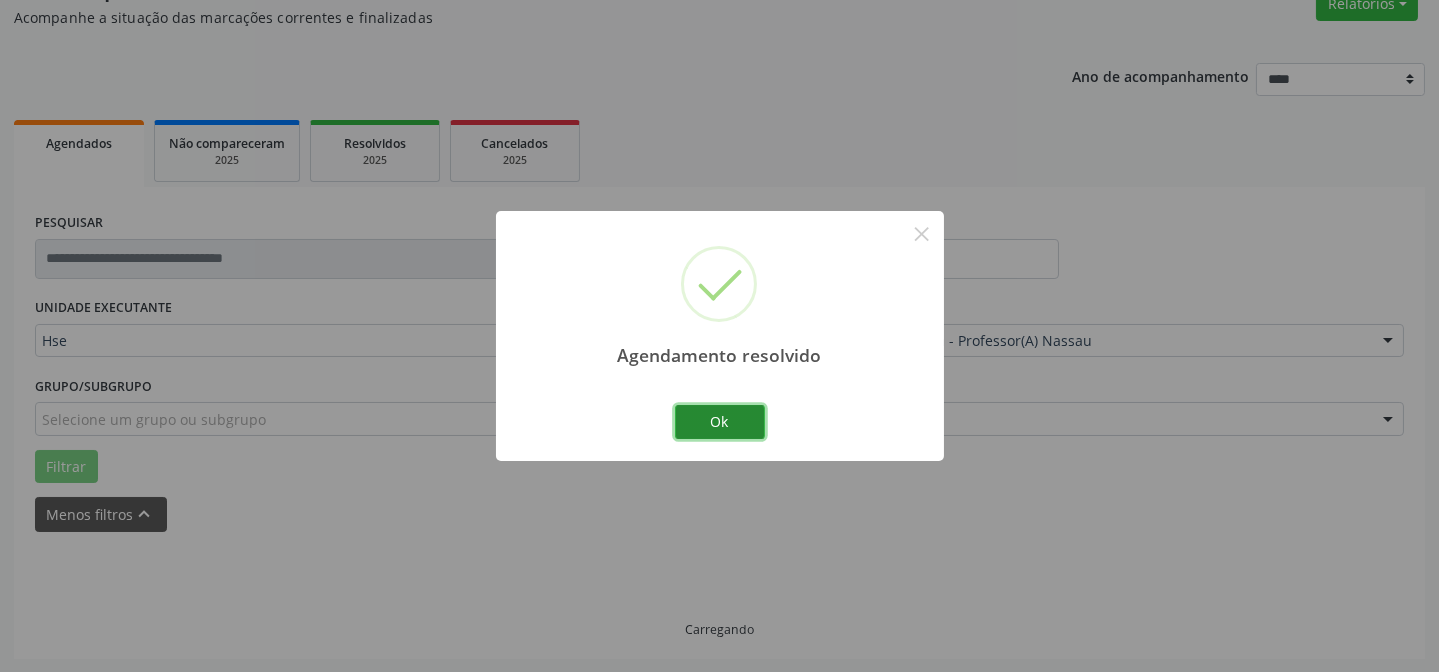 click on "Ok" at bounding box center [720, 422] 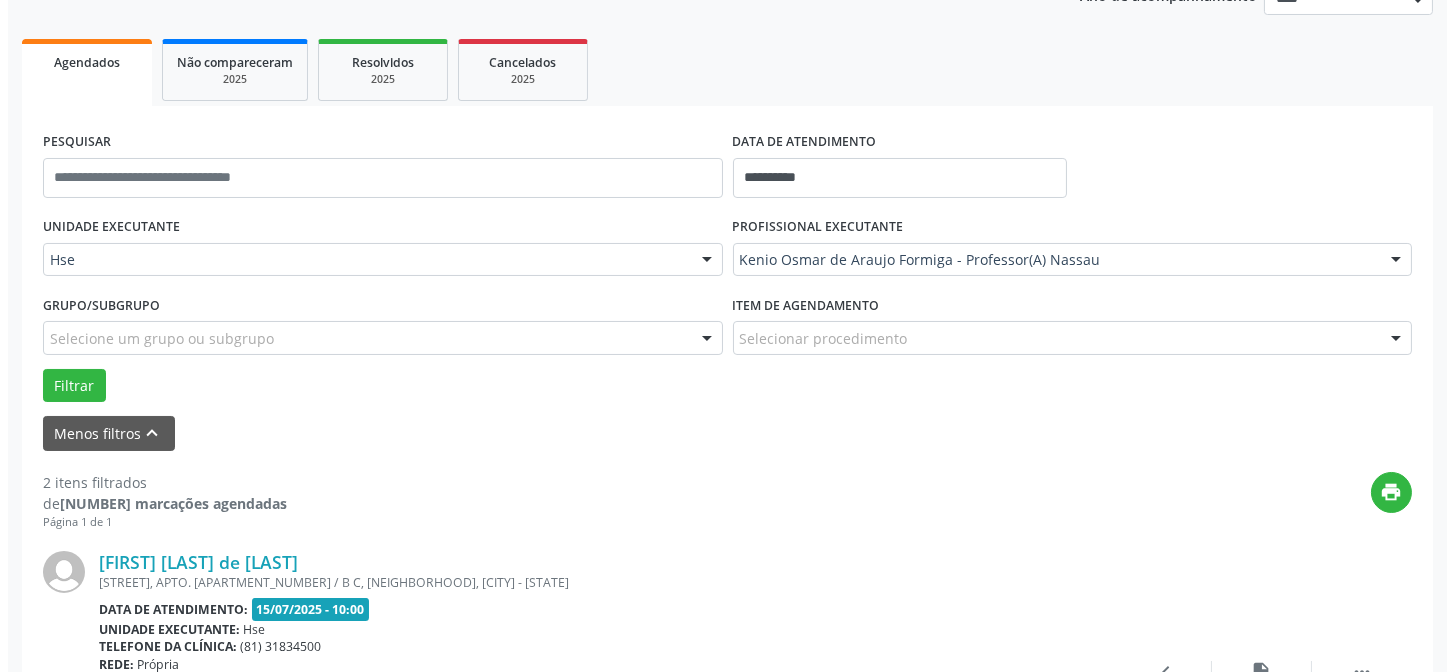 scroll, scrollTop: 360, scrollLeft: 0, axis: vertical 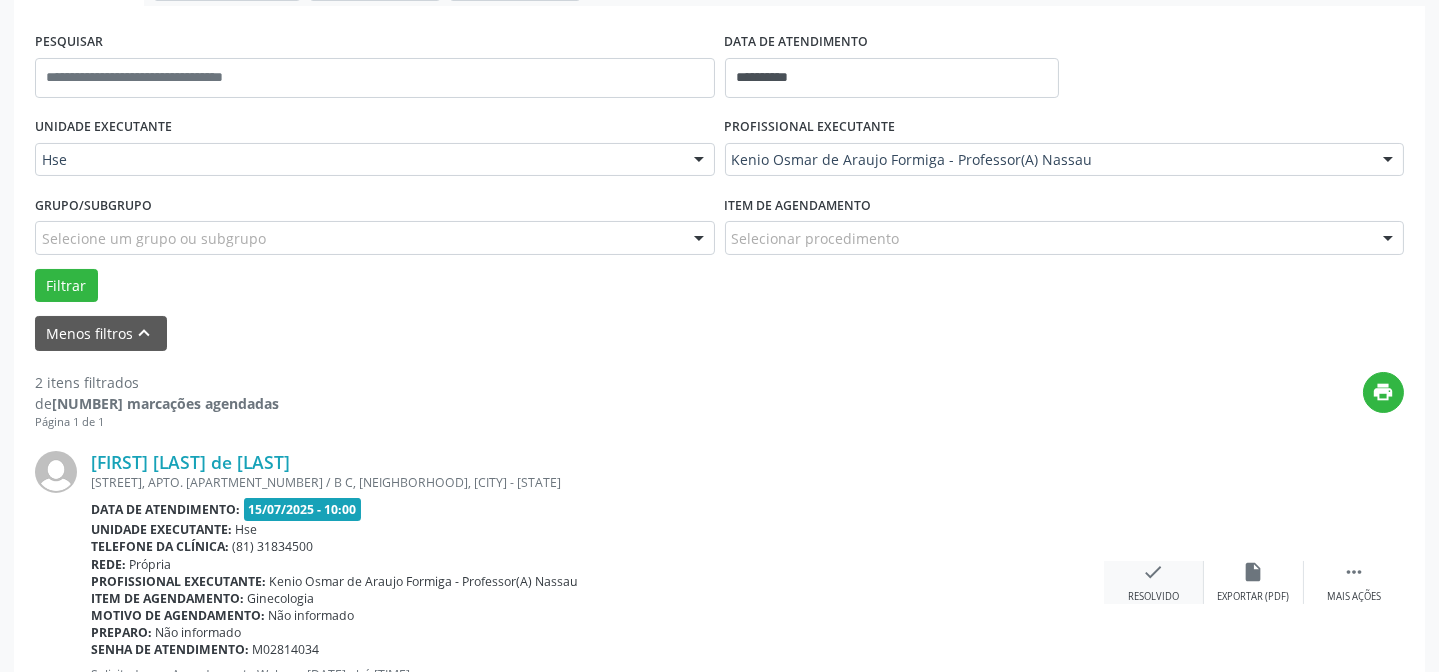 click on "Resolvido" at bounding box center [1153, 597] 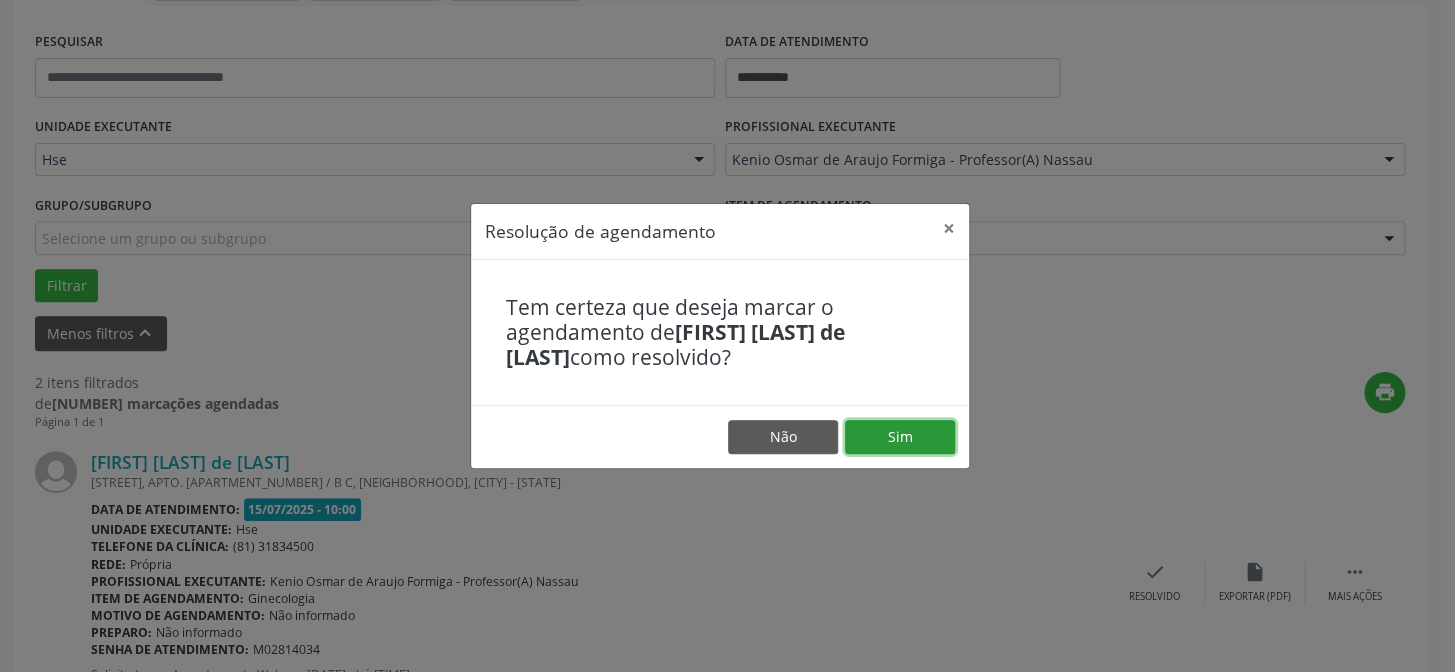 click on "Sim" at bounding box center [900, 437] 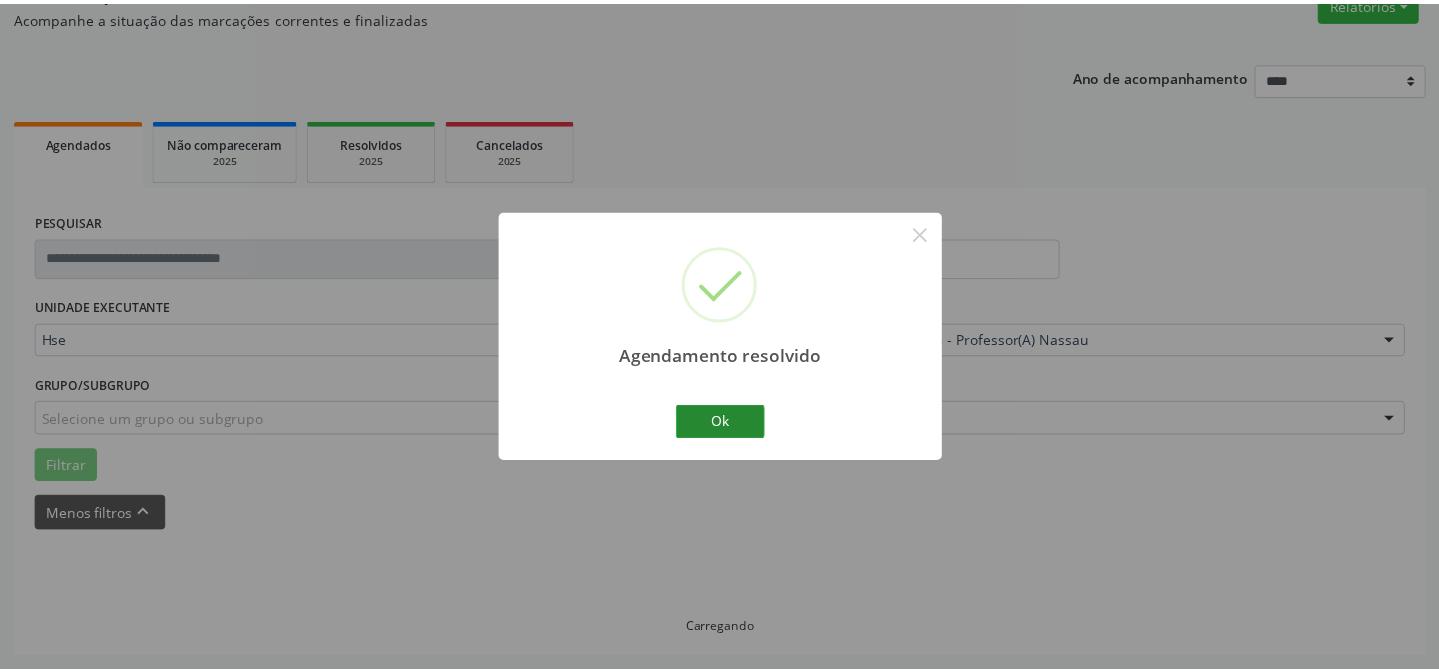 scroll, scrollTop: 179, scrollLeft: 0, axis: vertical 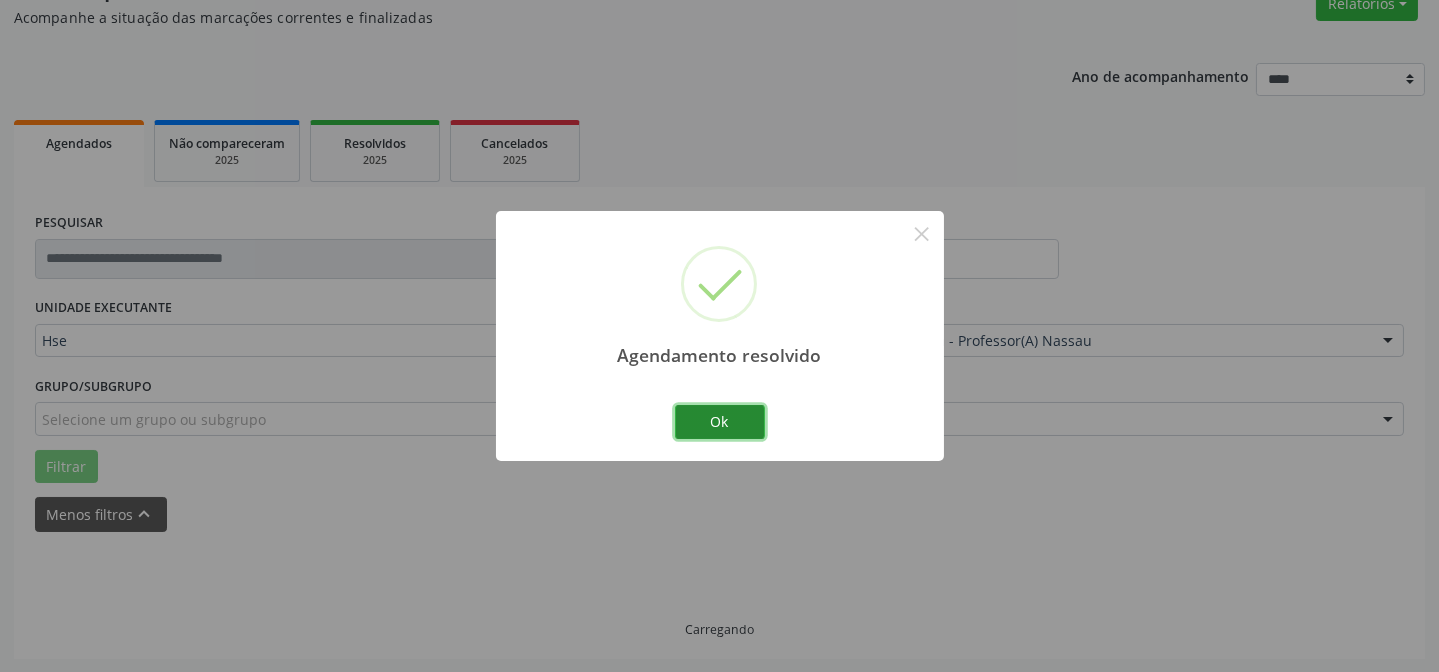 click on "Ok" at bounding box center (720, 422) 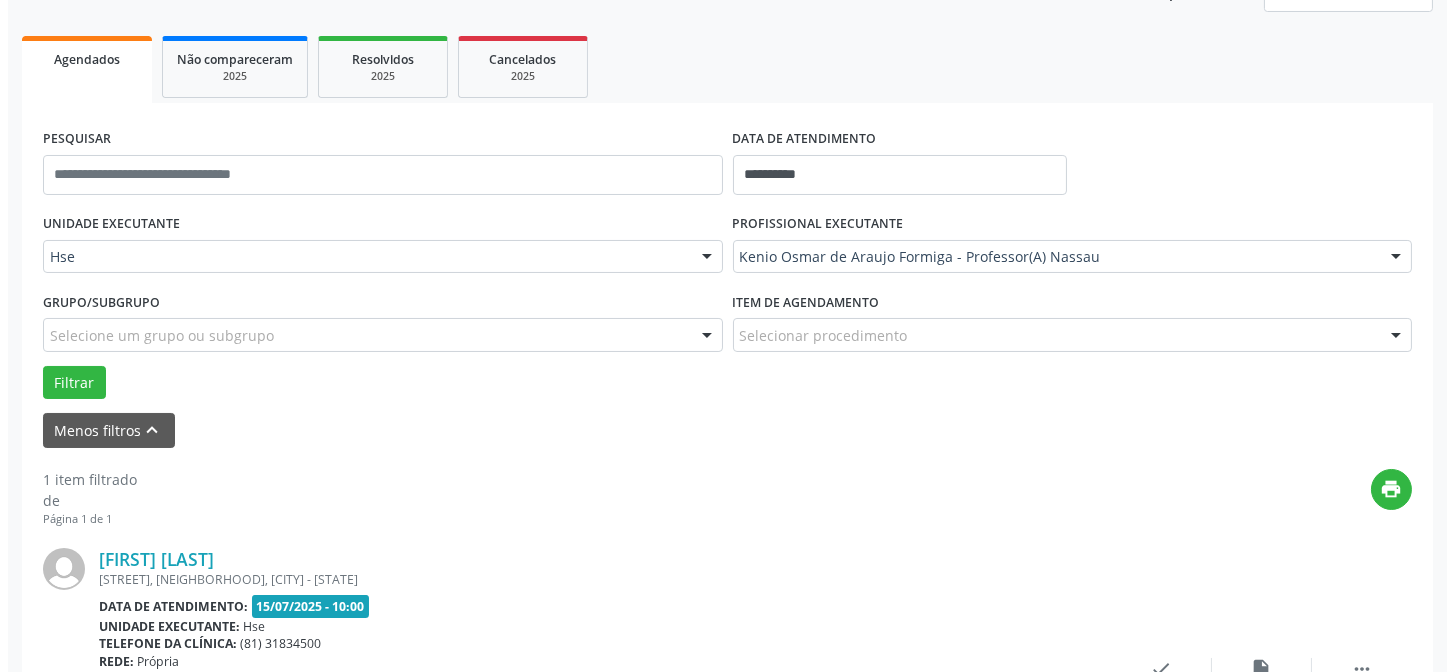 scroll, scrollTop: 360, scrollLeft: 0, axis: vertical 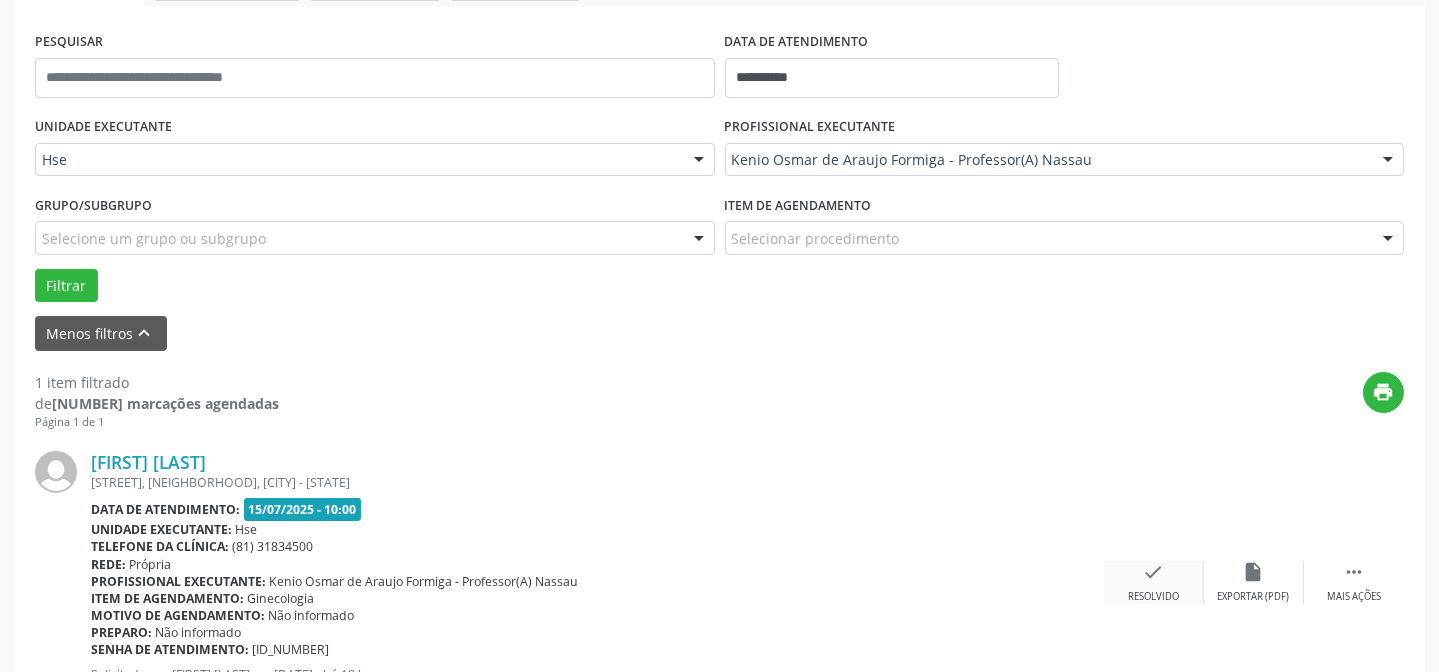 click on "check" at bounding box center [1154, 572] 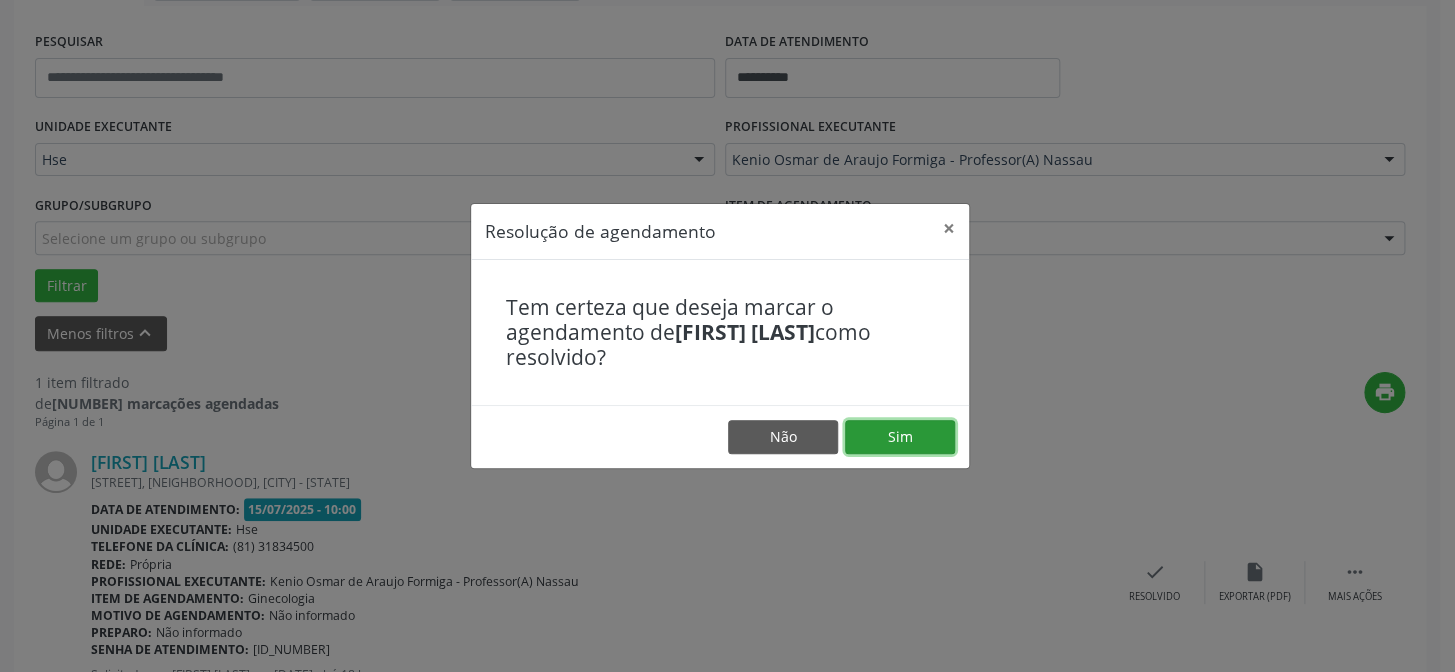 click on "Sim" at bounding box center [900, 437] 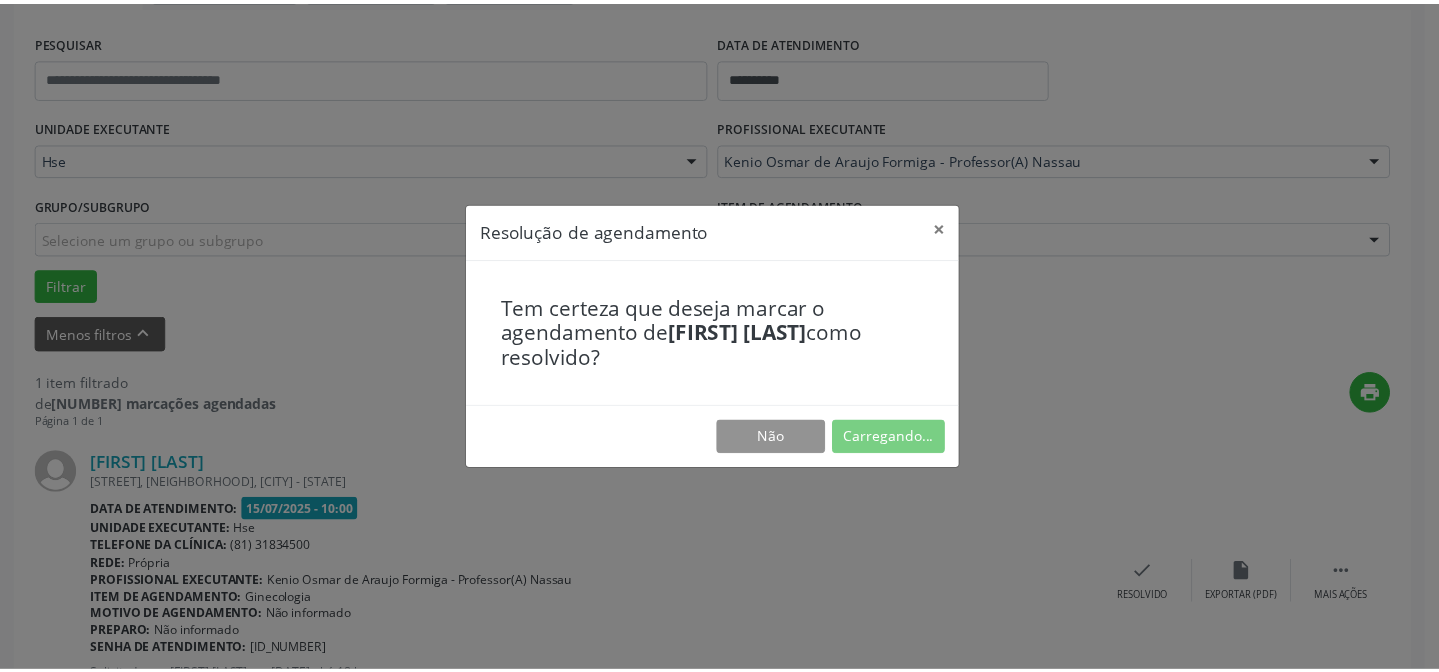scroll, scrollTop: 179, scrollLeft: 0, axis: vertical 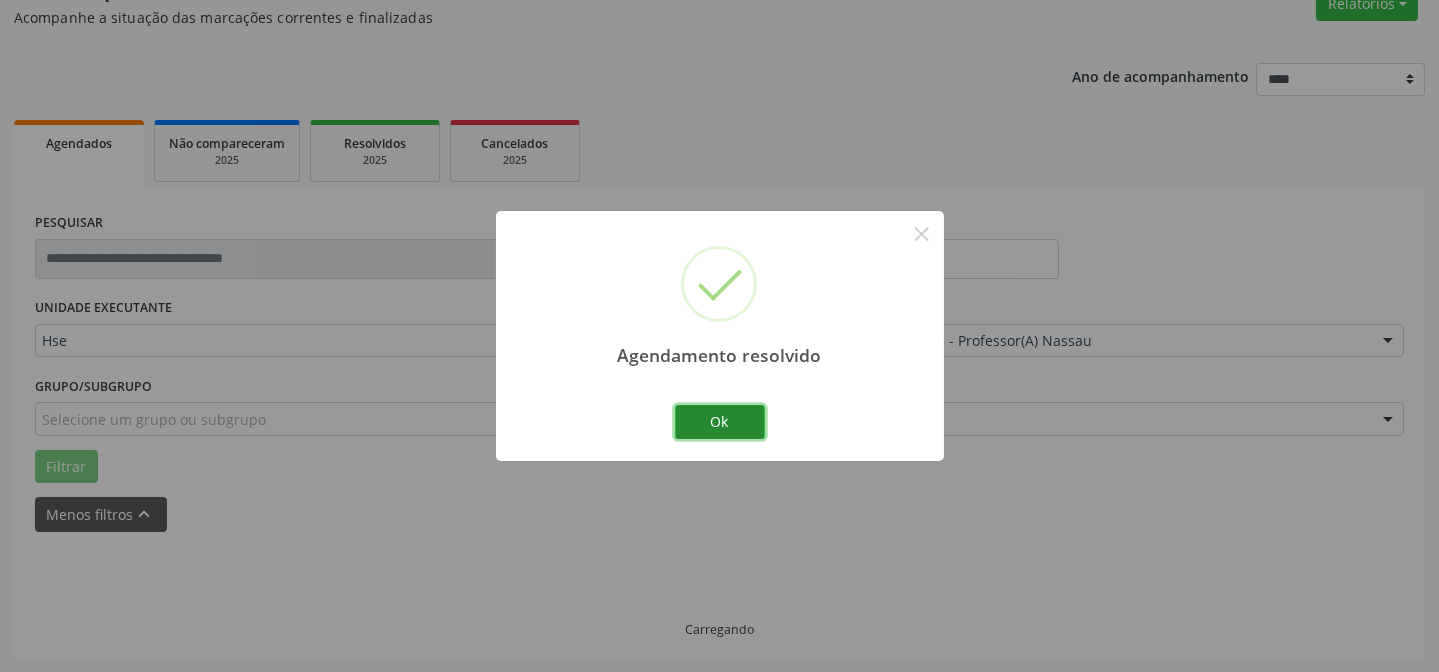 click on "Ok" at bounding box center [720, 422] 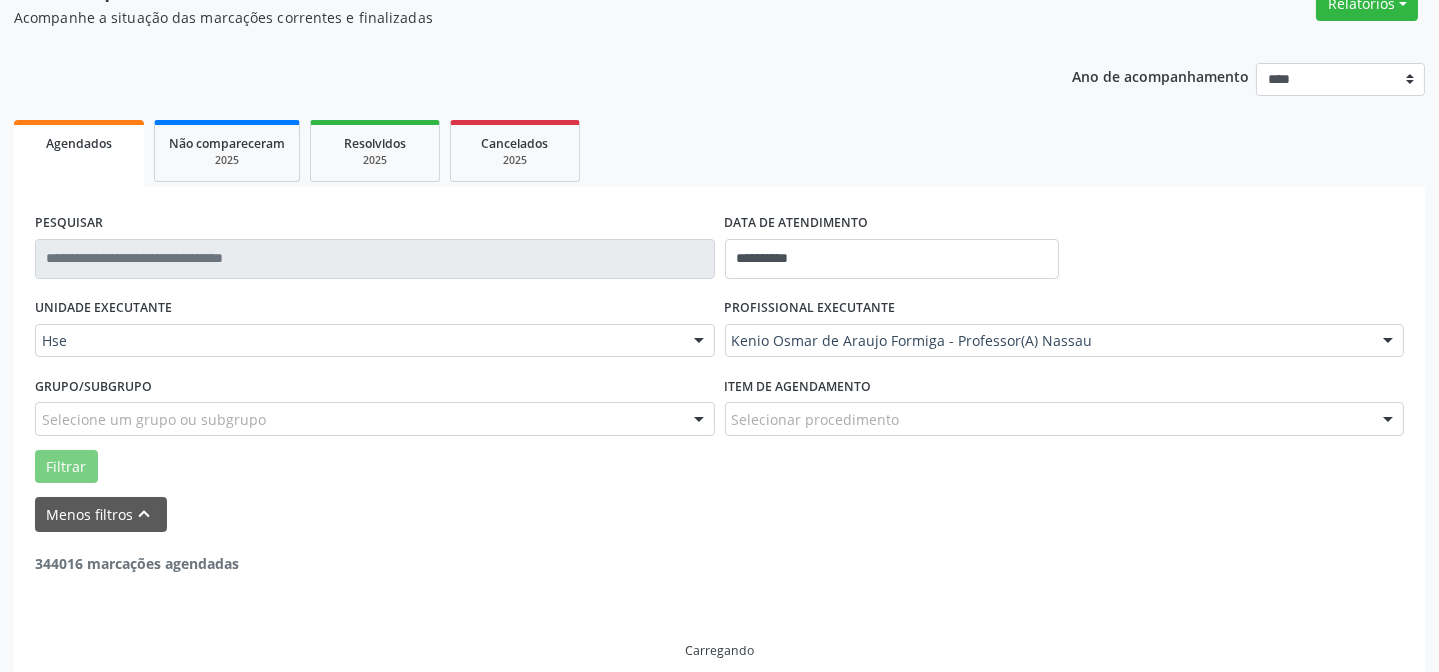 scroll, scrollTop: 135, scrollLeft: 0, axis: vertical 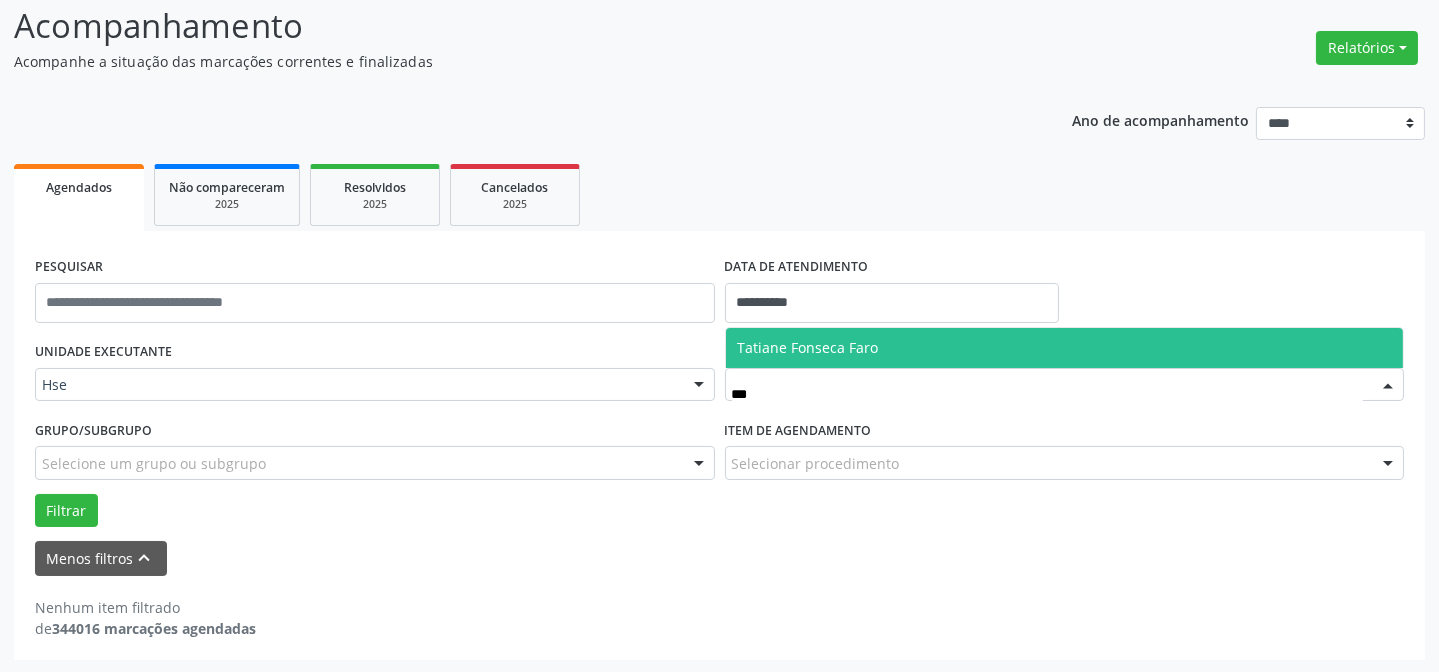 type on "****" 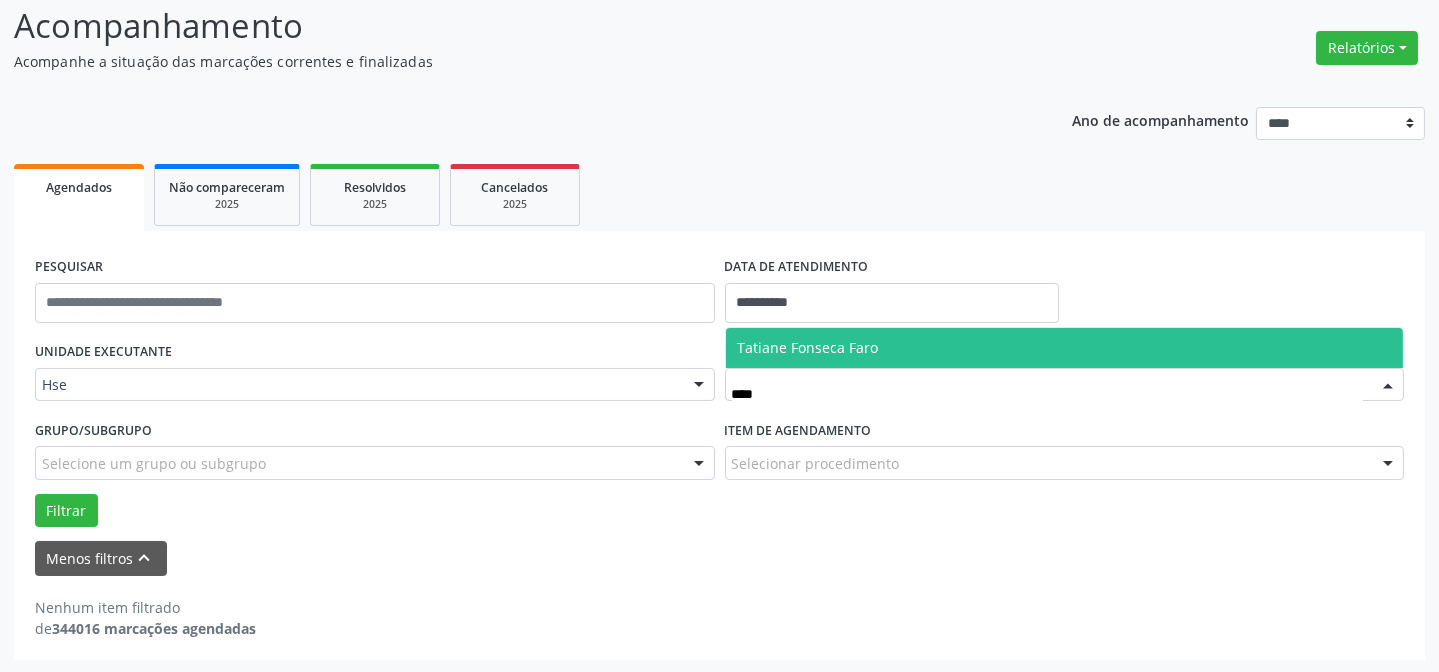 click on "Tatiane Fonseca Faro" at bounding box center [808, 347] 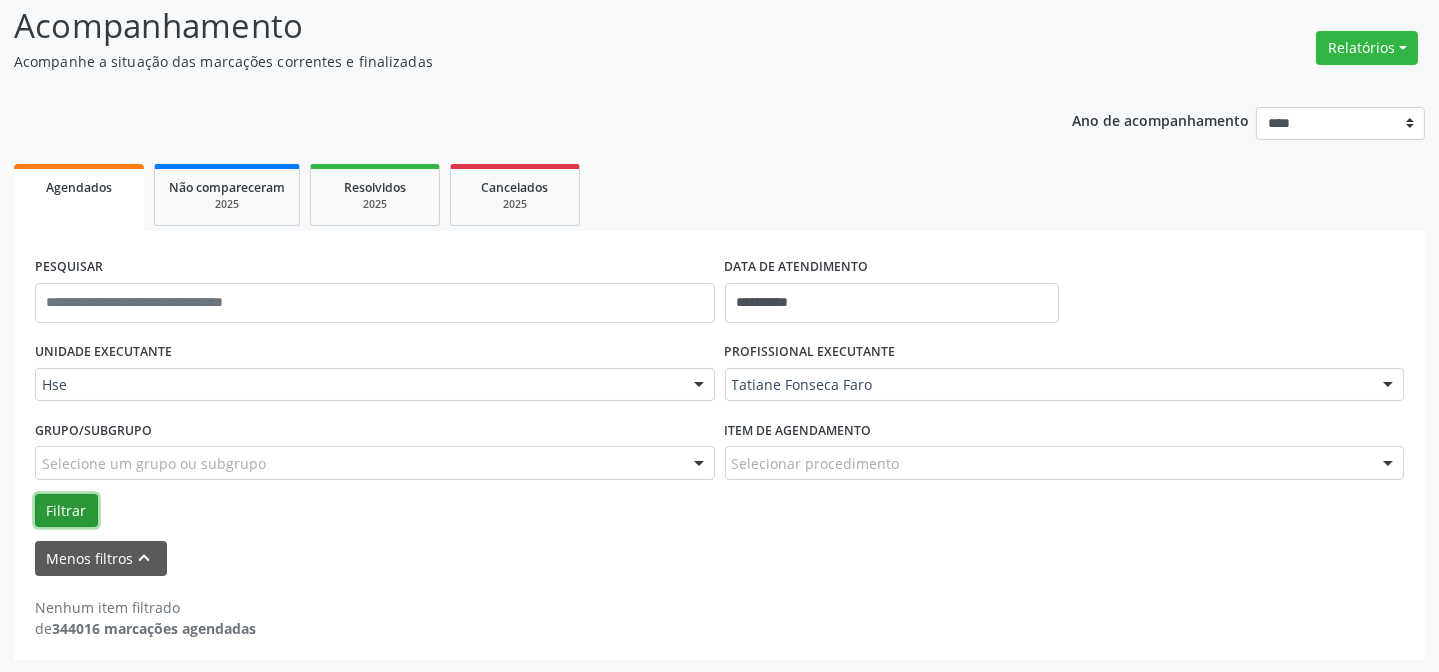 click on "Filtrar" at bounding box center (66, 511) 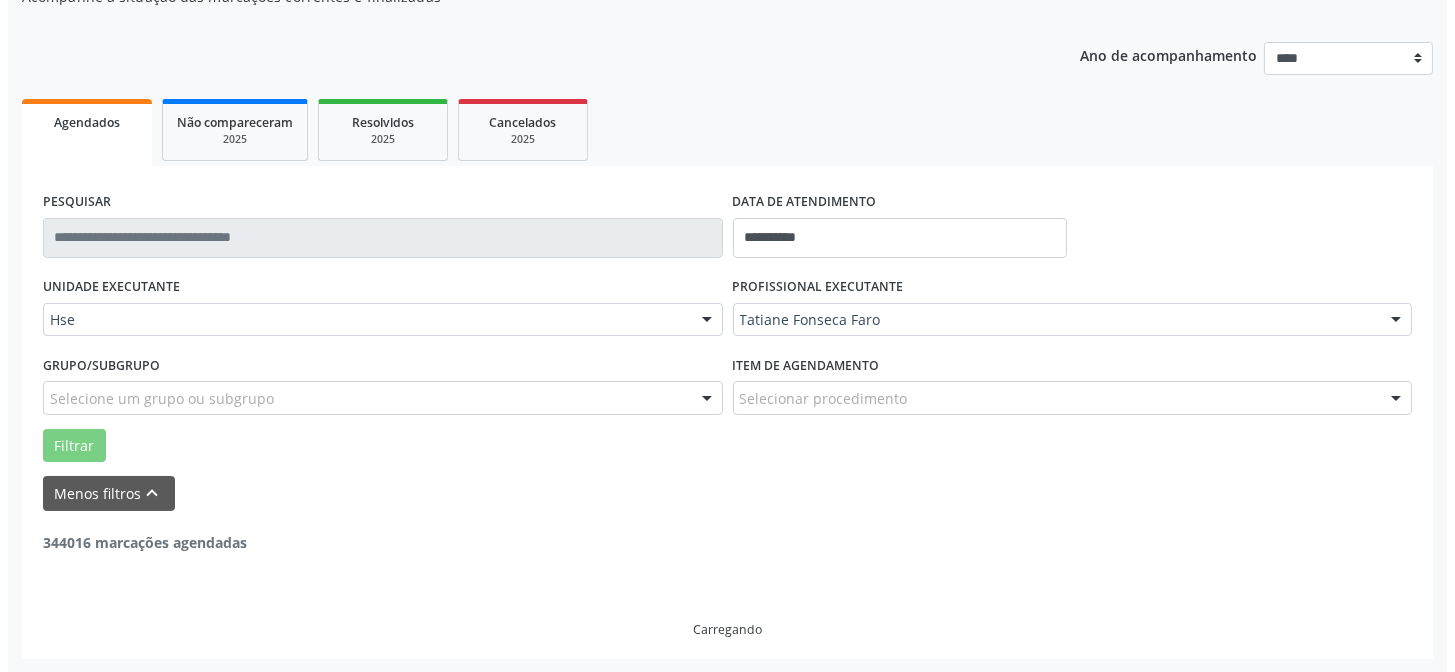scroll, scrollTop: 135, scrollLeft: 0, axis: vertical 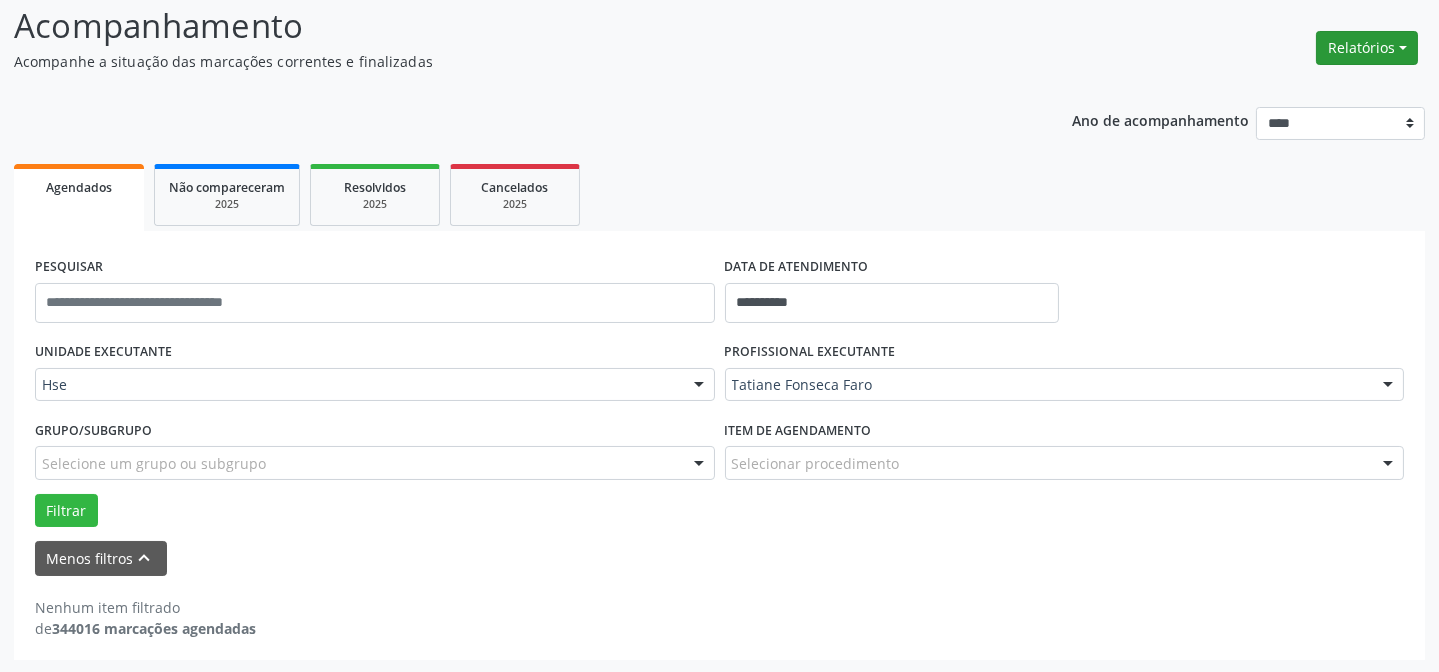 click on "Relatórios" at bounding box center (1367, 48) 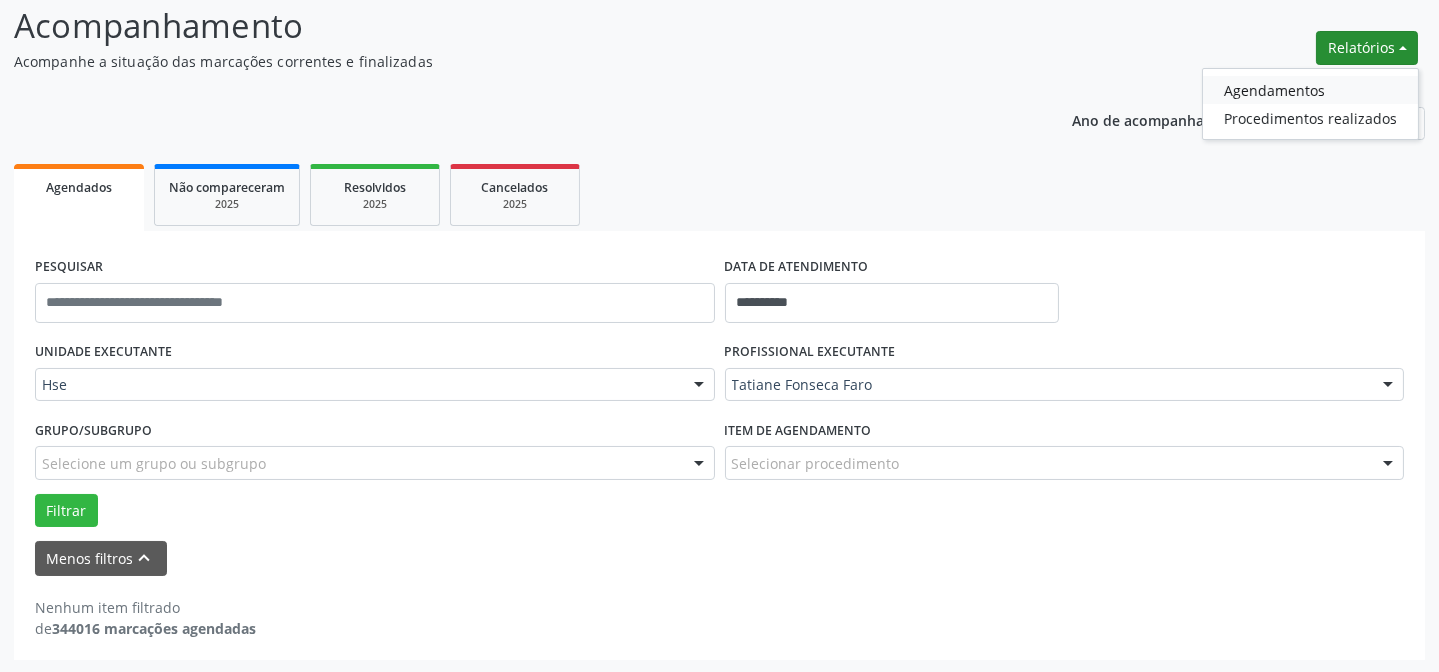 click on "Agendamentos" at bounding box center (1310, 90) 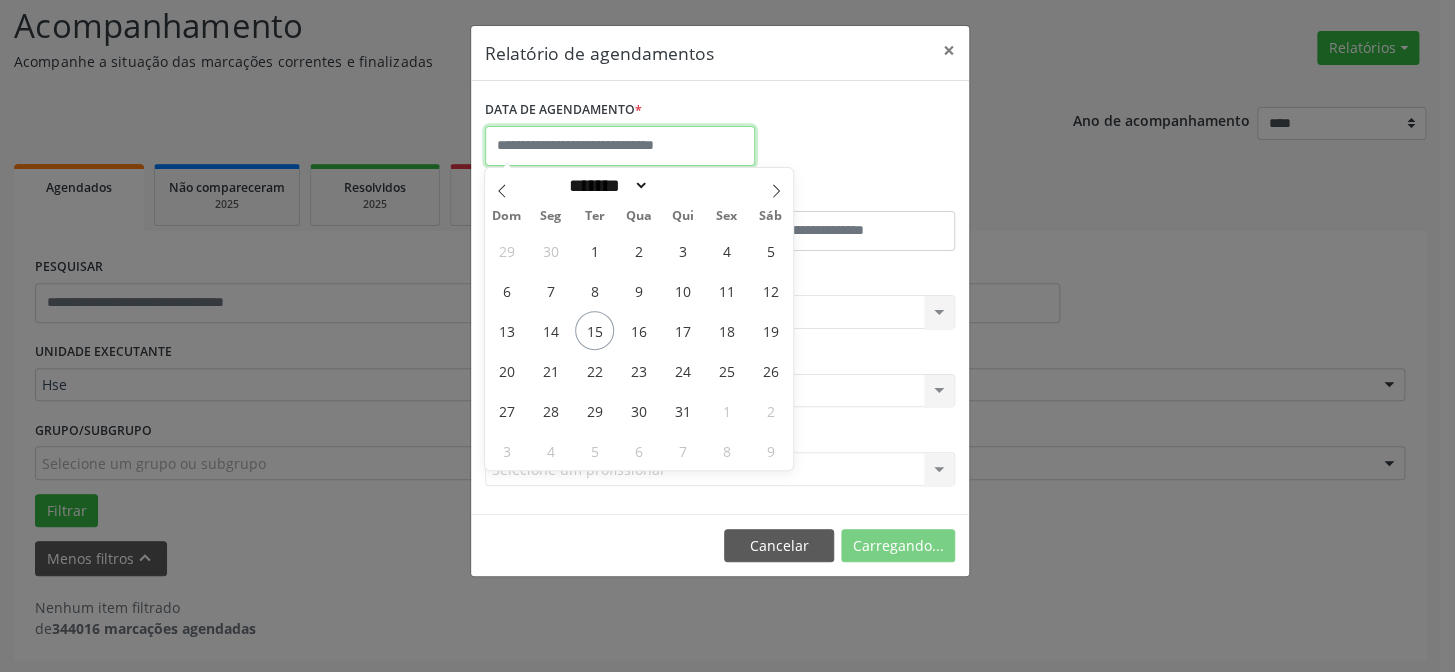 click at bounding box center [620, 146] 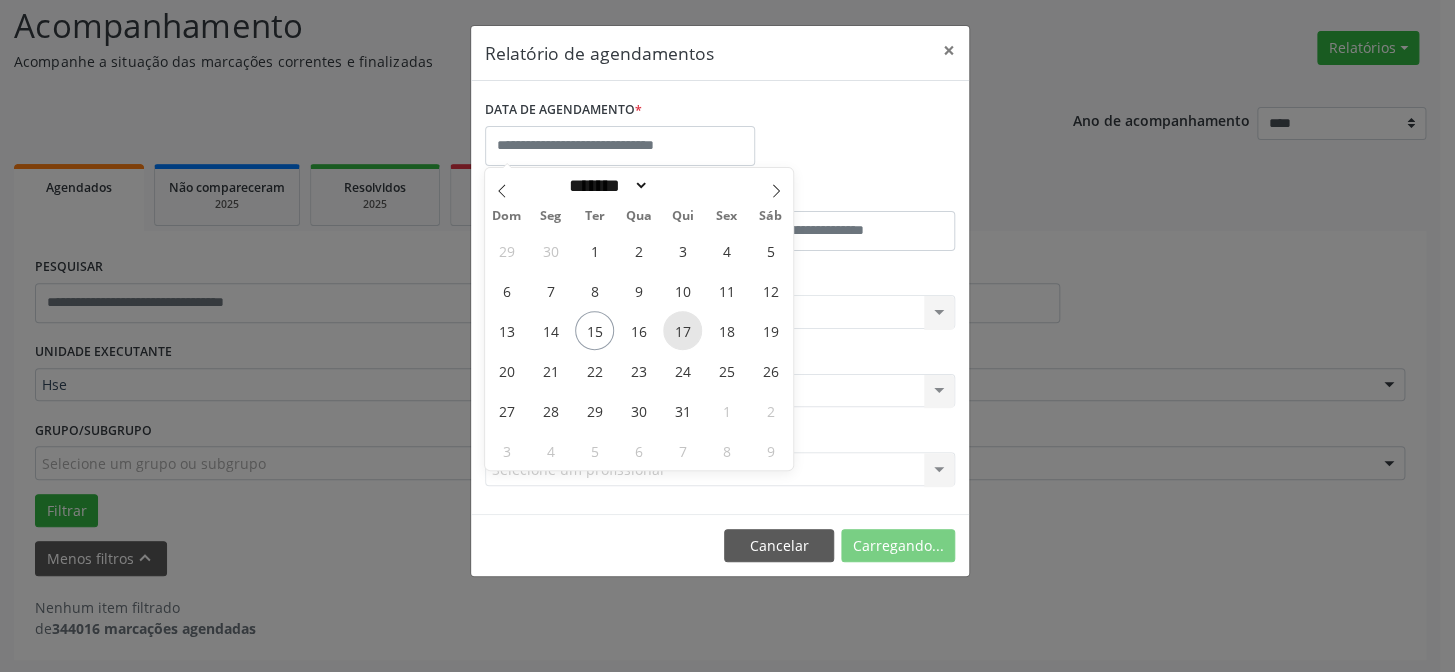 click on "17" at bounding box center [682, 330] 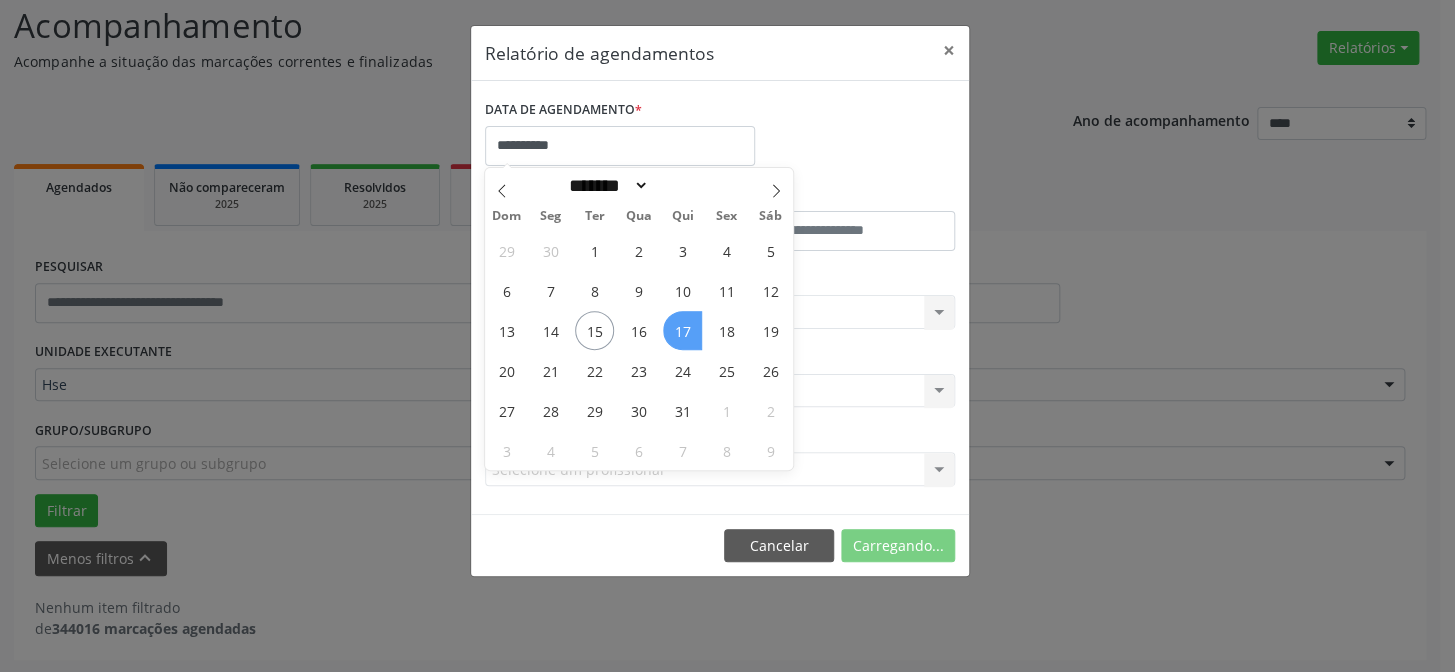 click on "17" at bounding box center [682, 330] 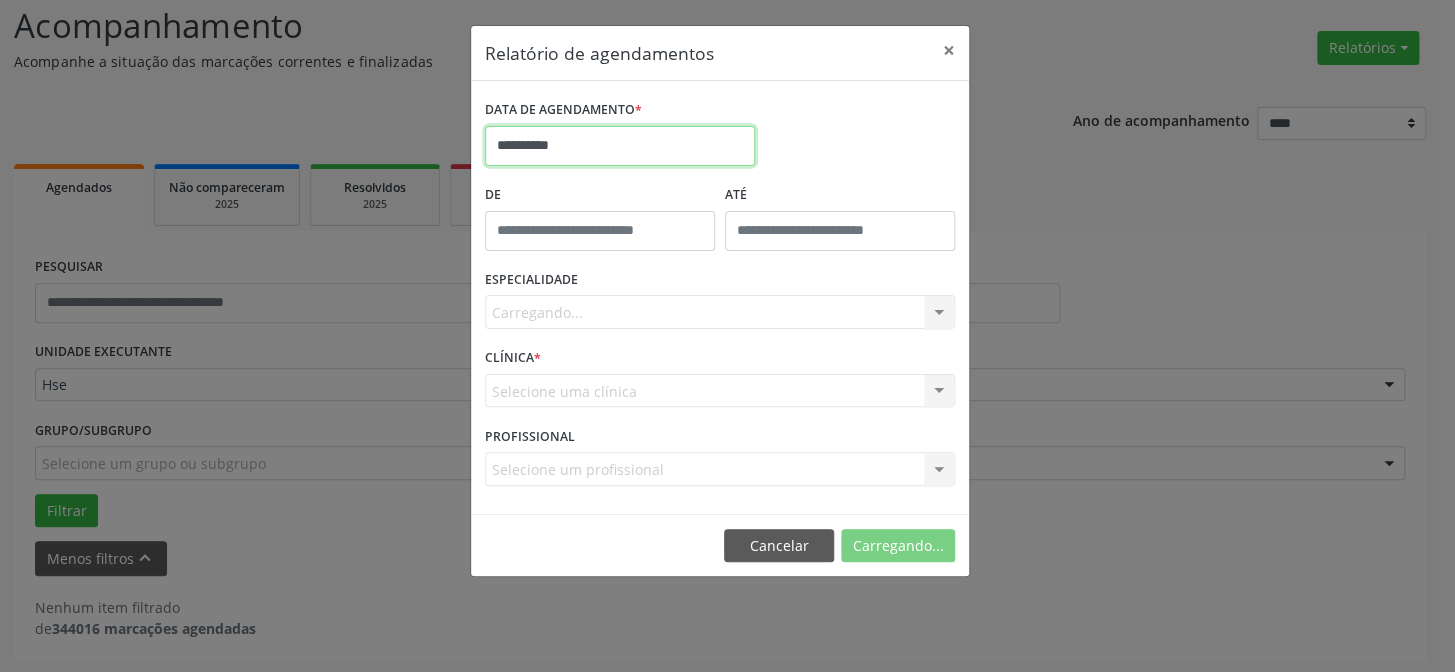 click on "**********" at bounding box center [620, 146] 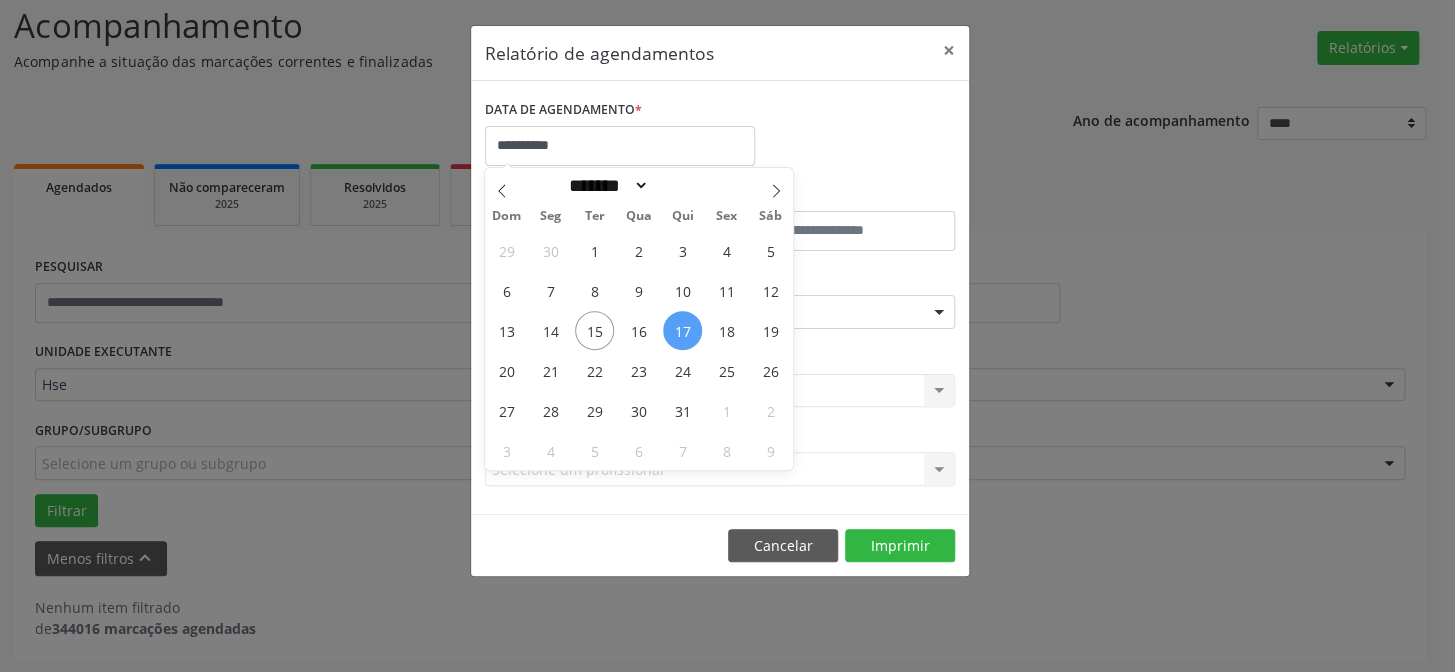 click on "17" at bounding box center [682, 330] 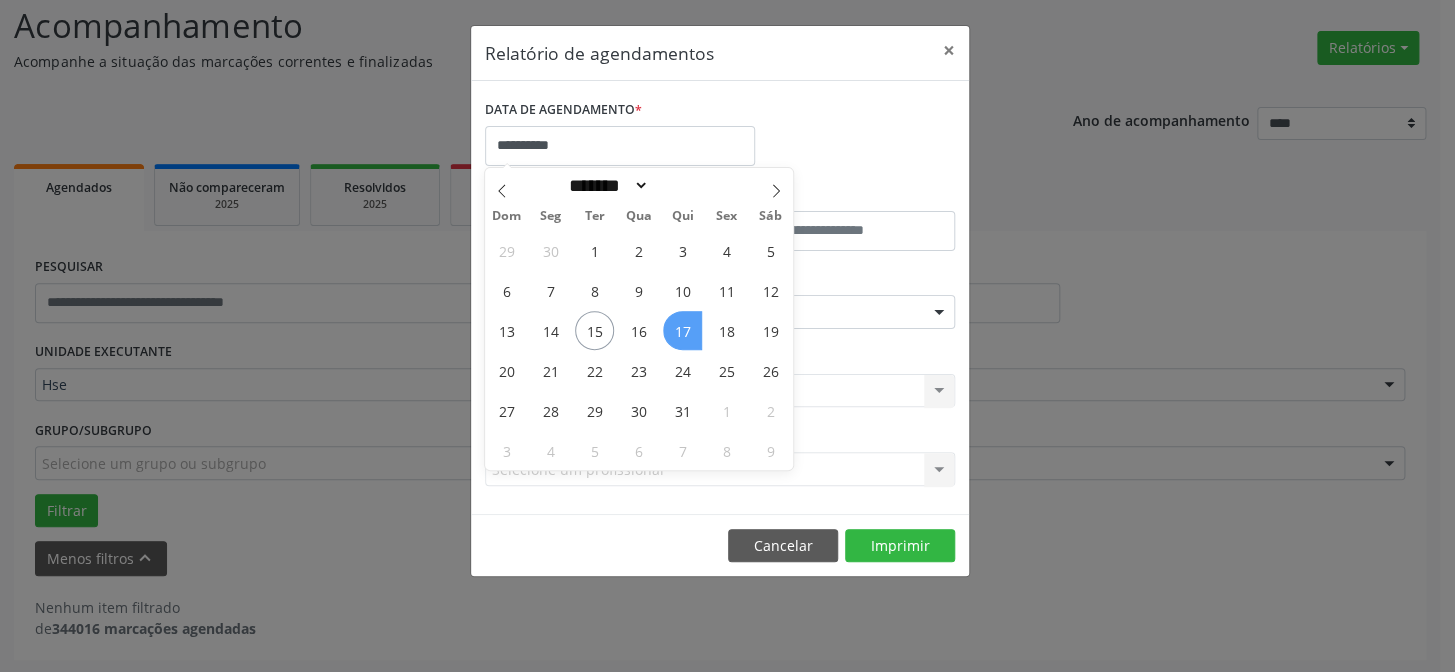click on "17" at bounding box center (682, 330) 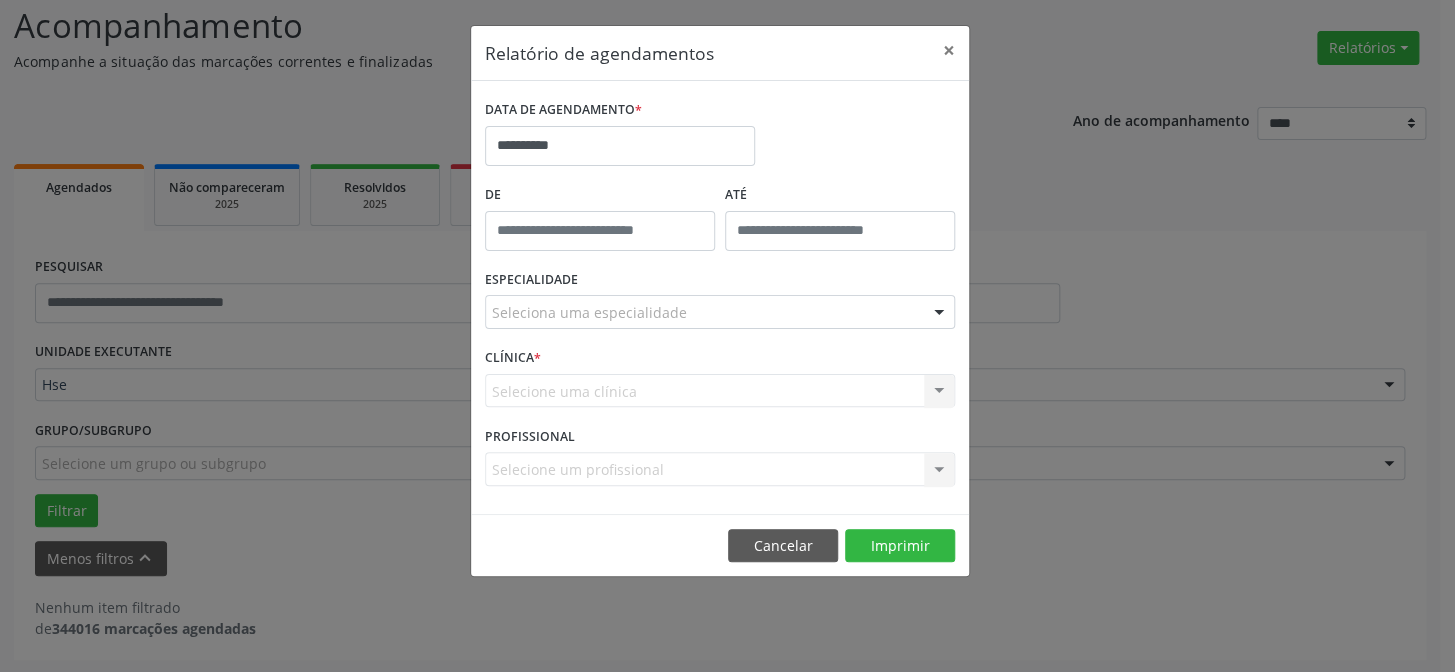 click on "ESPECIALIDADE
Seleciona uma especialidade
Todas as especialidades   Alergologia   Angiologia   Arritmologia   Cardiologia   Cirurgia Abdominal   Cirurgia Bariatrica   Cirurgia Cabeça e Pescoço   Cirurgia Cardiaca   Cirurgia Geral   Cirurgia Ginecologica   Cirurgia Mastologia Oncologica   Cirurgia Pediatrica   Cirurgia Plastica   Cirurgia Toracica   Cirurgia geral oncológica   Cirurgia geral oncológica   Cirurgião Dermatológico   Clinica Geral   Clinica Medica   Consulta de Enfermagem - Hiperdia   Consulta de Enfermagem - Preventivo   Consulta de Enfermagem - Pré-Natal   Consulta de Enfermagem - Puericultura   Dermatologia   Endocinologia   Endocrino Diabetes   Endocrinologia   Fisioterapia   Fisioterapia Cirurgica   Fonoaudiologia   Gastro/Hepato   Gastroenterologia   Gastropediatria   Geriatria   Ginecologia   Gnecologia   Hebiatra   Hematologia   Hepatologia   Inf.Inf - Infectologista   Infectologia Pediátrica   Mastologia       Medicina da Dor" at bounding box center [720, 304] 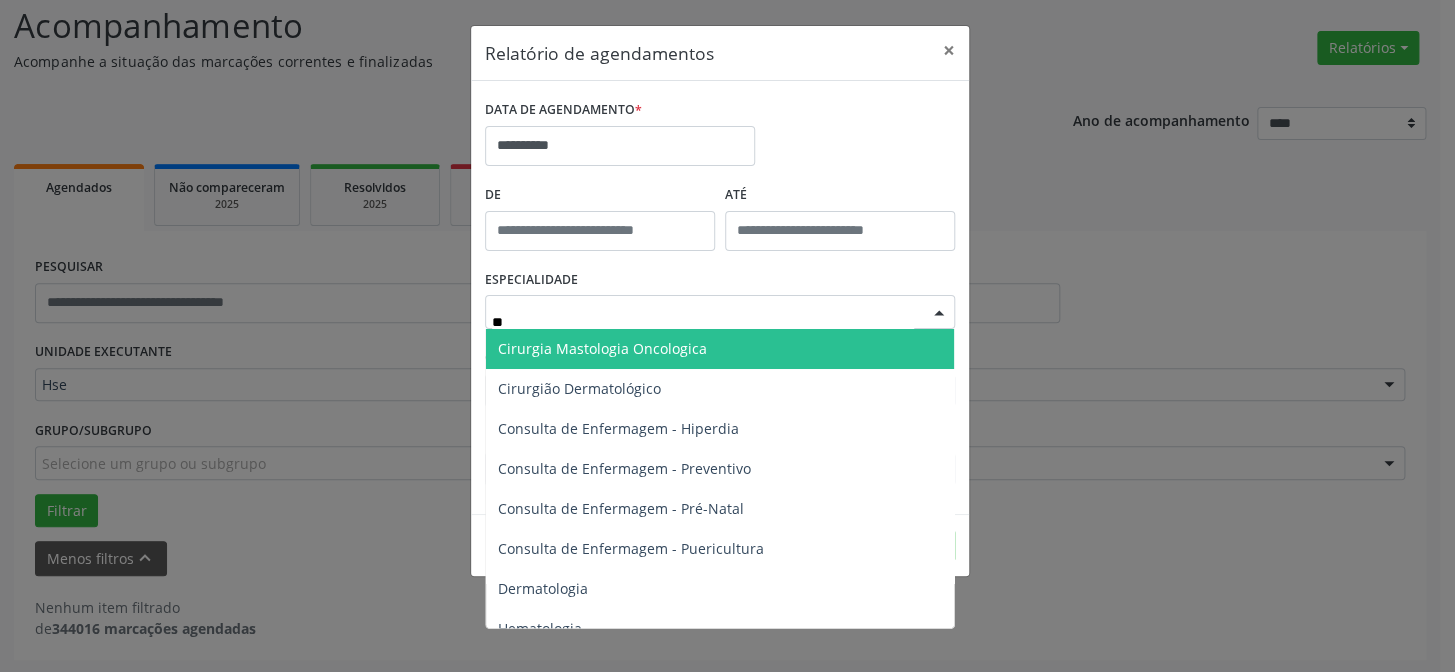 type on "***" 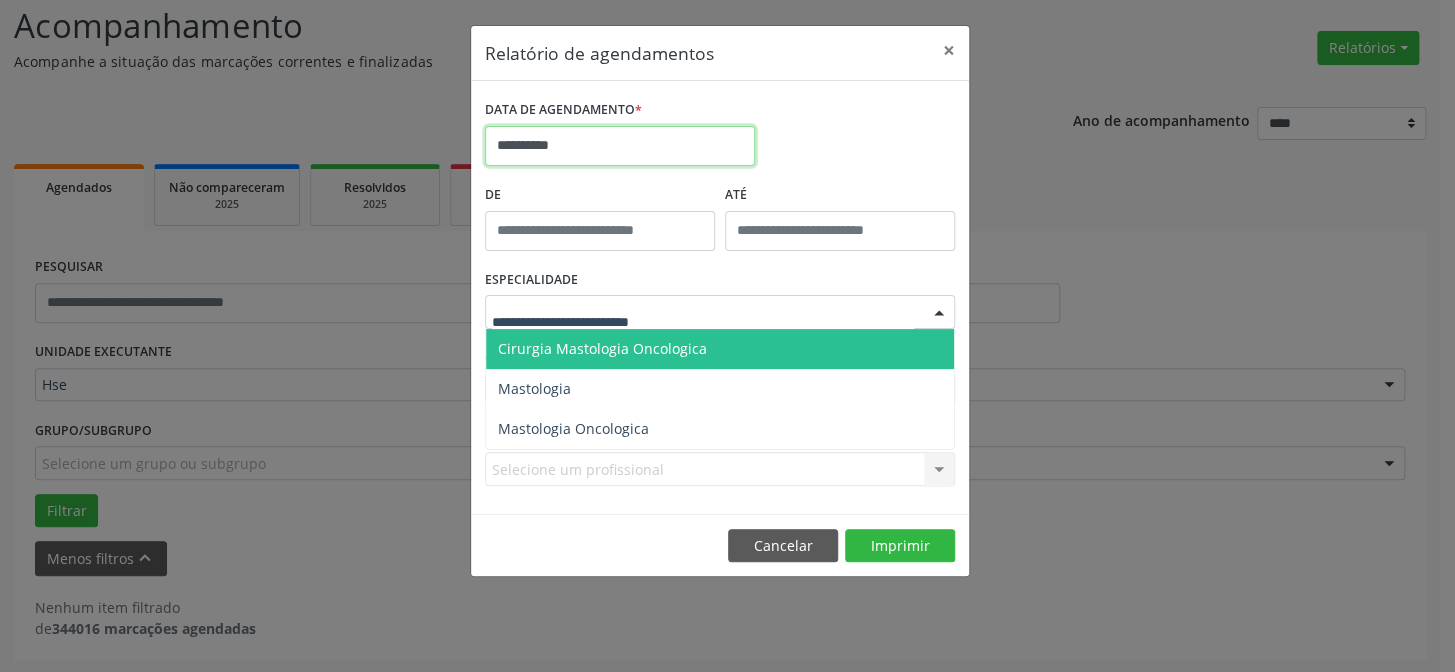 click on "**********" at bounding box center [620, 146] 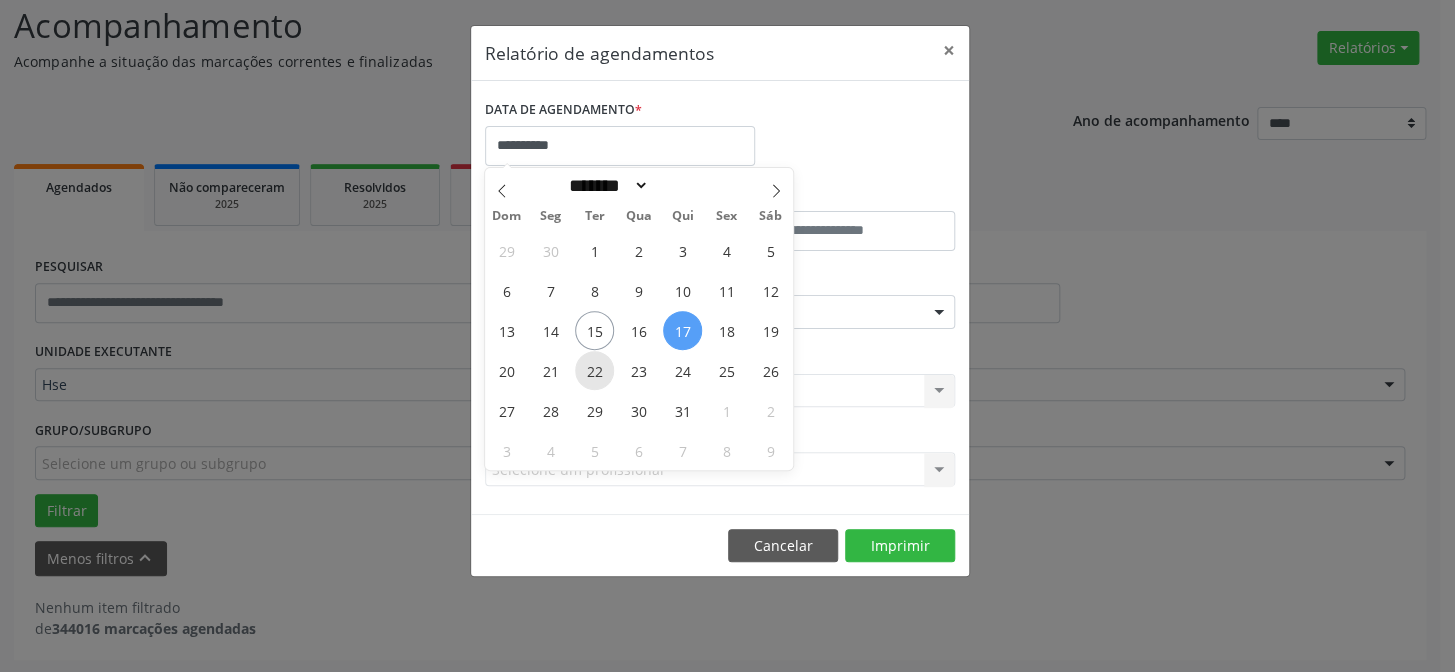 click on "22" at bounding box center [594, 370] 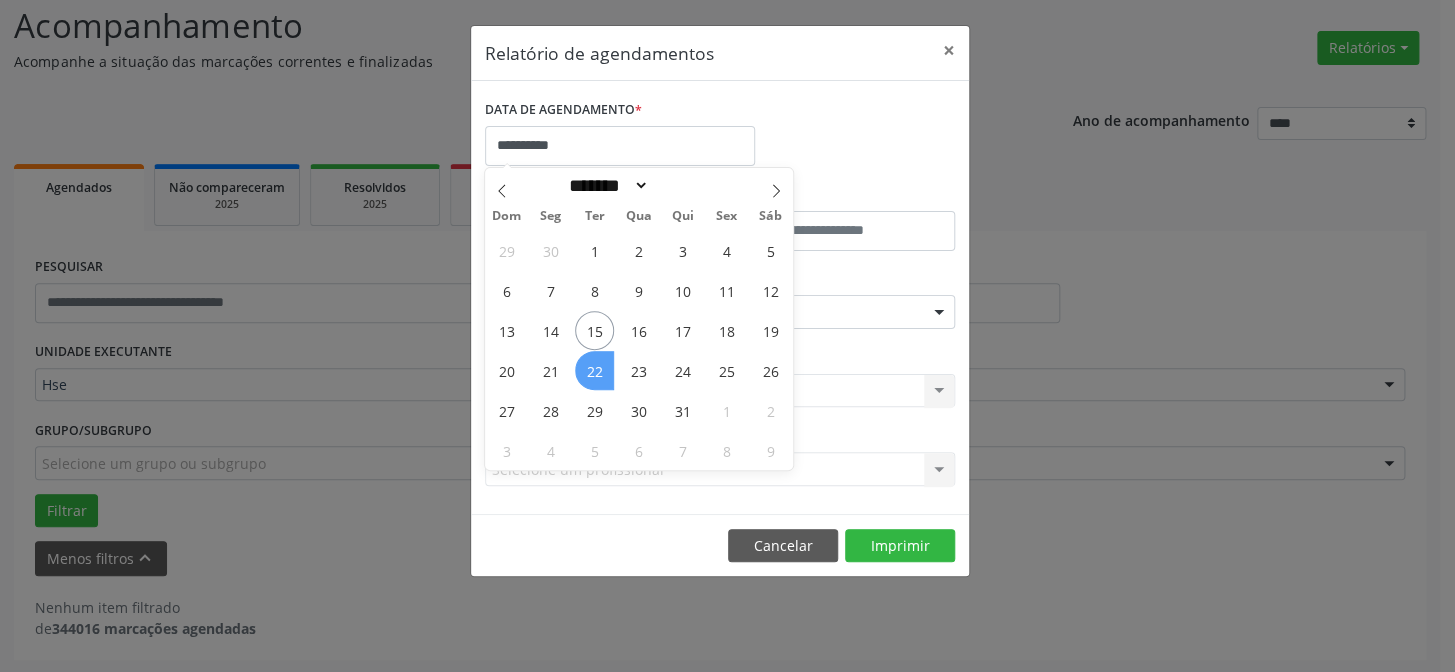 click on "22" at bounding box center [594, 370] 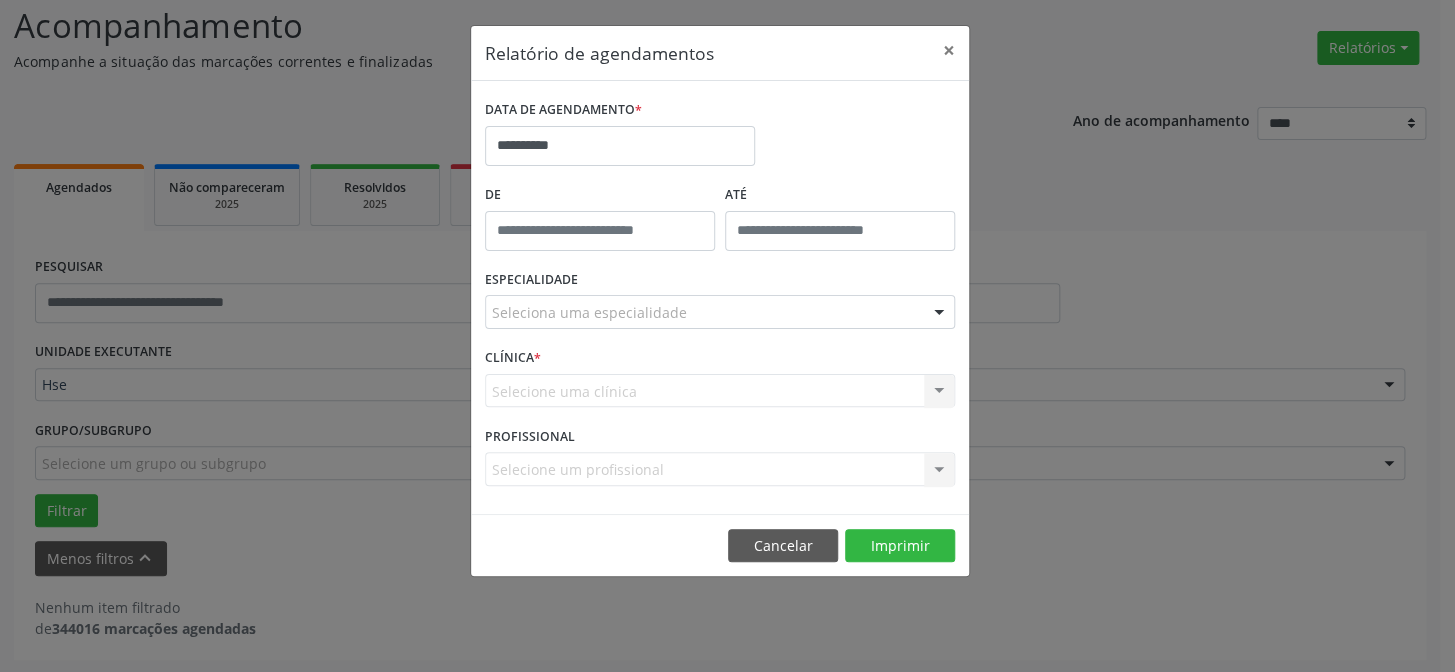 click on "Seleciona uma especialidade" at bounding box center (720, 312) 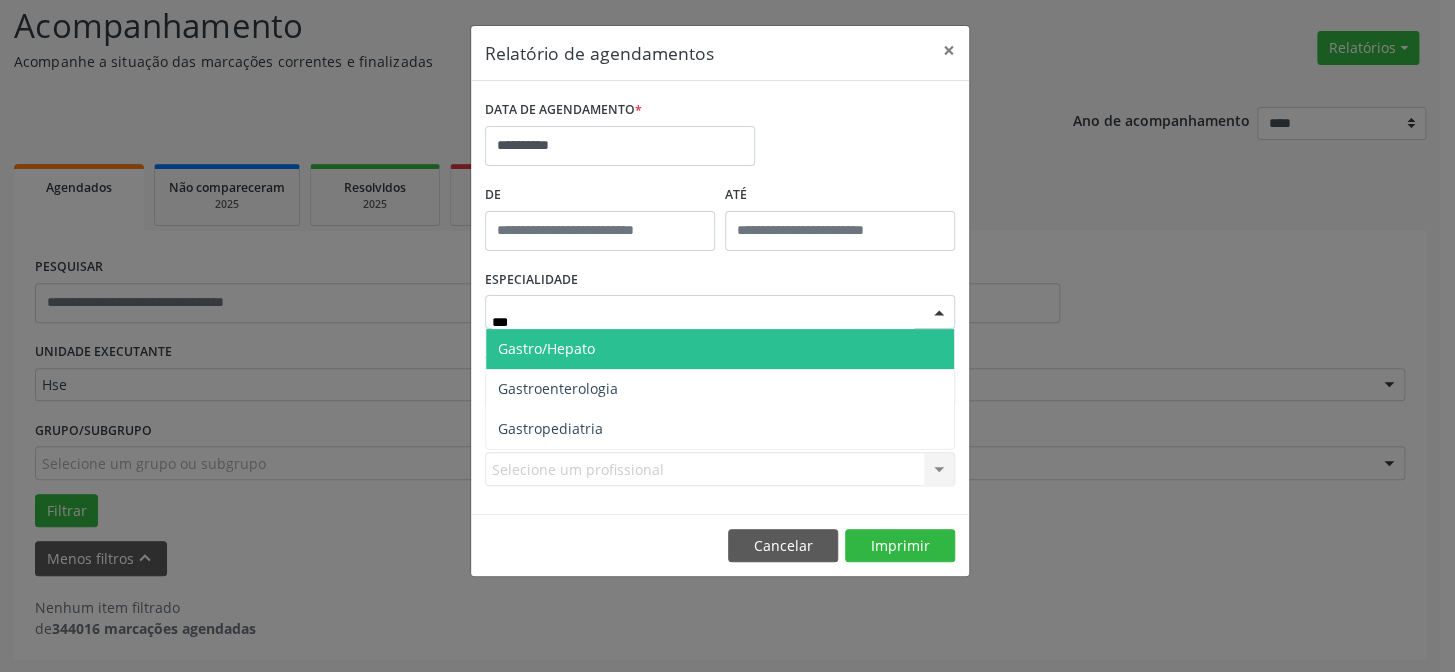 click on "Gastro/Hepato" at bounding box center [720, 349] 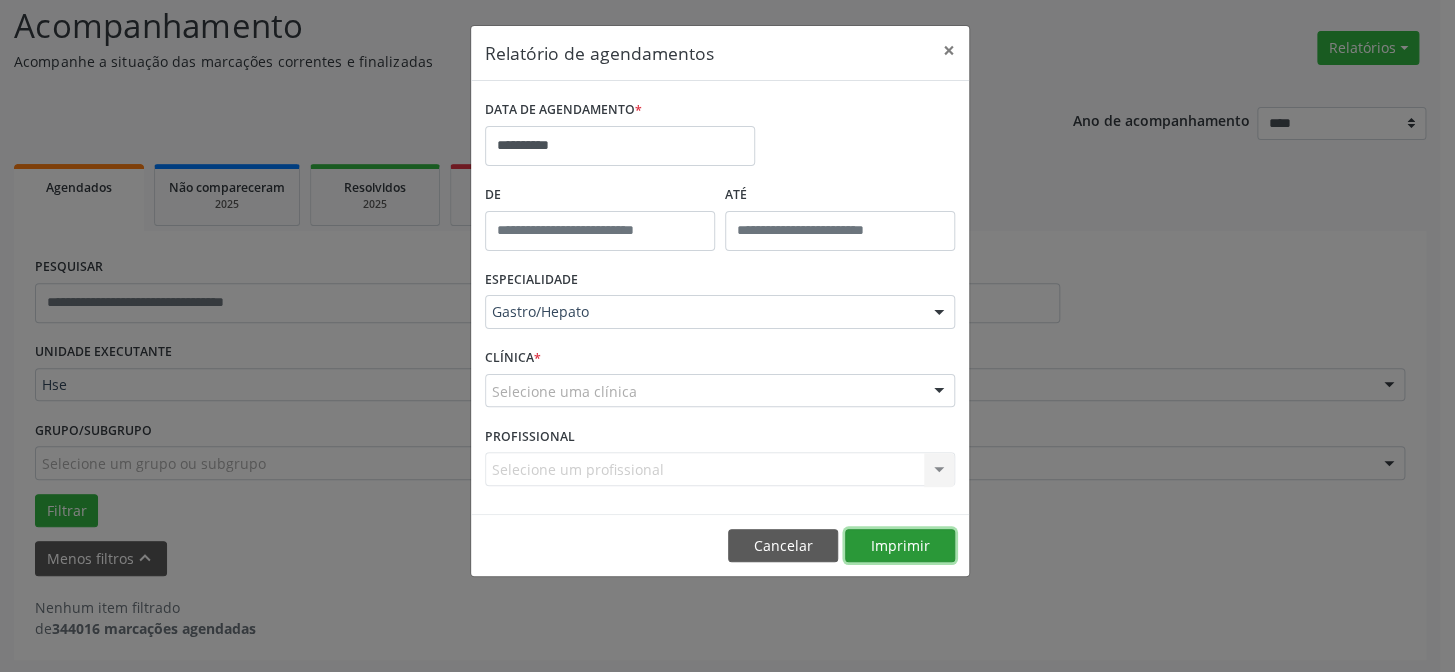 click on "Imprimir" at bounding box center (900, 546) 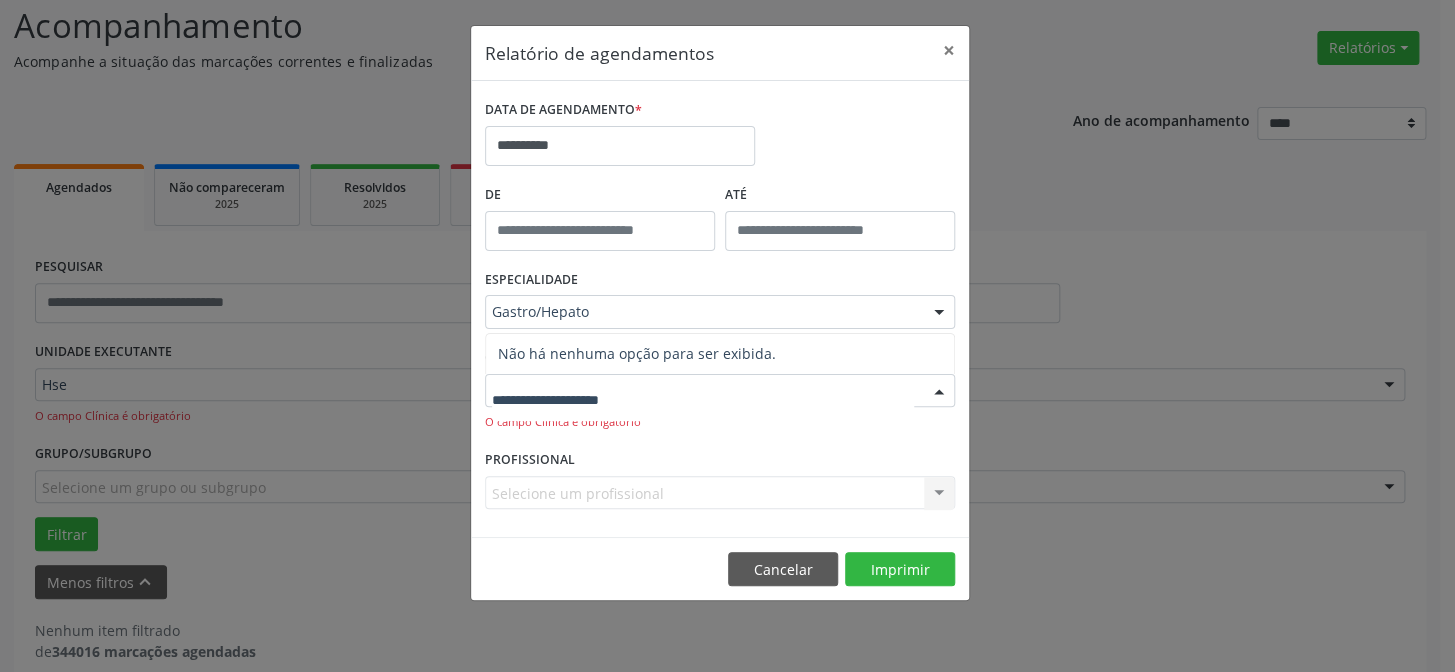 click on "Não há nenhuma opção para ser exibida." at bounding box center [720, 354] 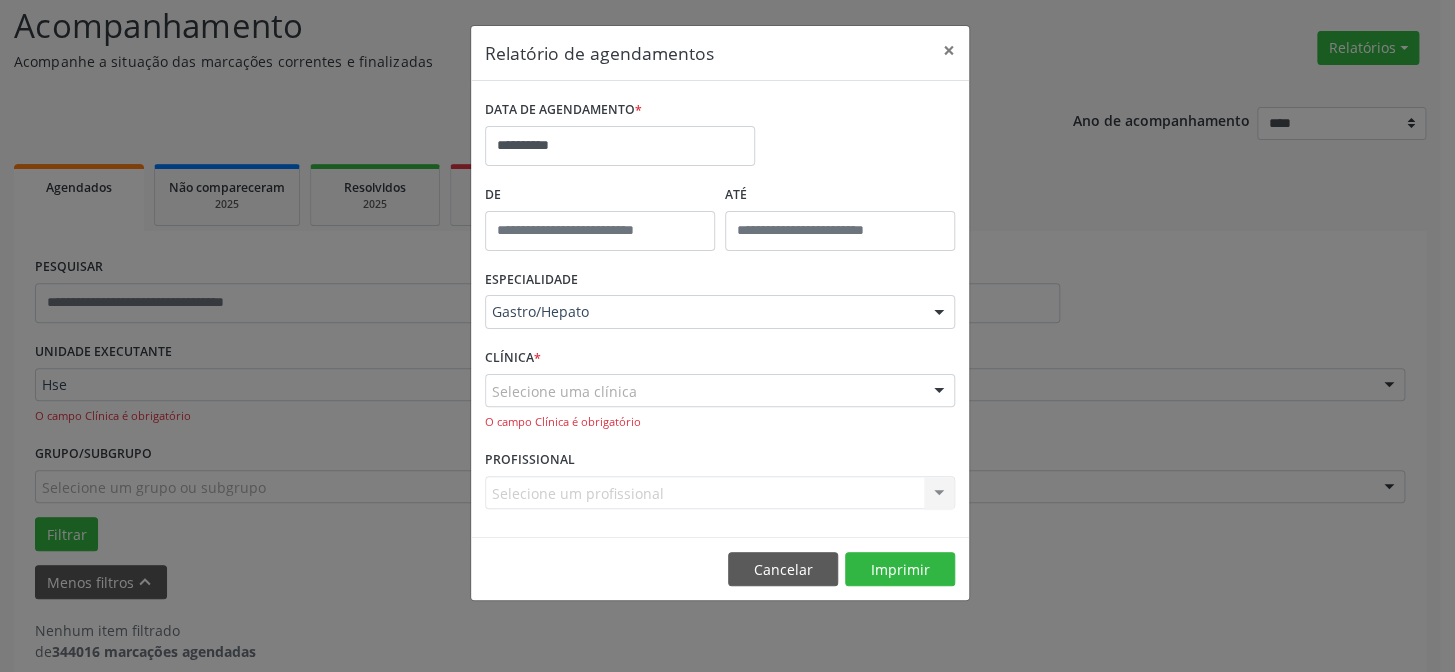 click on "**********" at bounding box center [727, 336] 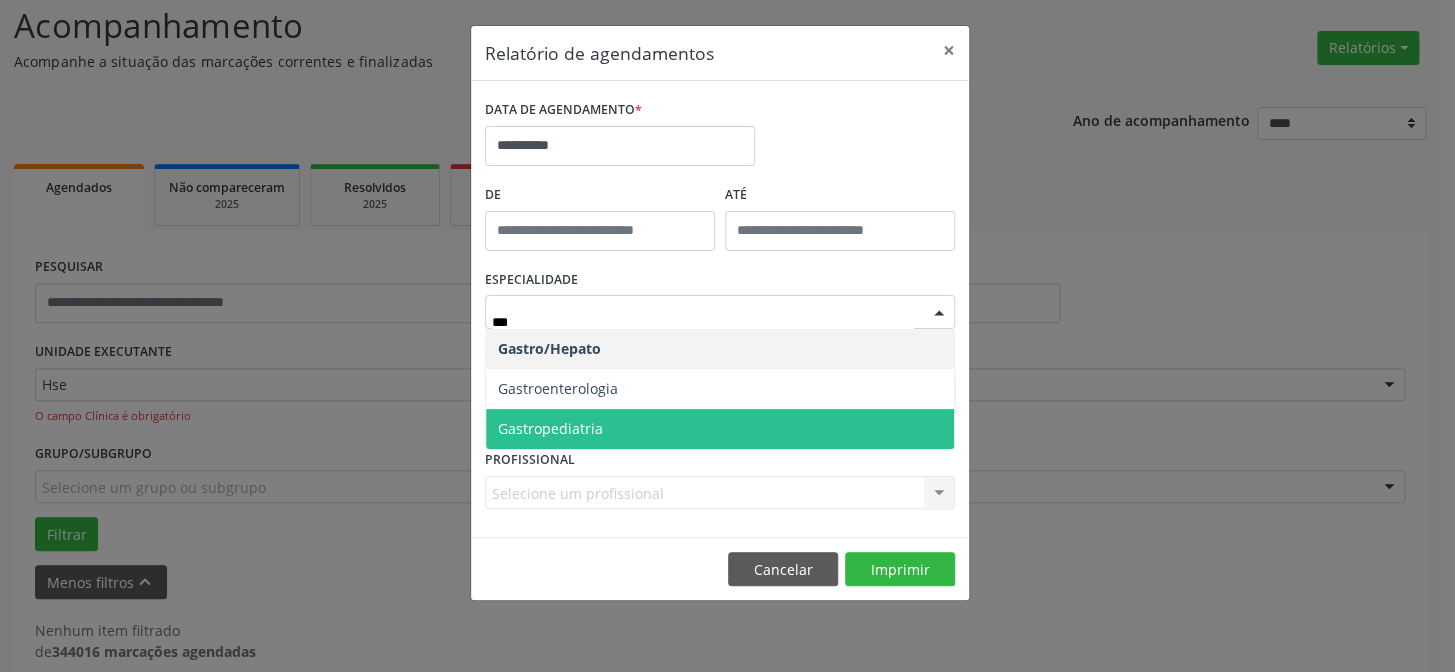 type on "****" 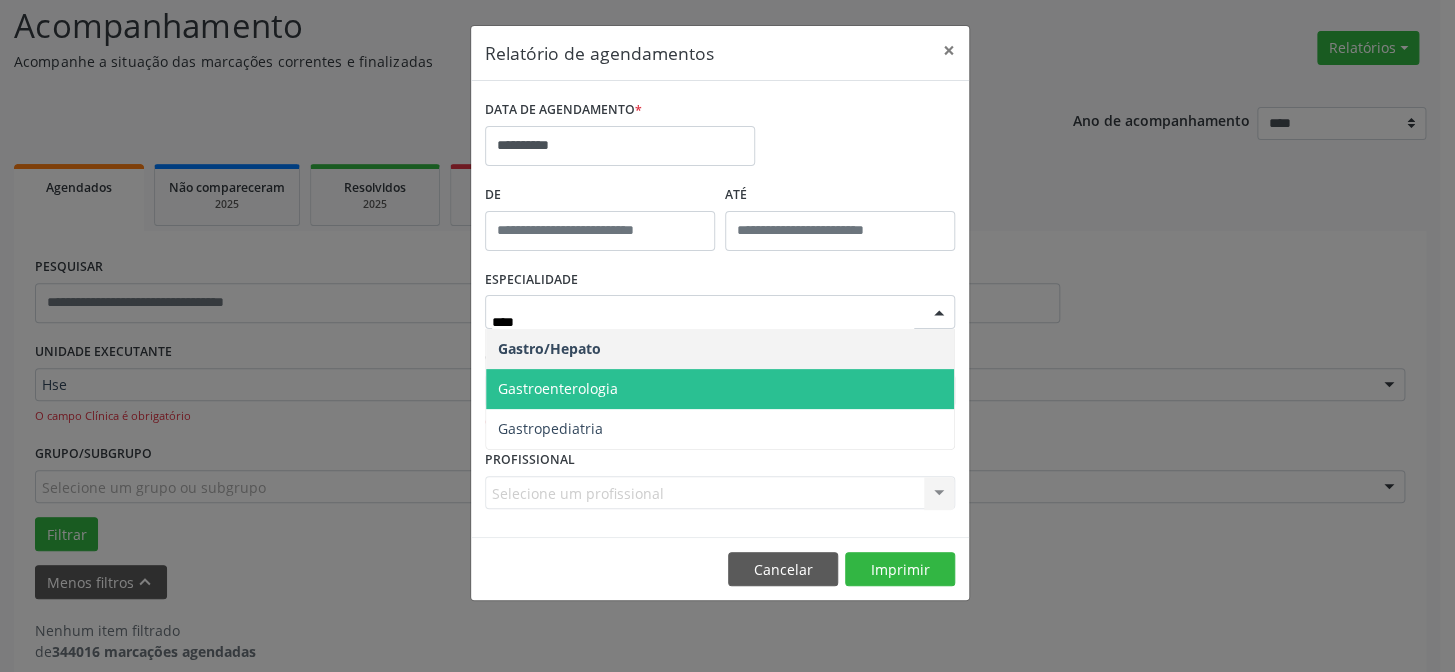 click on "Gastroenterologia" at bounding box center (720, 389) 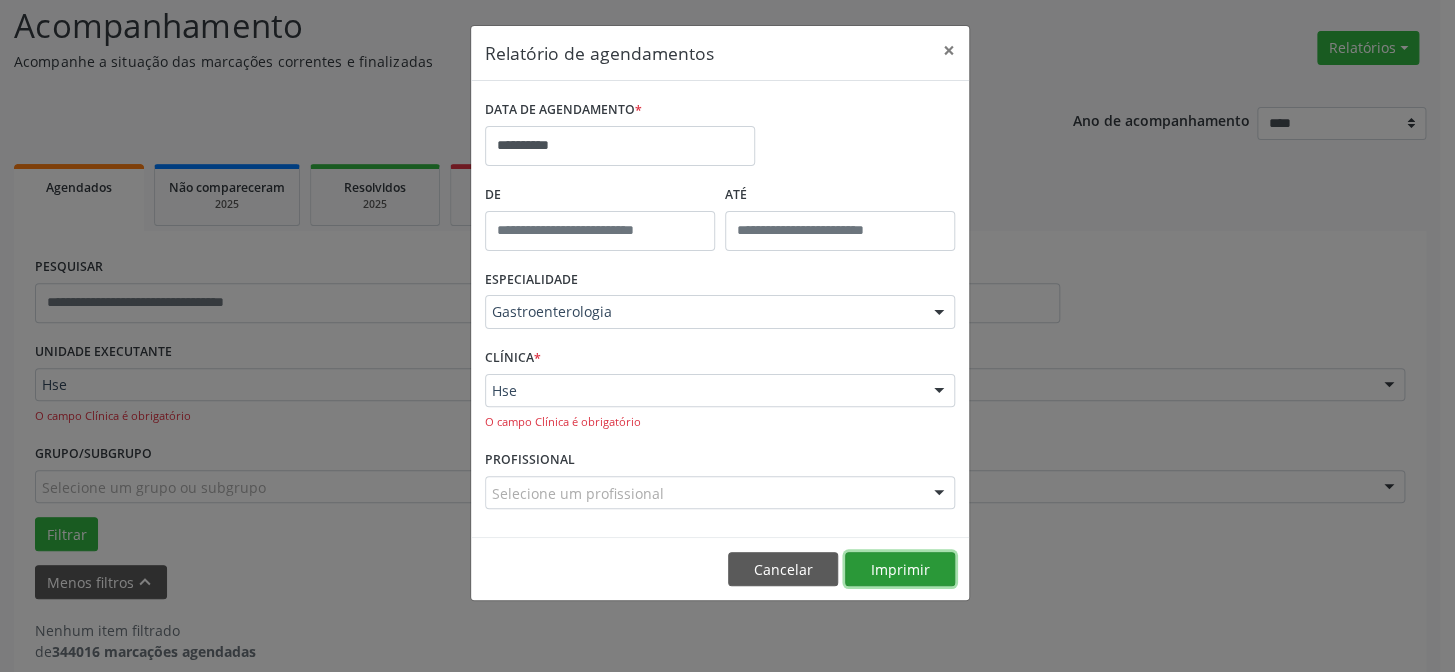 click on "Imprimir" at bounding box center (900, 569) 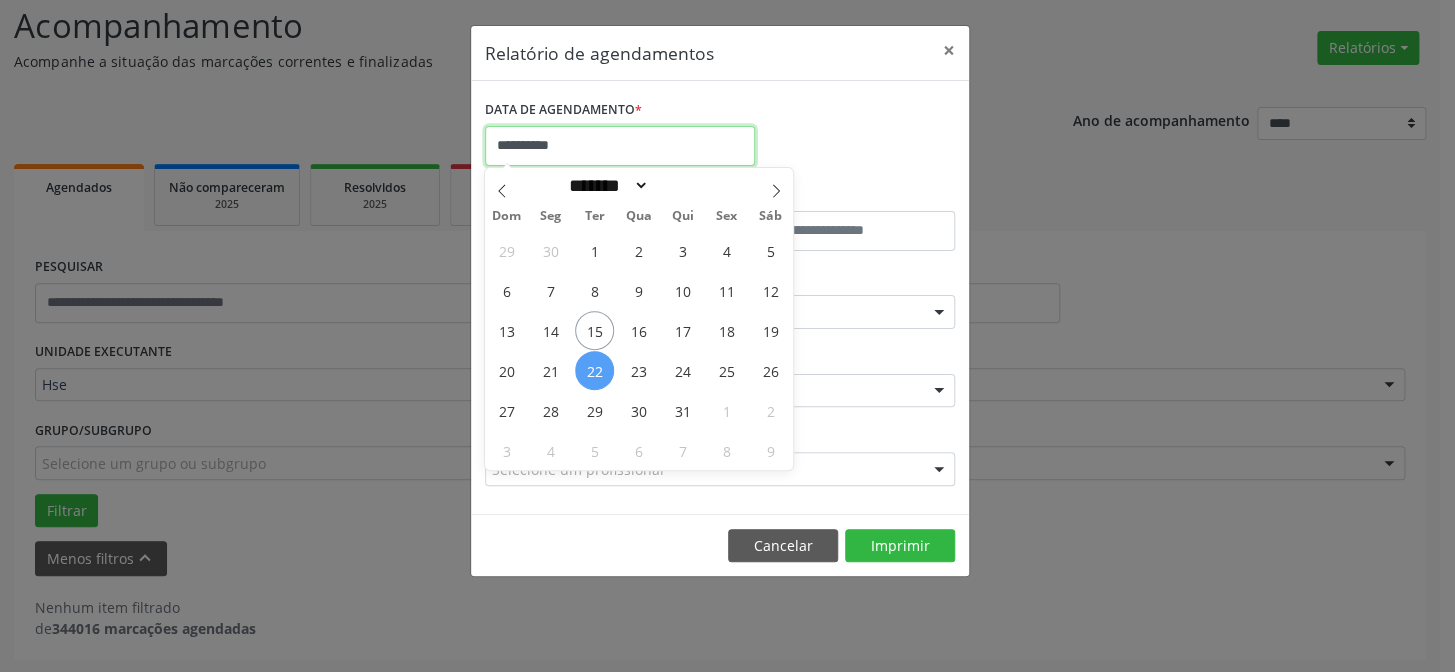 drag, startPoint x: 590, startPoint y: 137, endPoint x: 594, endPoint y: 151, distance: 14.56022 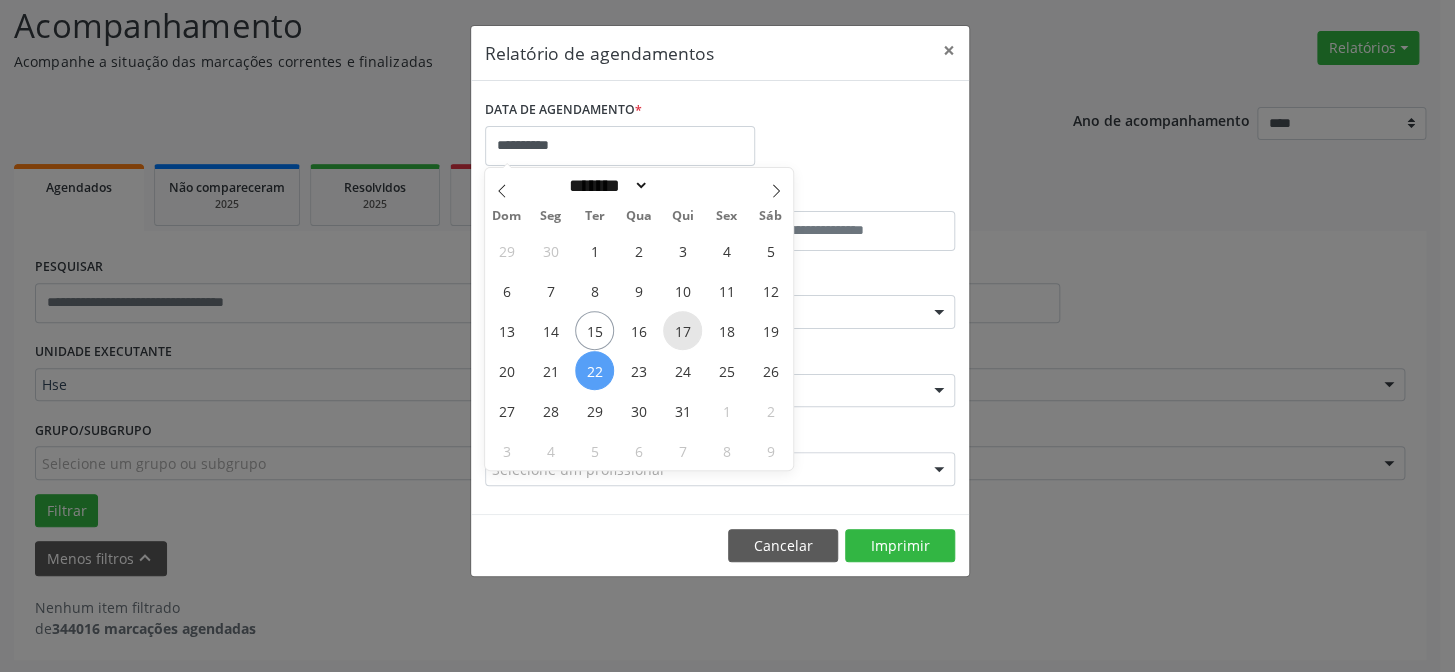 click on "17" at bounding box center [682, 330] 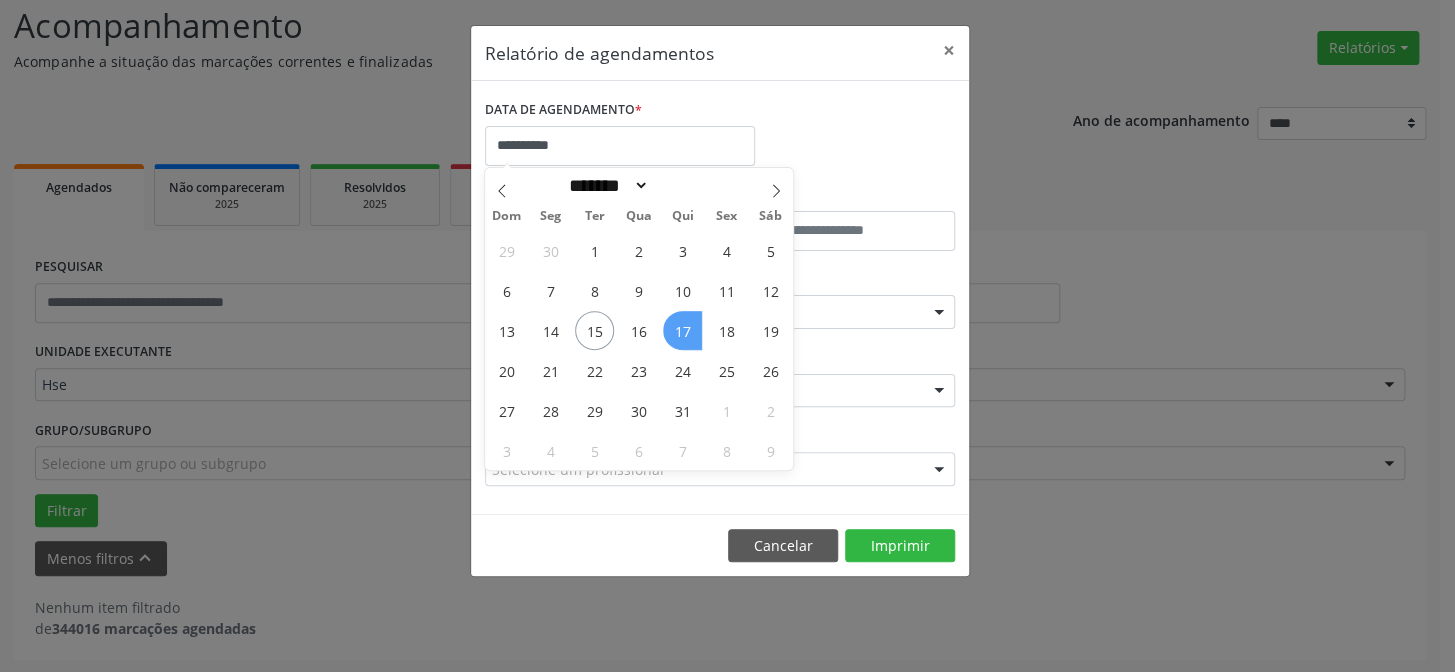 click on "17" at bounding box center (682, 330) 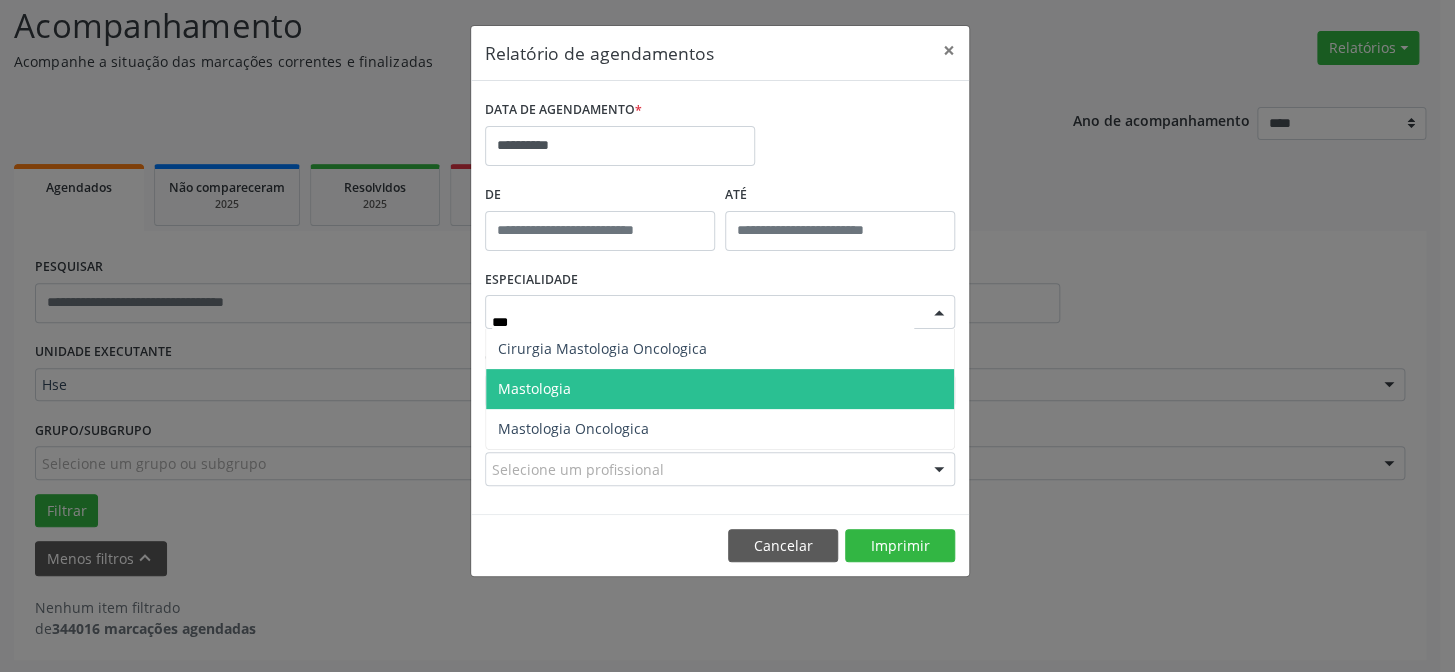 type on "****" 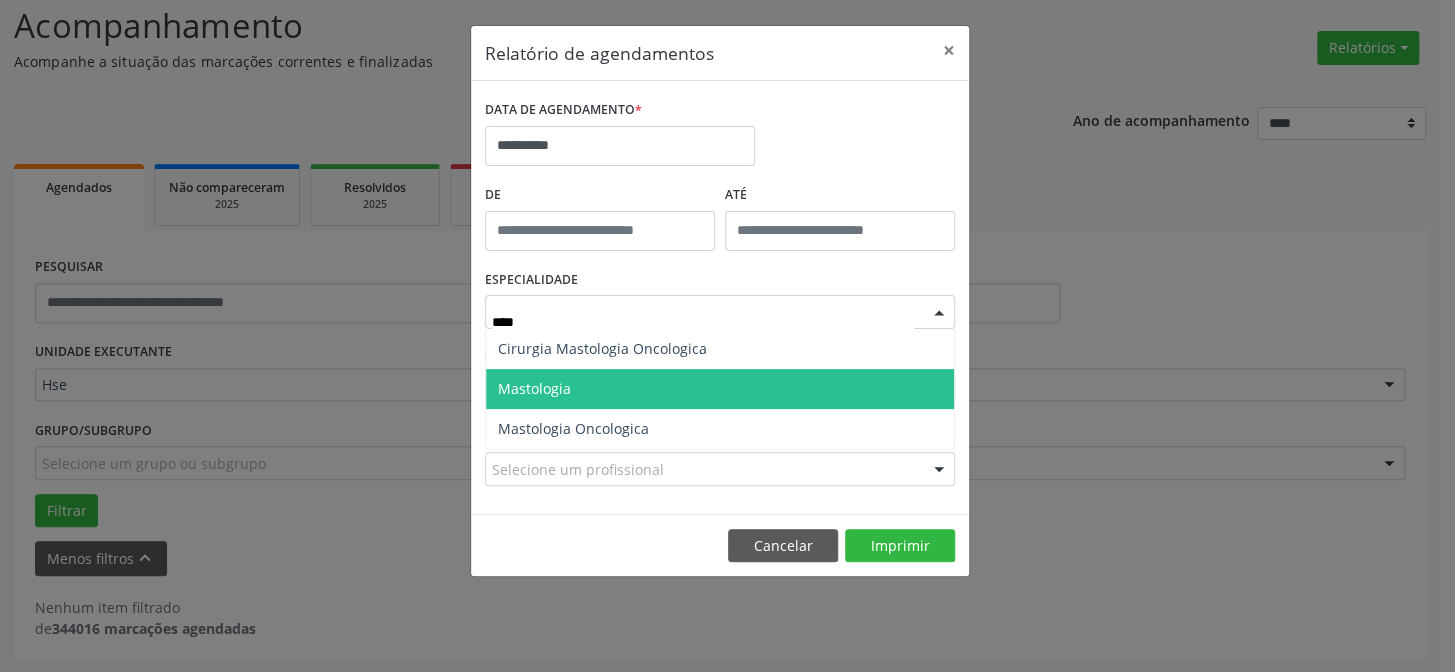 click on "Mastologia" at bounding box center [720, 389] 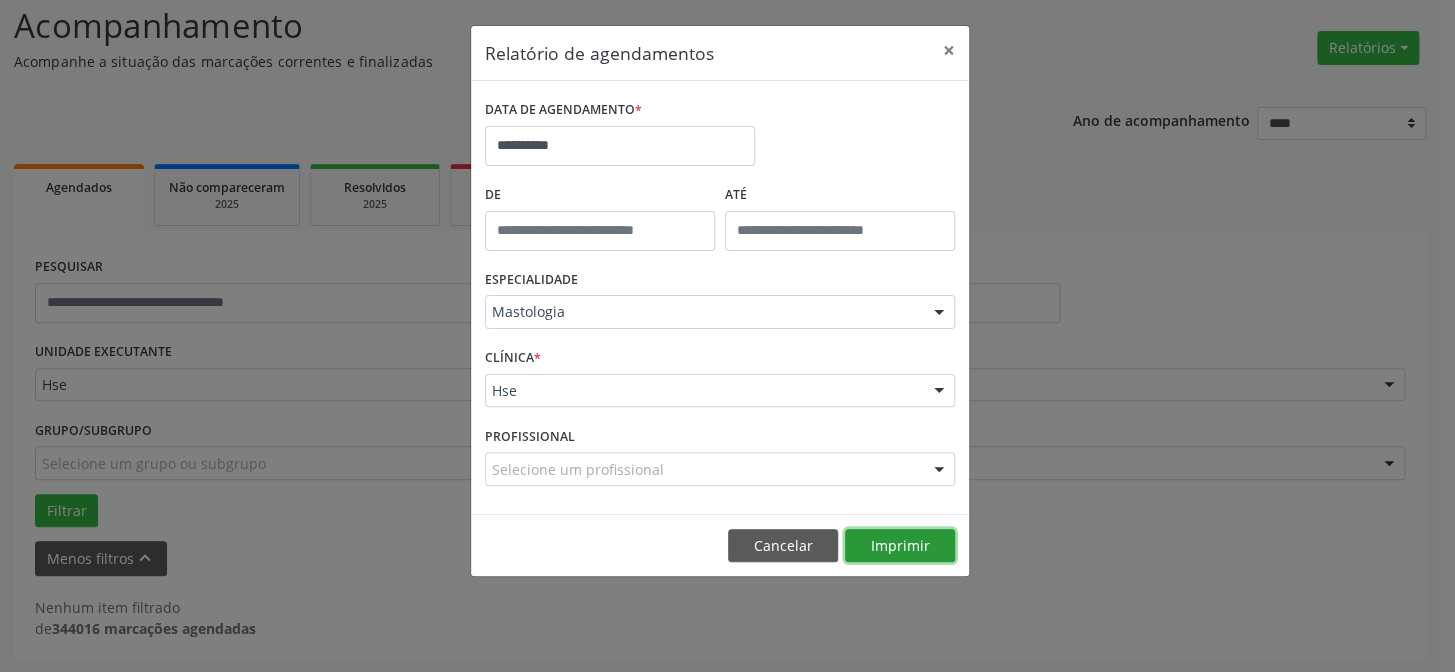 click on "Imprimir" at bounding box center (900, 546) 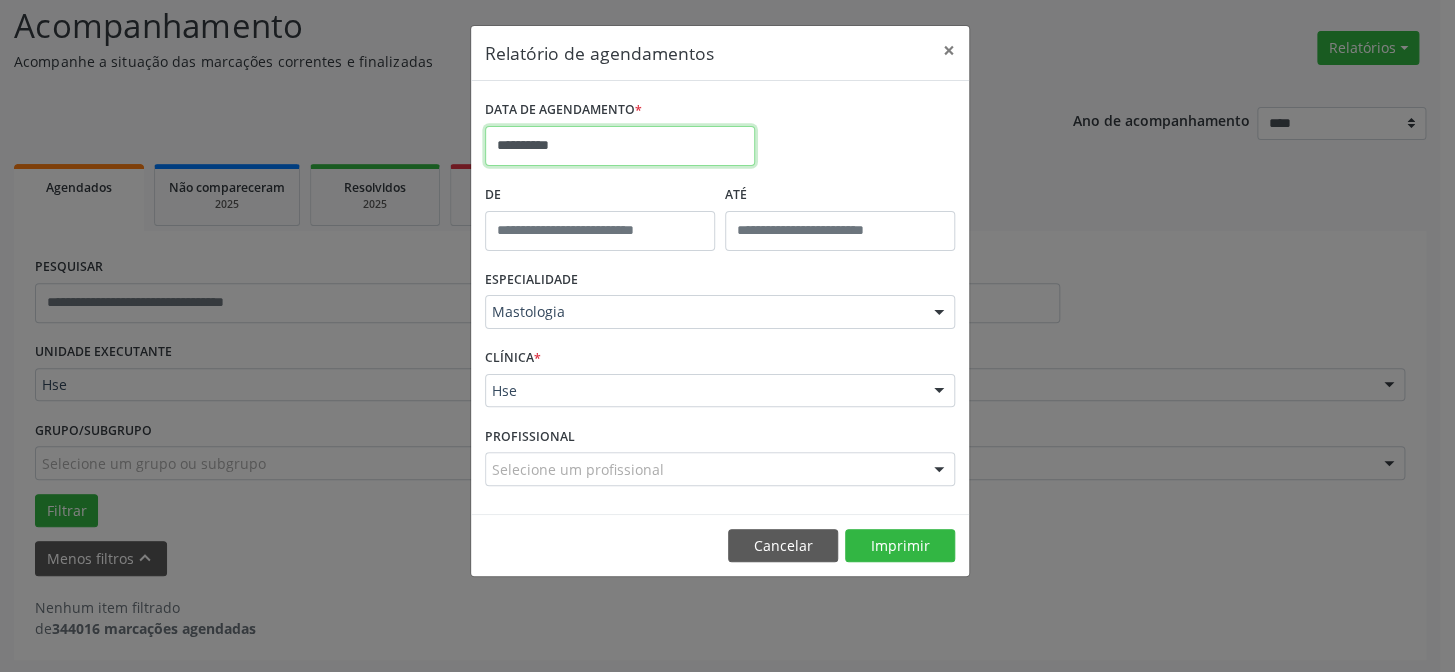 click on "**********" at bounding box center (620, 146) 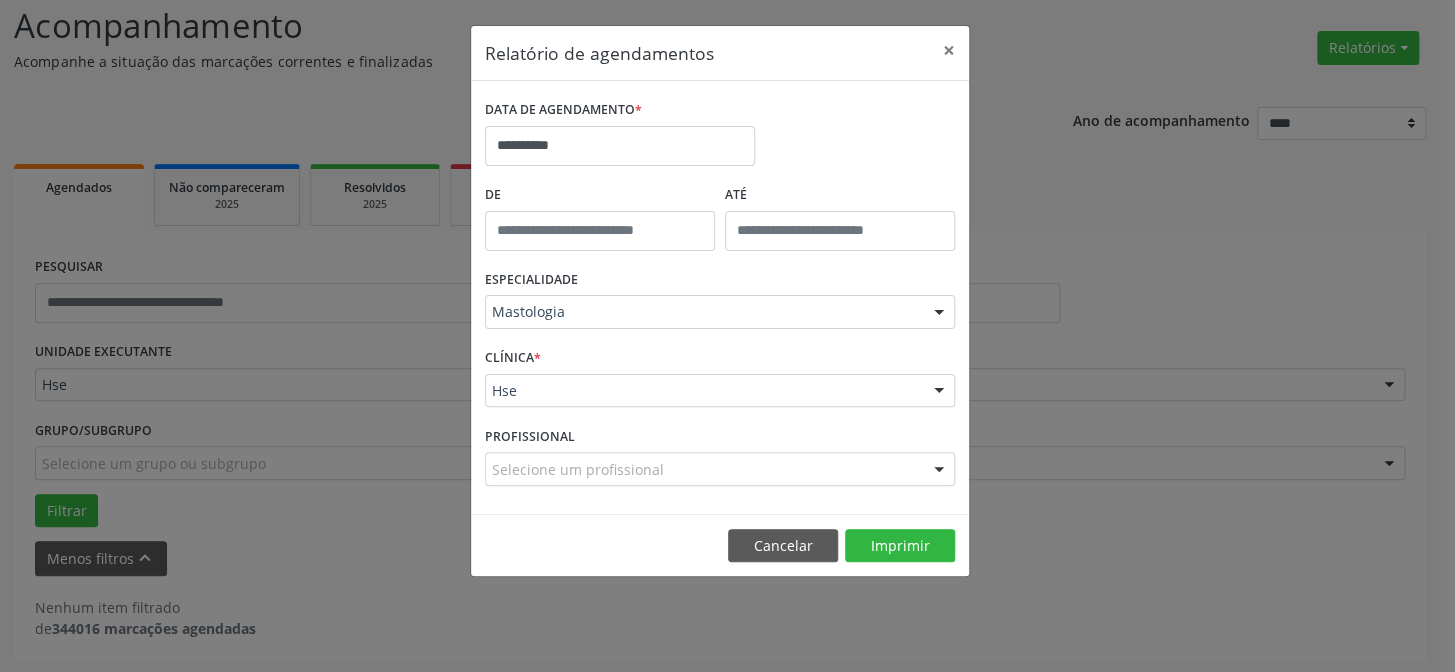 click on "**********" at bounding box center (727, 336) 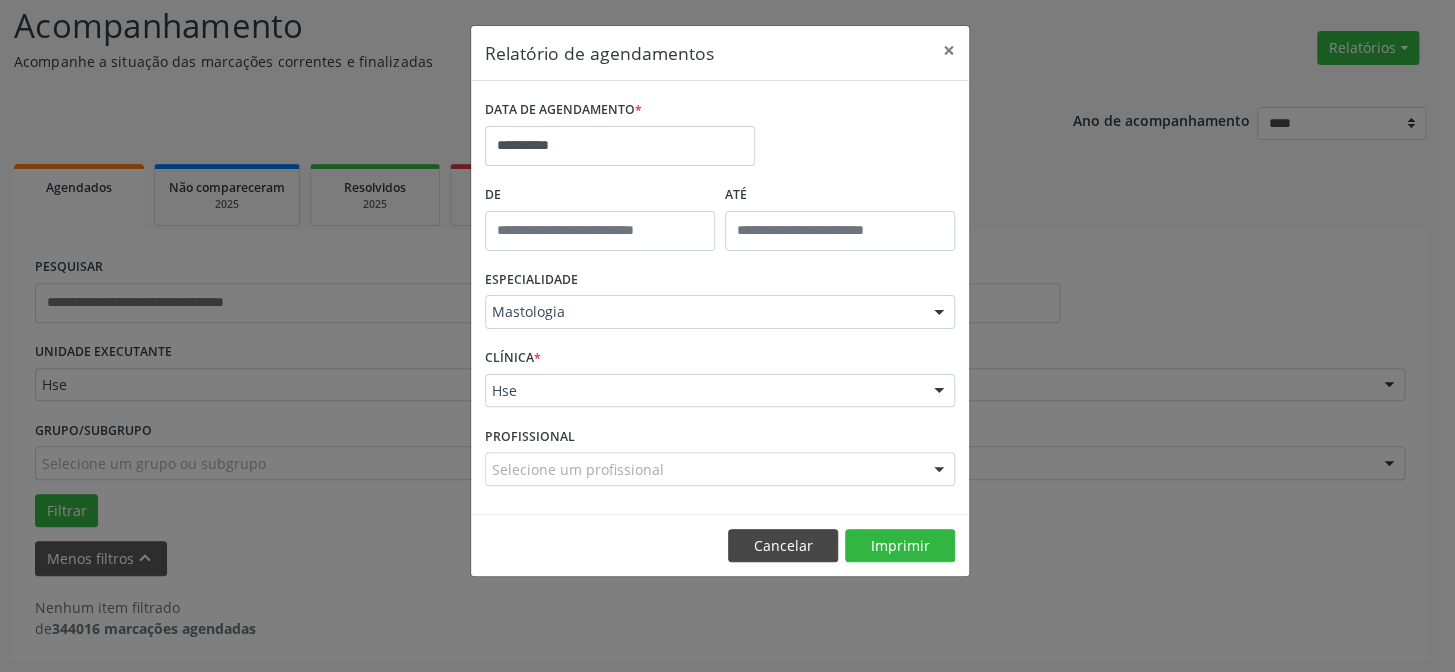 click on "Cancelar Imprimir" at bounding box center [720, 545] 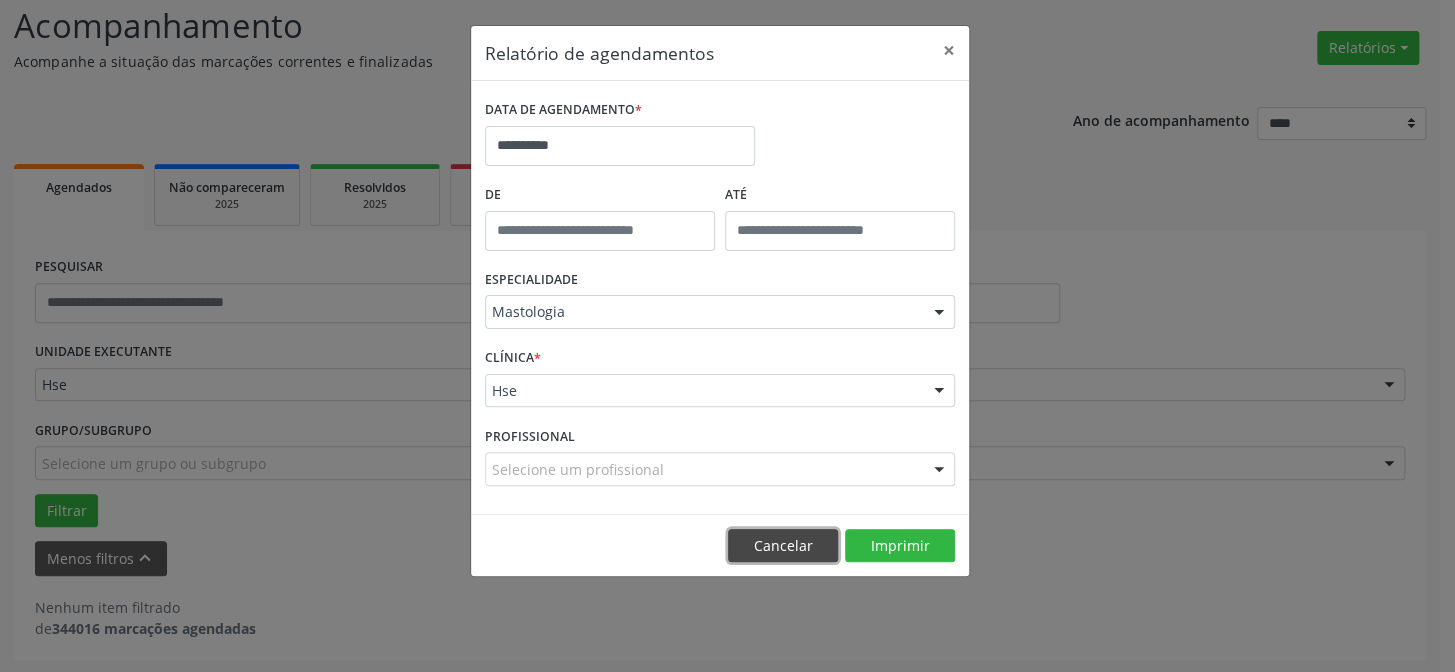 drag, startPoint x: 757, startPoint y: 550, endPoint x: 755, endPoint y: 540, distance: 10.198039 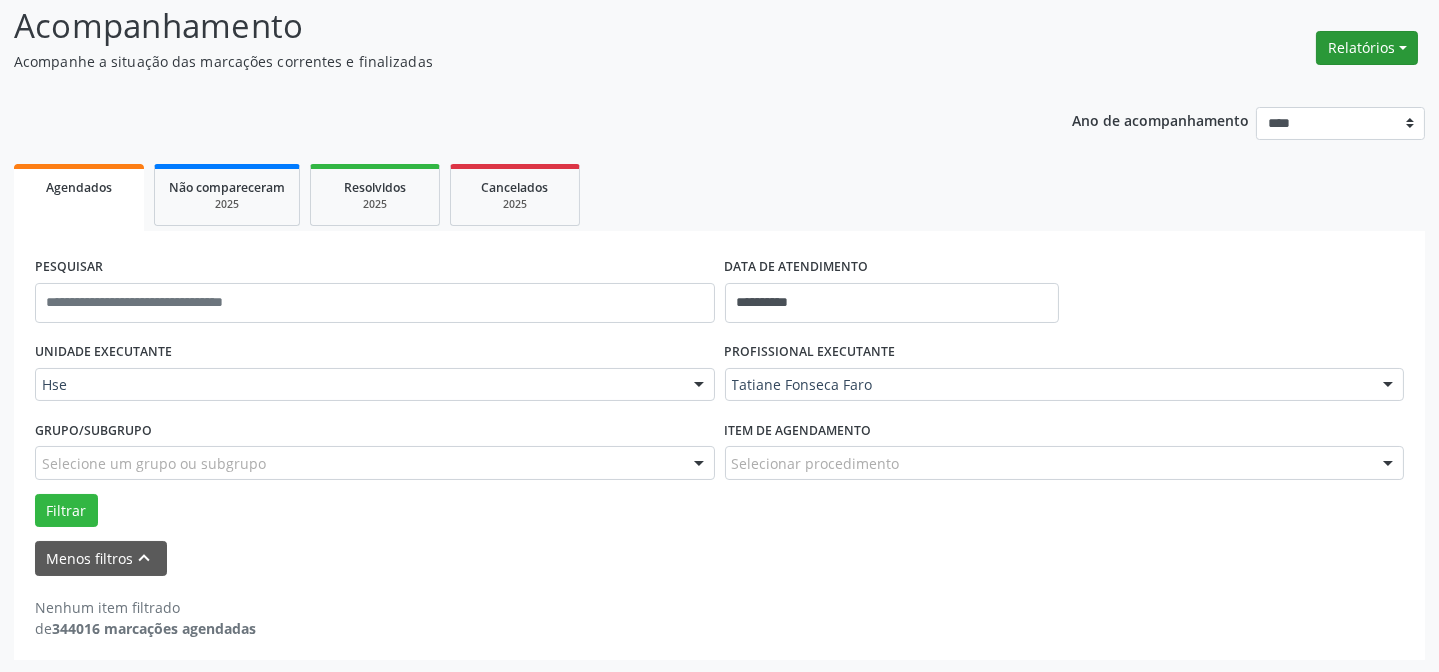 click on "Relatórios" at bounding box center [1367, 48] 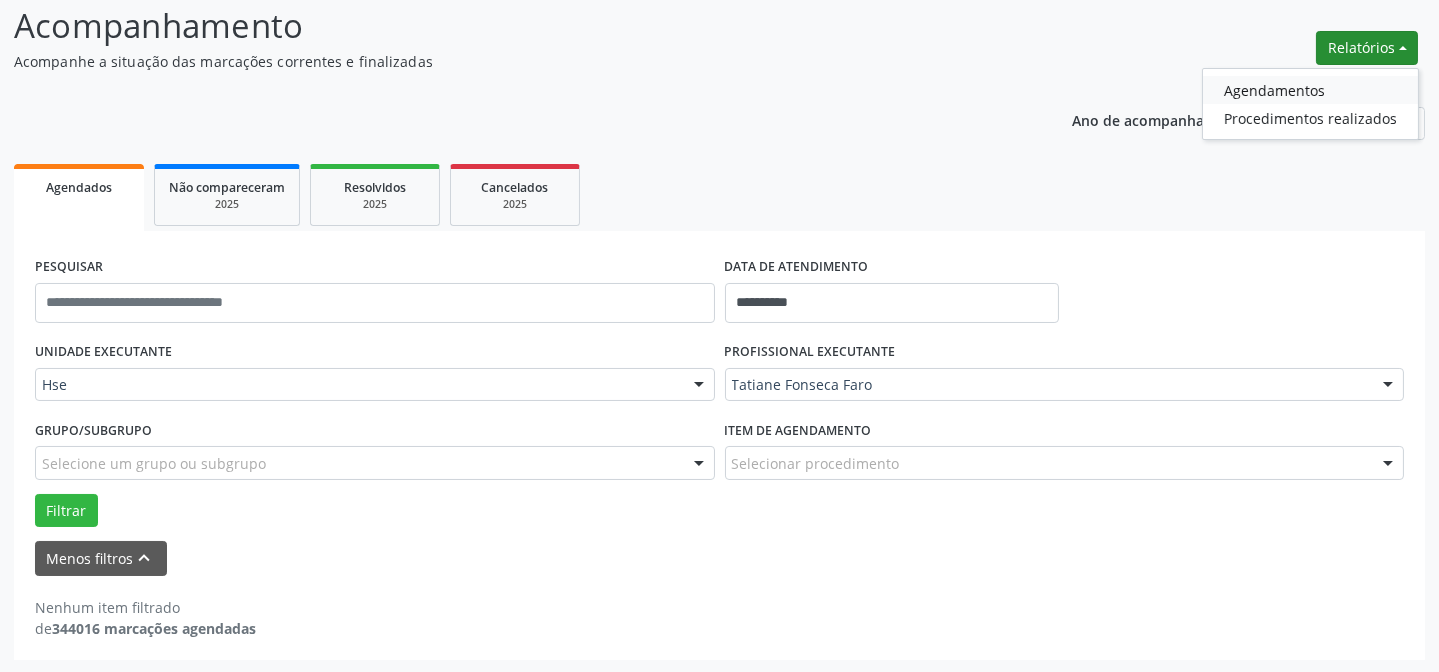 click on "Agendamentos" at bounding box center (1310, 90) 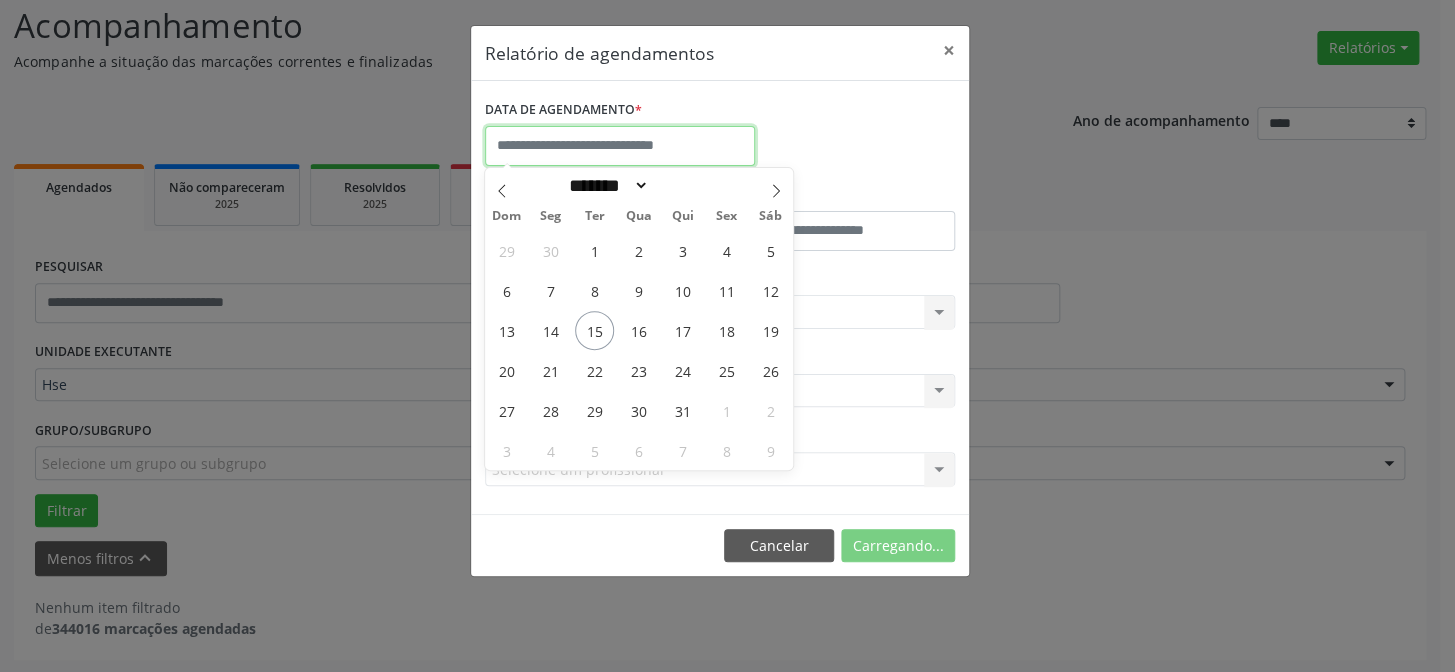 click at bounding box center [620, 146] 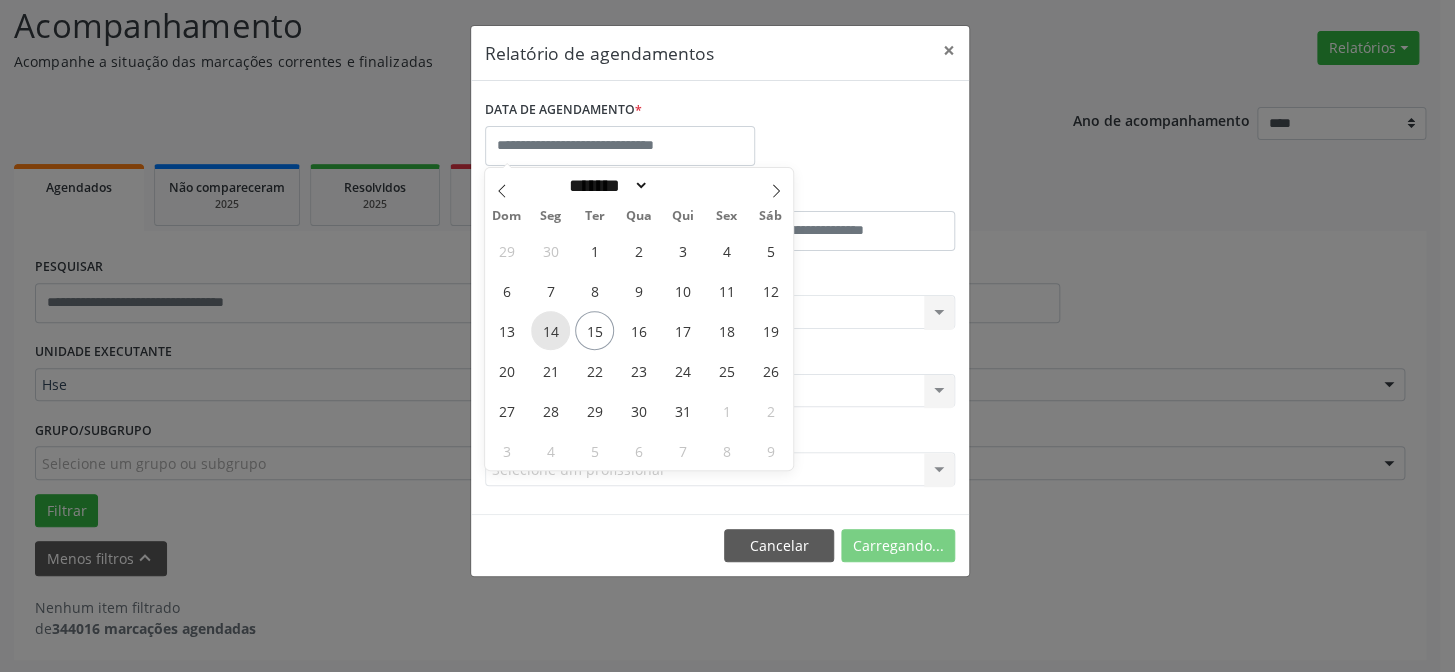 click on "14" at bounding box center [550, 330] 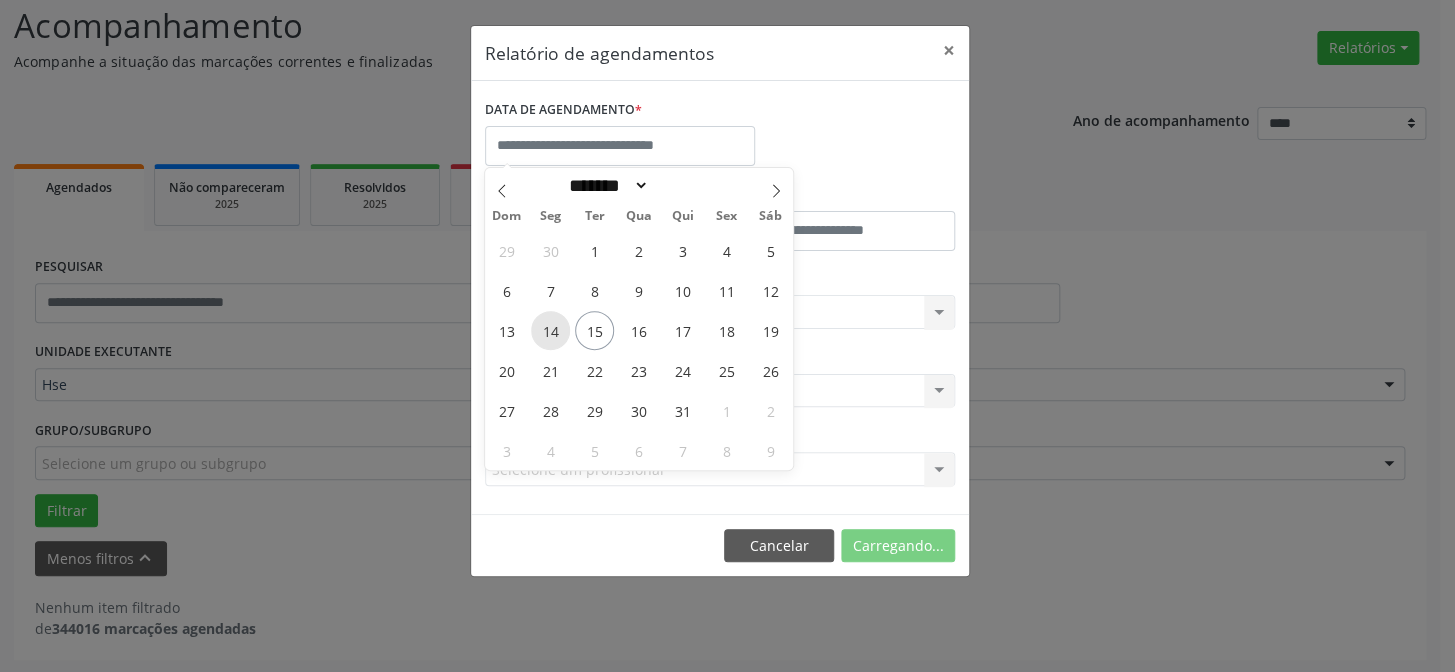 type on "**********" 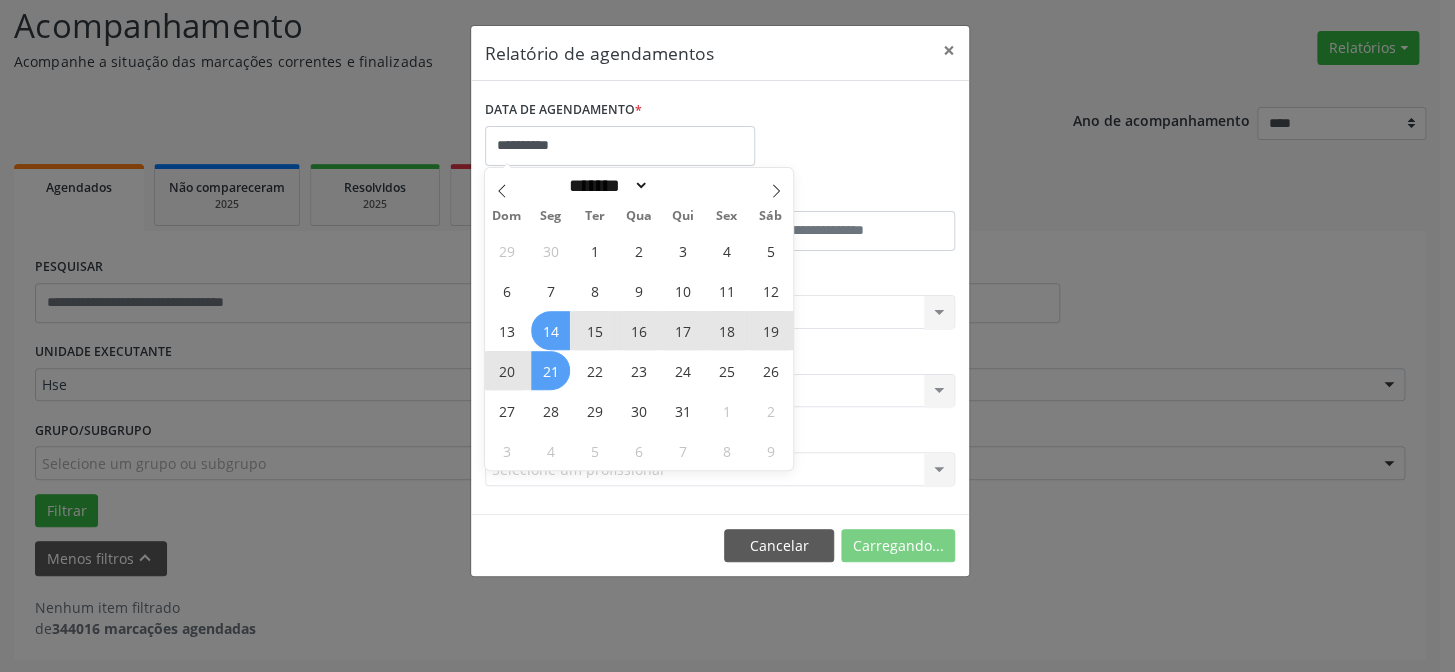 click on "21" at bounding box center [550, 370] 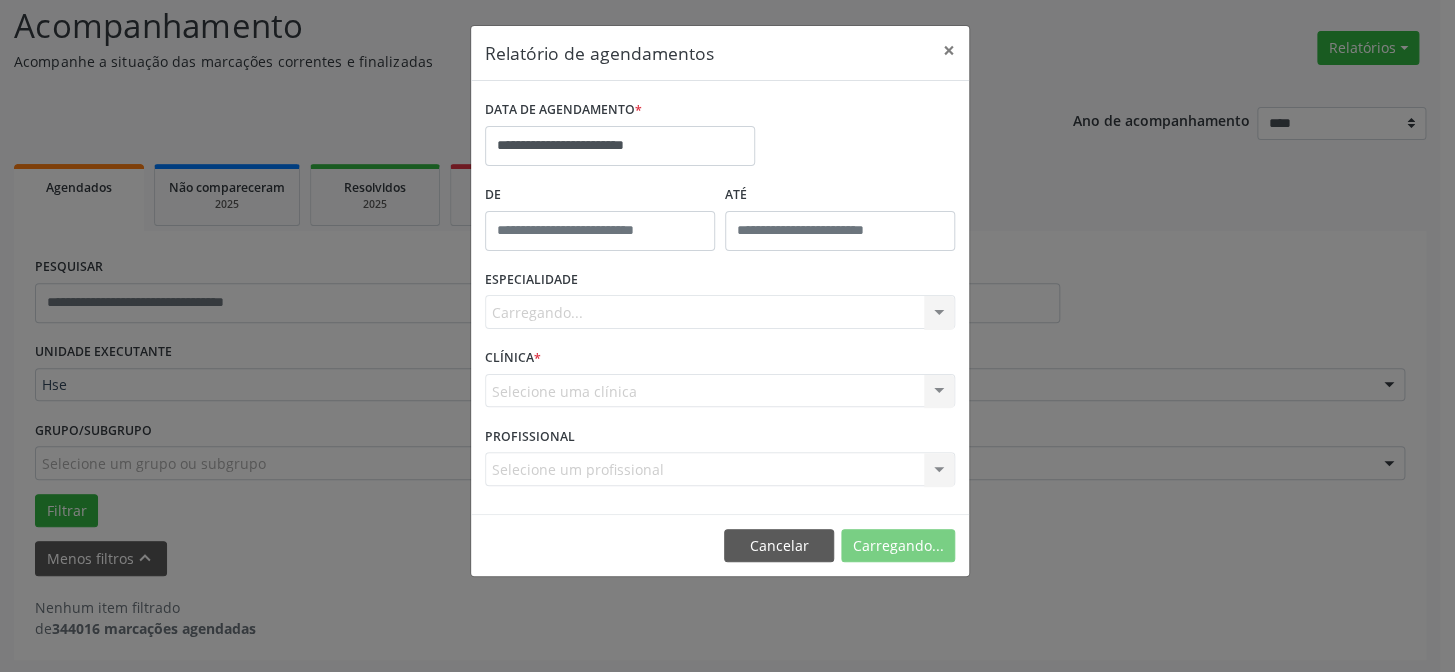 click on "CLÍNICA
*
Selecione uma clínica
Hse
Nenhum resultado encontrado para: "   "
Não há nenhuma opção para ser exibida." at bounding box center (720, 382) 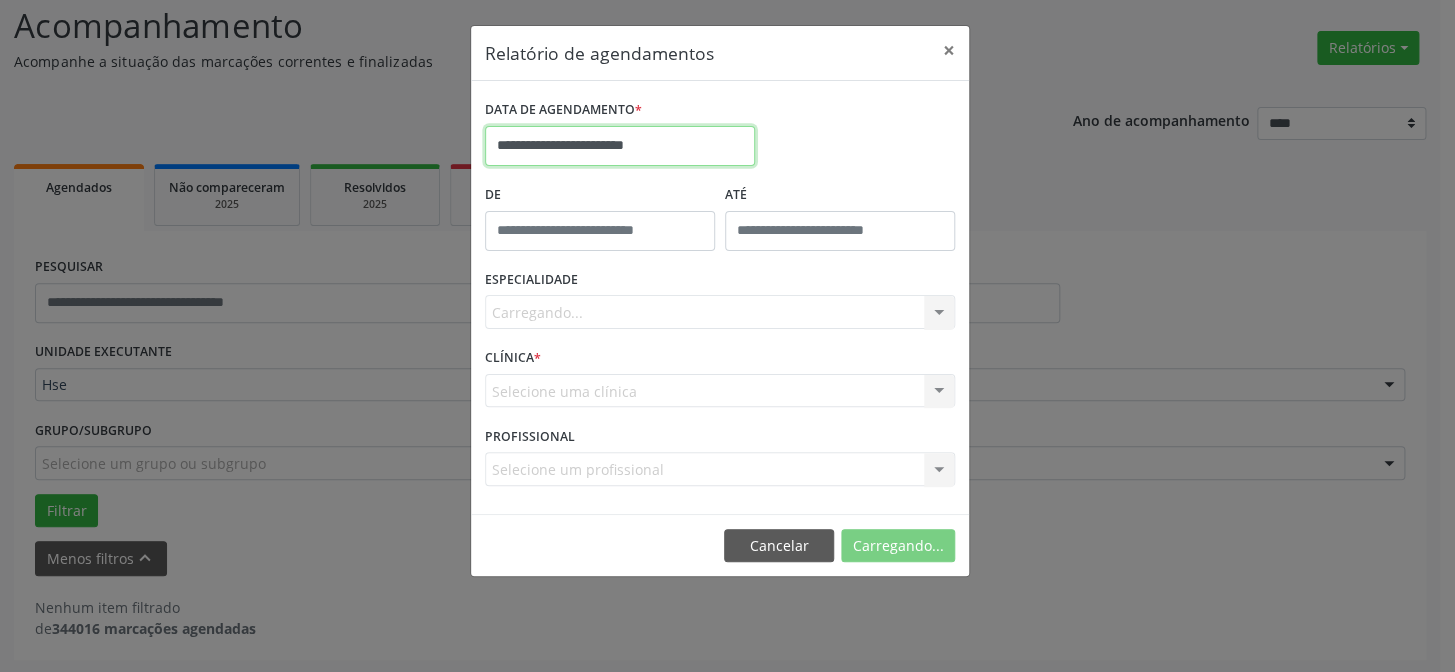 click on "**********" at bounding box center (620, 146) 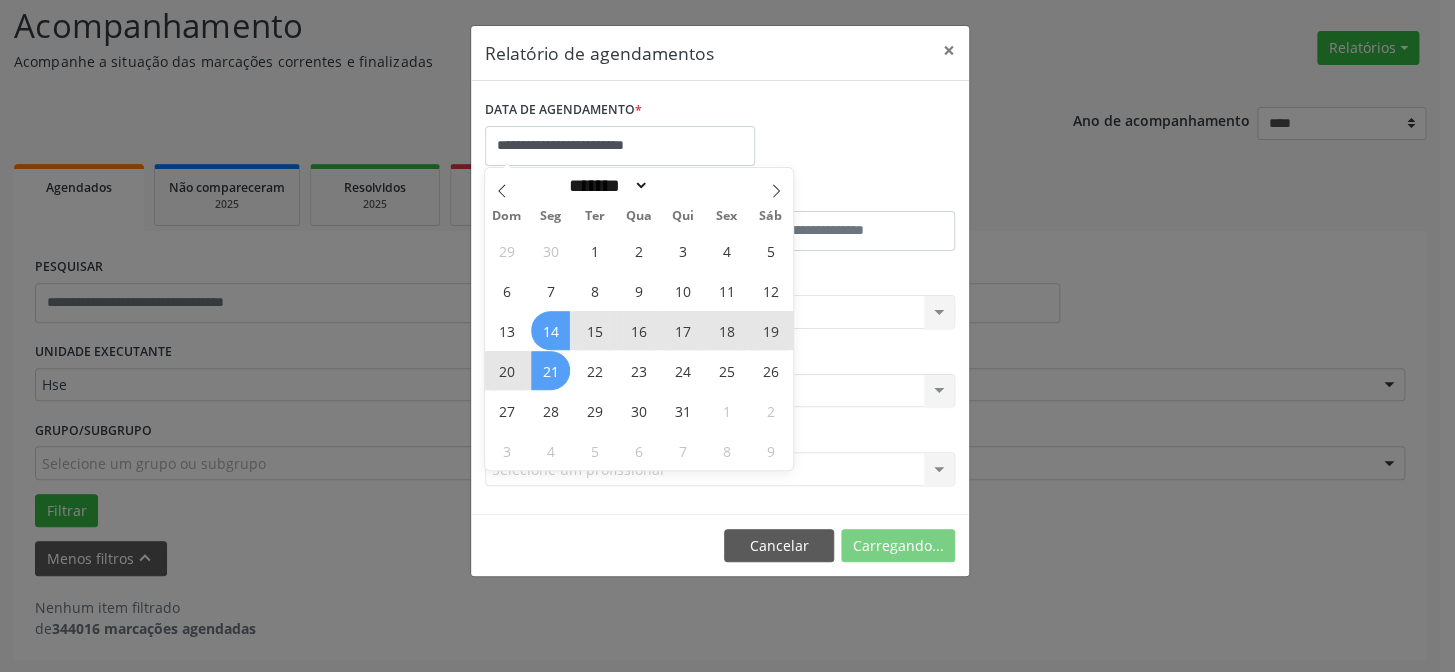 click on "21" at bounding box center [550, 370] 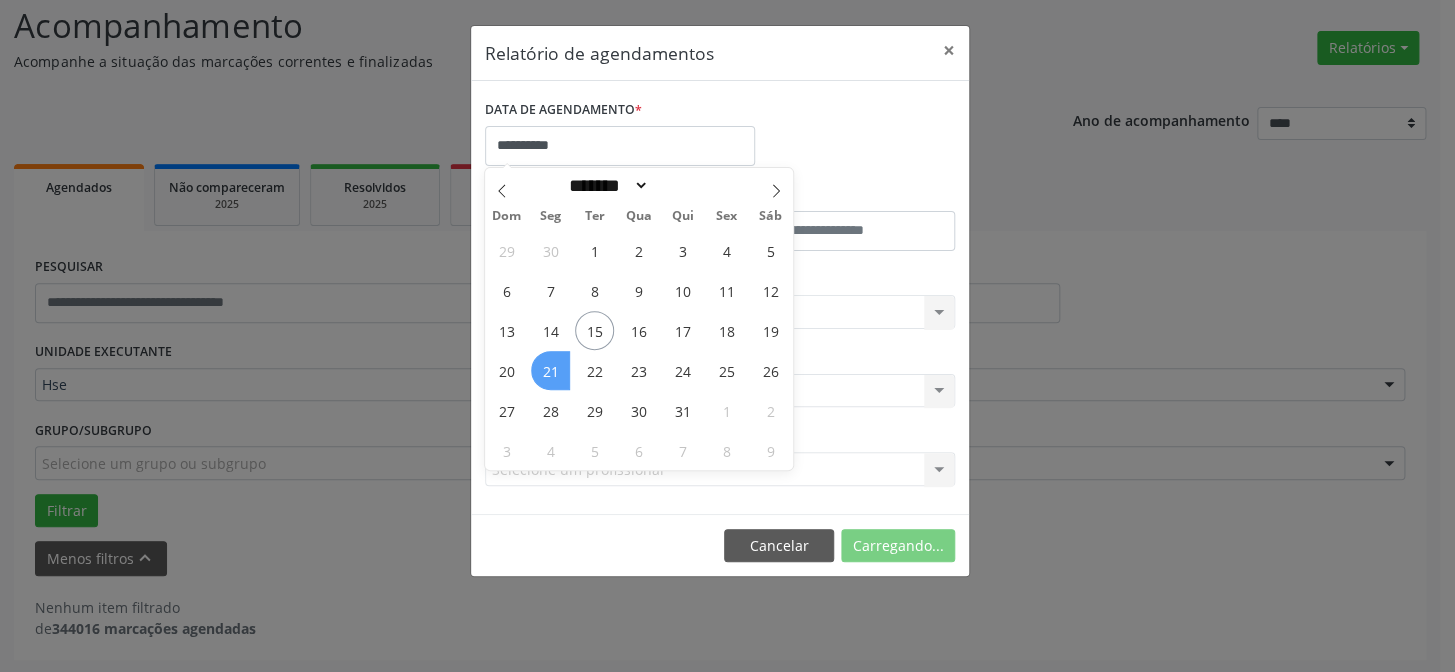 click on "21" at bounding box center [550, 370] 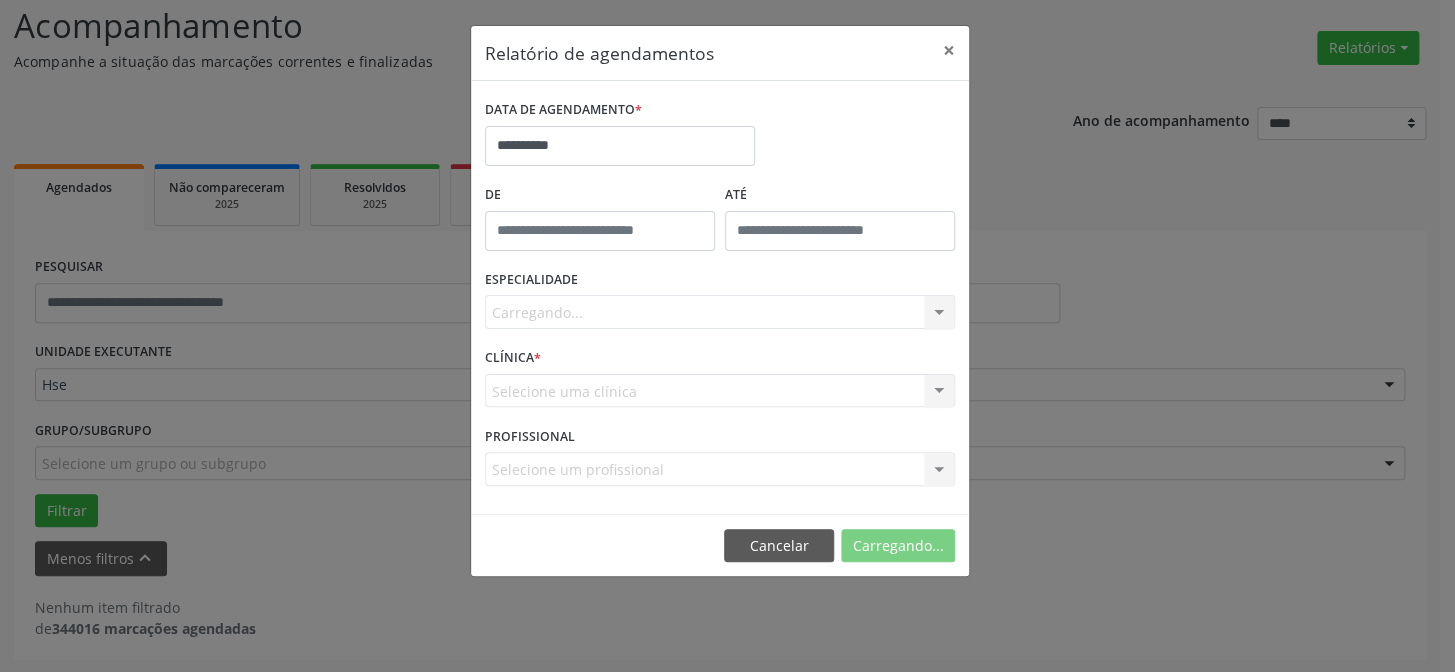 click on "Carregando...
Todas as especialidades   Alergologia   Angiologia   Arritmologia   Cardiologia   Cirurgia Abdominal   Cirurgia Bariatrica   Cirurgia Cabeça e Pescoço   Cirurgia Cardiaca   Cirurgia Geral   Cirurgia Ginecologica   Cirurgia Mastologia Oncologica   Cirurgia Pediatrica   Cirurgia Plastica   Cirurgia Toracica   Cirurgia geral oncológica   Cirurgia geral oncológica   Cirurgião Dermatológico   Clinica Geral   Clinica Medica   Consulta de Enfermagem - Hiperdia   Consulta de Enfermagem - Preventivo   Consulta de Enfermagem - Pré-Natal   Consulta de Enfermagem - Puericultura   Dermatologia   Endocinologia   Endocrino Diabetes   Endocrinologia   Fisioterapia   Fisioterapia Cirurgica   Fonoaudiologia   Gastro/Hepato   Gastroenterologia   Gastropediatria   Geriatria   Ginecologia   Gnecologia   Hebiatra   Hematologia   Hepatologia   Inf.Inf - Infectologista   Infectologia Pediátrica   Mastologia   Mastologia Oncologica   Medicina Psicossomatica     Nefrologia" at bounding box center (720, 312) 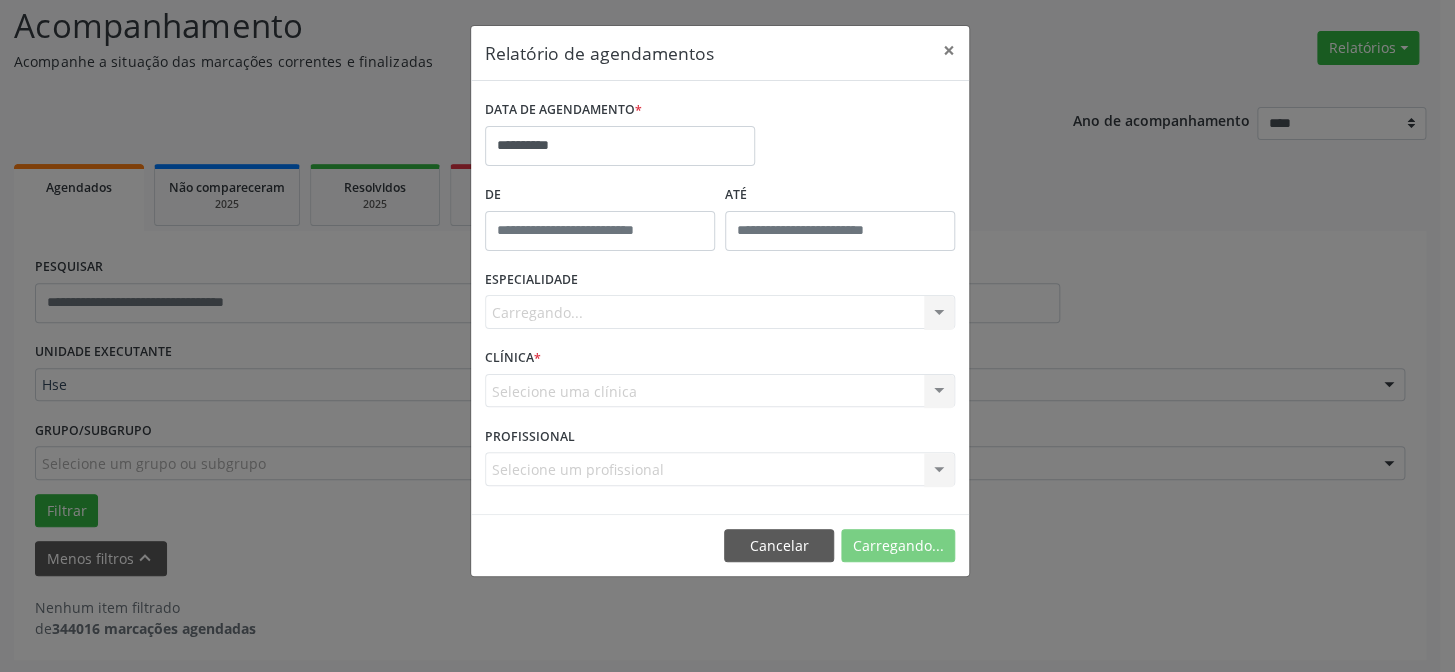 click on "Carregando...
Todas as especialidades   Alergologia   Angiologia   Arritmologia   Cardiologia   Cirurgia Abdominal   Cirurgia Bariatrica   Cirurgia Cabeça e Pescoço   Cirurgia Cardiaca   Cirurgia Geral   Cirurgia Ginecologica   Cirurgia Mastologia Oncologica   Cirurgia Pediatrica   Cirurgia Plastica   Cirurgia Toracica   Cirurgia geral oncológica   Cirurgia geral oncológica   Cirurgião Dermatológico   Clinica Geral   Clinica Medica   Consulta de Enfermagem - Hiperdia   Consulta de Enfermagem - Preventivo   Consulta de Enfermagem - Pré-Natal   Consulta de Enfermagem - Puericultura   Dermatologia   Endocinologia   Endocrino Diabetes   Endocrinologia   Fisioterapia   Fisioterapia Cirurgica   Fonoaudiologia   Gastro/Hepato   Gastroenterologia   Gastropediatria   Geriatria   Ginecologia   Gnecologia   Hebiatra   Hematologia   Hepatologia   Inf.Inf - Infectologista   Infectologia Pediátrica   Mastologia   Mastologia Oncologica   Medicina Psicossomatica     Nefrologia" at bounding box center (720, 312) 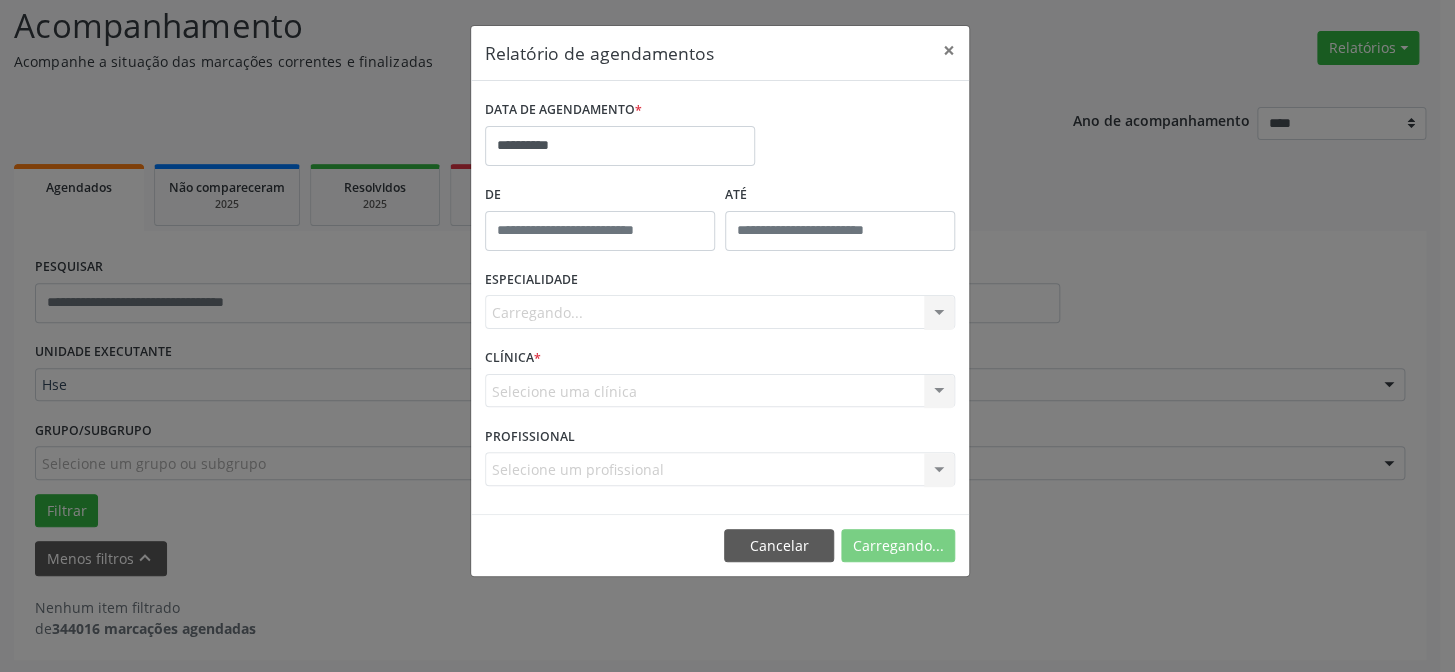 click on "Carregando...
Todas as especialidades   Alergologia   Angiologia   Arritmologia   Cardiologia   Cirurgia Abdominal   Cirurgia Bariatrica   Cirurgia Cabeça e Pescoço   Cirurgia Cardiaca   Cirurgia Geral   Cirurgia Ginecologica   Cirurgia Mastologia Oncologica   Cirurgia Pediatrica   Cirurgia Plastica   Cirurgia Toracica   Cirurgia geral oncológica   Cirurgia geral oncológica   Cirurgião Dermatológico   Clinica Geral   Clinica Medica   Consulta de Enfermagem - Hiperdia   Consulta de Enfermagem - Preventivo   Consulta de Enfermagem - Pré-Natal   Consulta de Enfermagem - Puericultura   Dermatologia   Endocinologia   Endocrino Diabetes   Endocrinologia   Fisioterapia   Fisioterapia Cirurgica   Fonoaudiologia   Gastro/Hepato   Gastroenterologia   Gastropediatria   Geriatria   Ginecologia   Gnecologia   Hebiatra   Hematologia   Hepatologia   Inf.Inf - Infectologista   Infectologia Pediátrica   Mastologia   Mastologia Oncologica   Medicina Psicossomatica     Nefrologia" at bounding box center (720, 312) 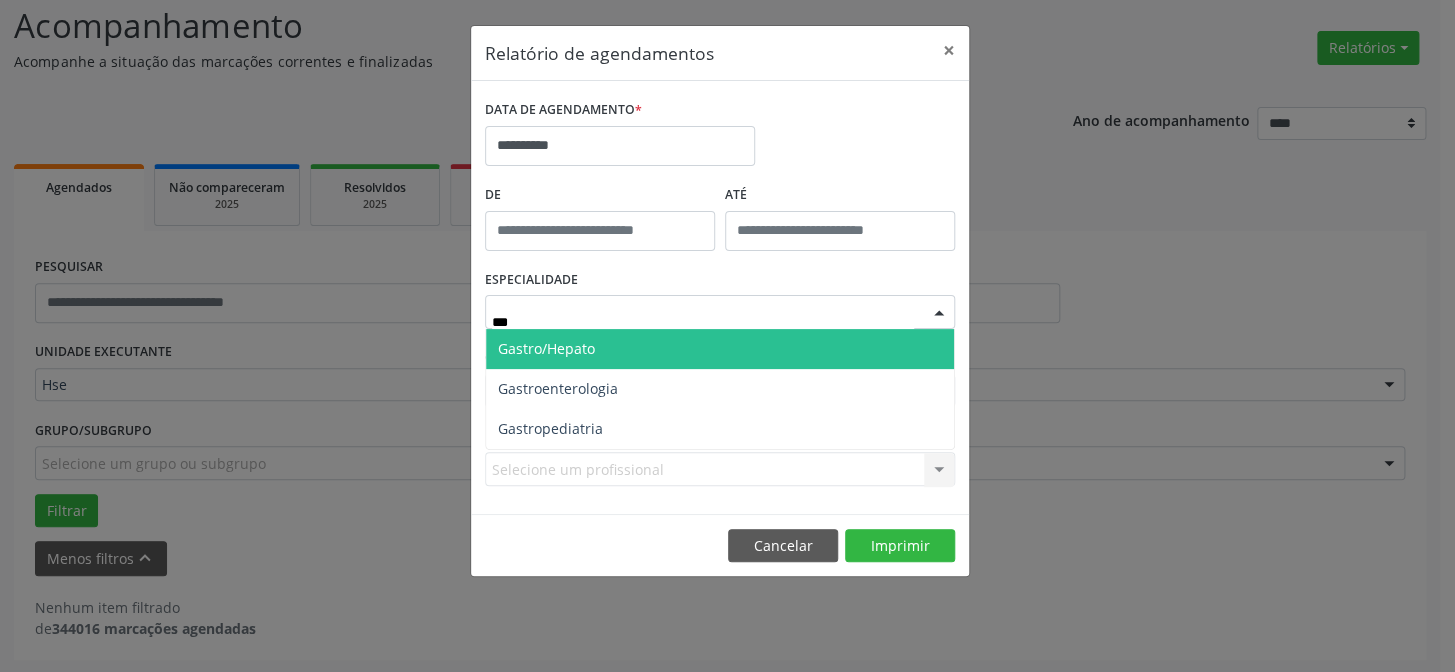 type on "****" 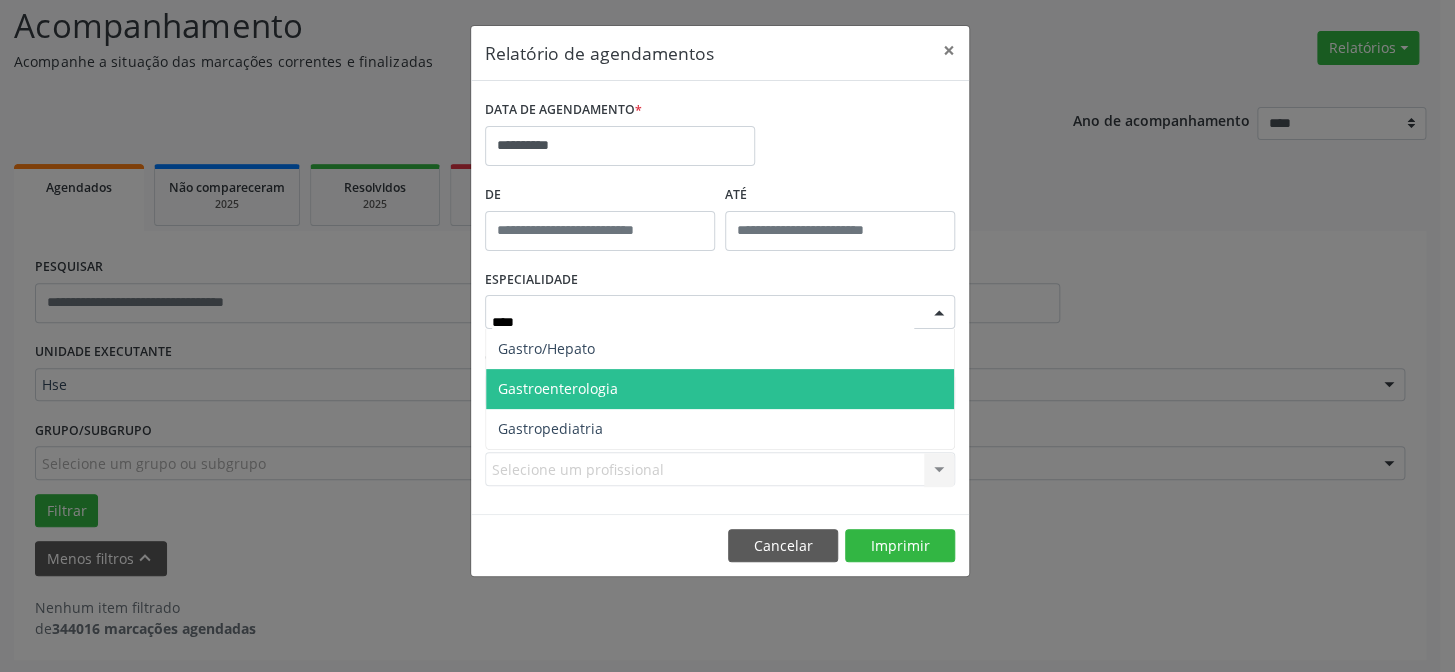 click on "Gastroenterologia" at bounding box center (558, 388) 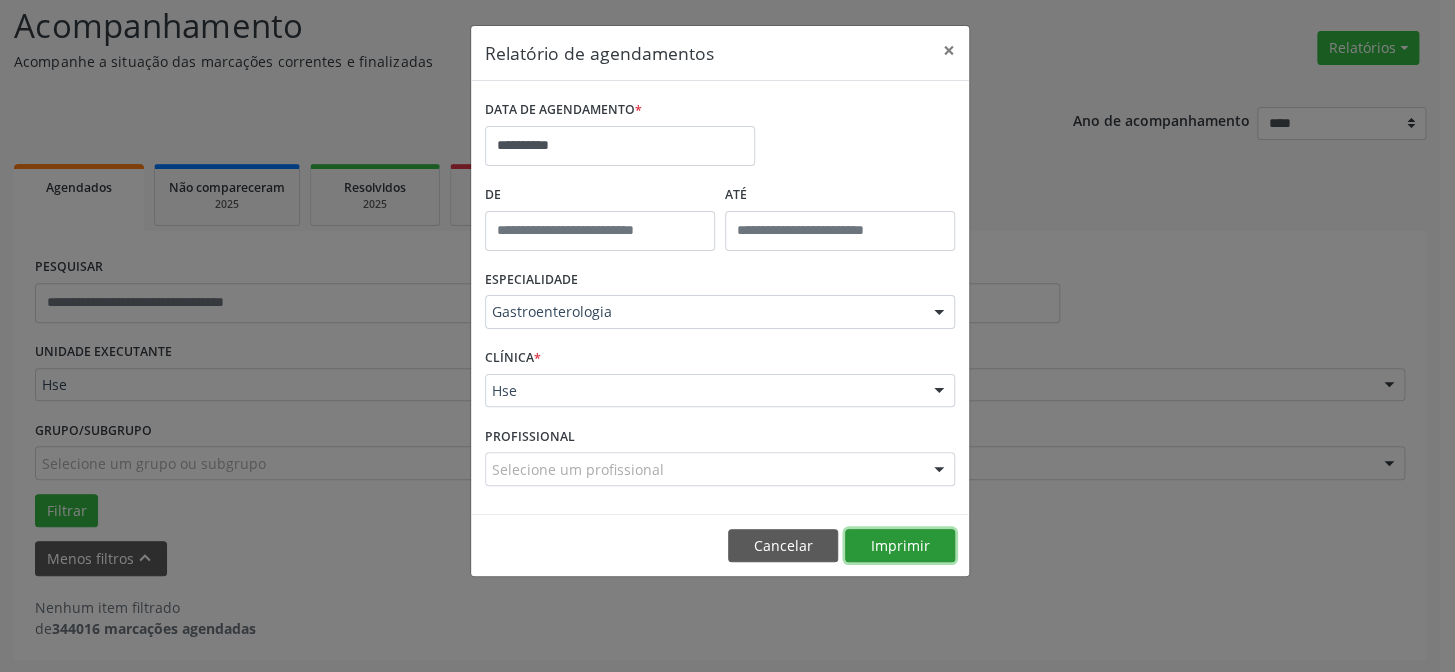click on "Imprimir" at bounding box center [900, 546] 